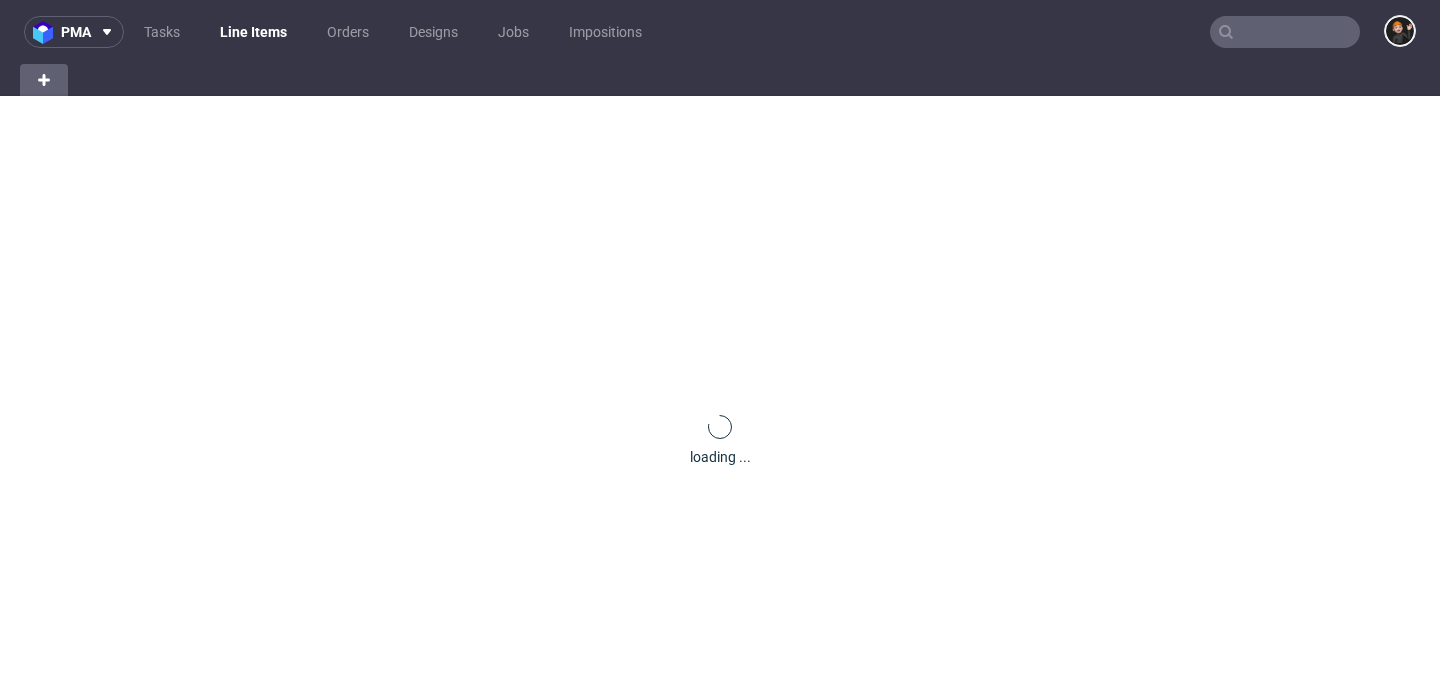 scroll, scrollTop: 0, scrollLeft: 0, axis: both 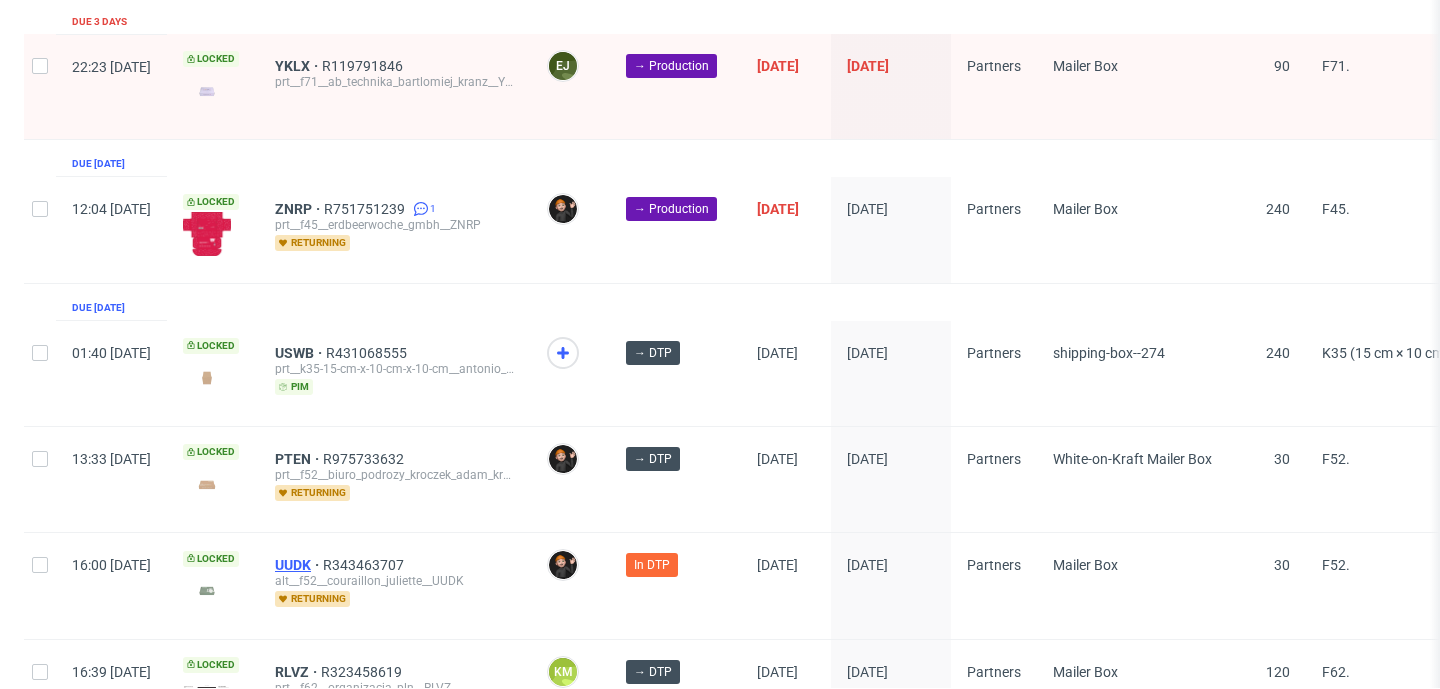 click on "UUDK" at bounding box center (299, 565) 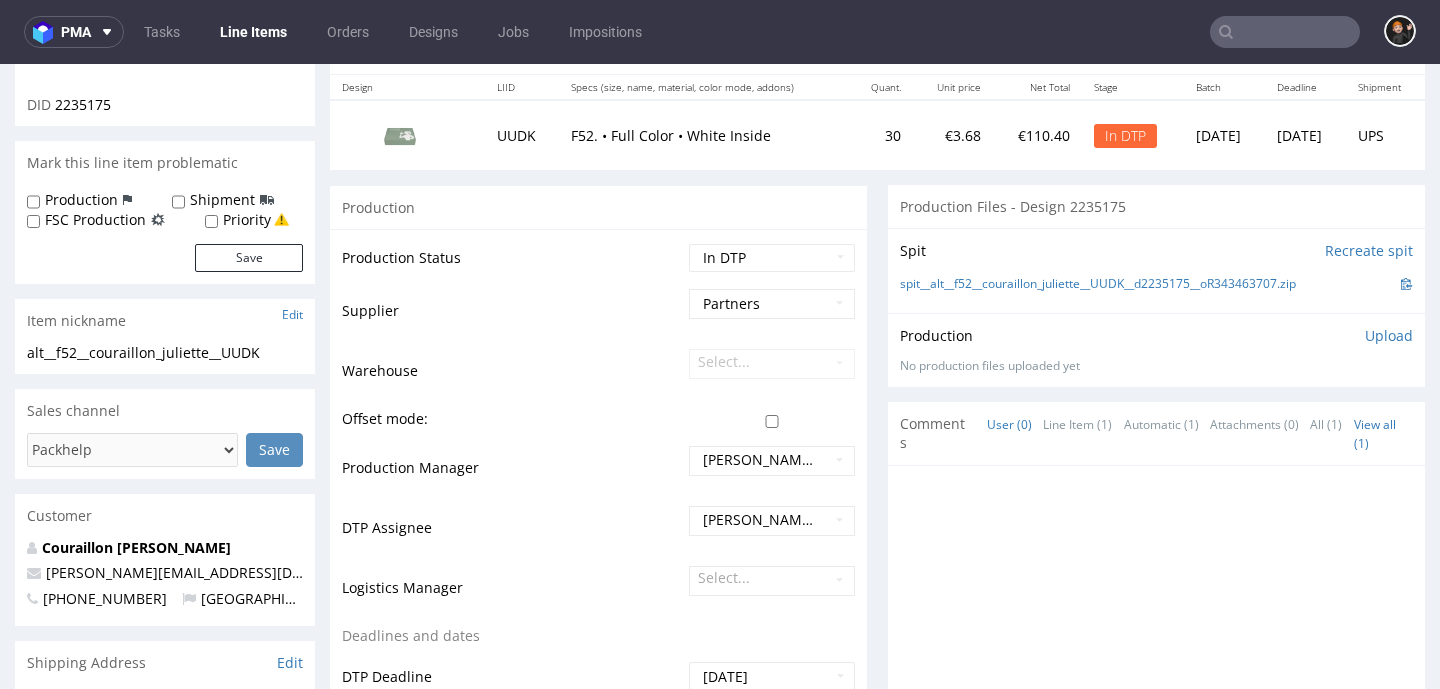 scroll, scrollTop: 232, scrollLeft: 0, axis: vertical 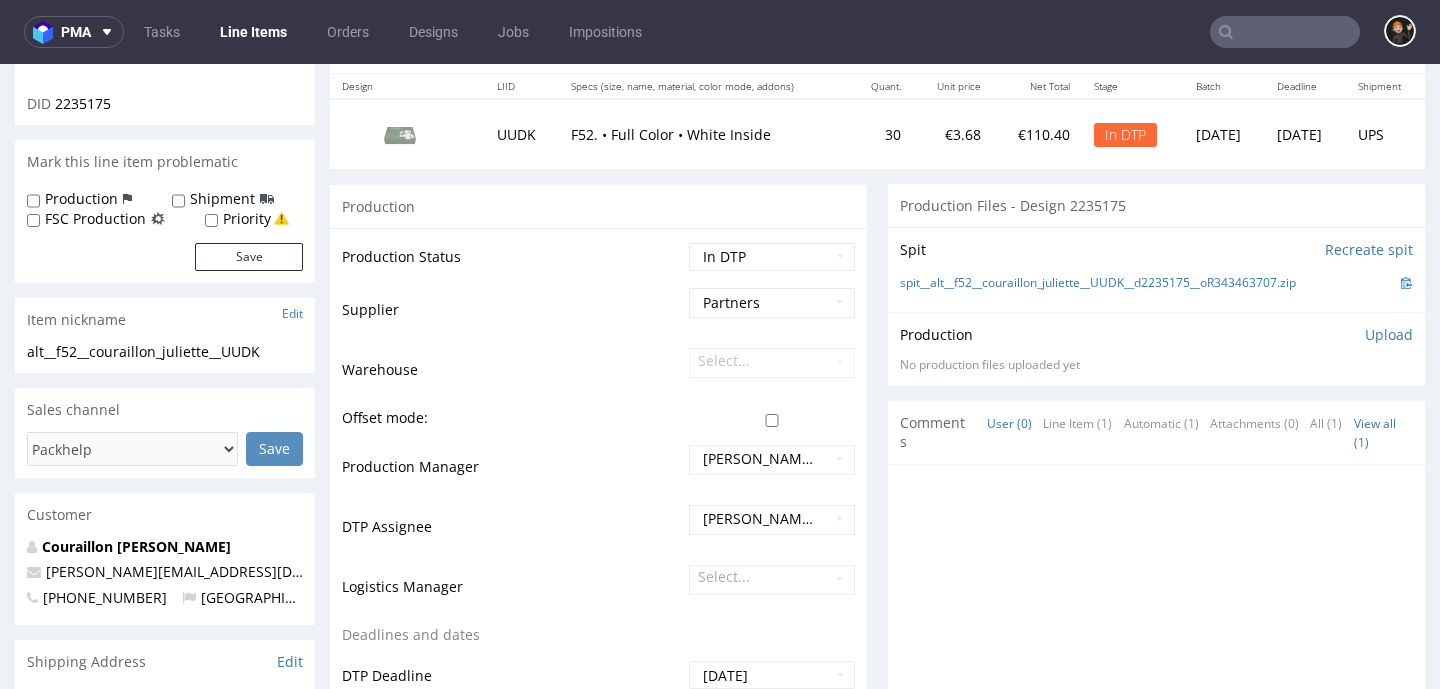 click on "Production Status Waiting for Artwork
Waiting for Diecut
Waiting for Mockup Waiting for DTP
Waiting for DTP Double Check
DTP DC Done
In DTP
Issue in DTP
DTP Client Approval Needed
DTP Client Approval Pending
DTP Client Approval Rejected
Back for DTP
DTP Verification Needed
DTP Production Ready In Production
Sent to Fulfillment
Issue in Production
Sent to Warehouse Fulfillment
Production Complete Supplier Partners Warehouse Select... Offset mode: Production Manager Ewa Prus DTP Assignee Dominik Grosicki Logistics Manager Select... Deadlines and dates DTP Deadline 2025-07-15 Batch Date 2025-07-17 Supplier Deadline Production Deadline 2025-07-24 Estimated Delivery 2025-07-30 Checkout dates (automatically set during checkout) Original Production Deadline 2025-07-24 Checkout Delivery Date 2025-07-30 IDs and estimation Design ID 2235175 Additional information HS code 4819 10 00 00" at bounding box center (598, 695) 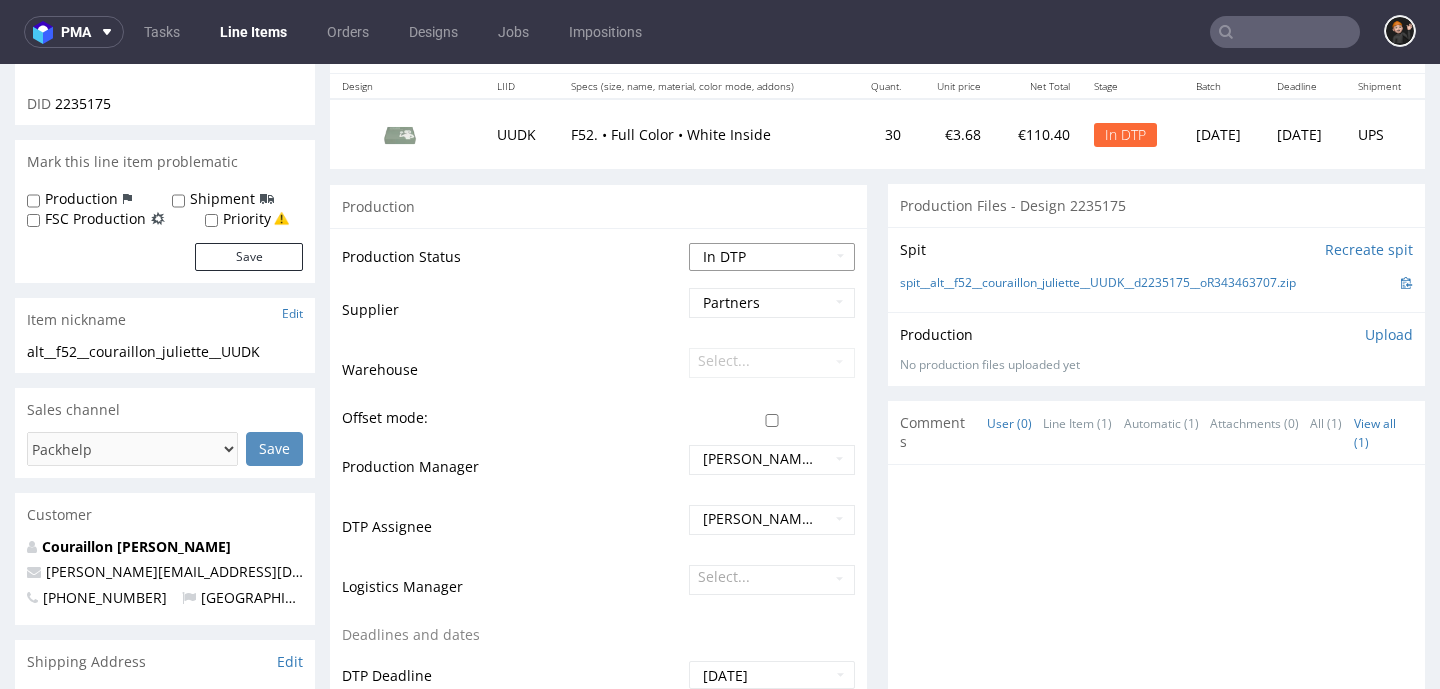 click on "Waiting for Artwork
Waiting for Diecut
Waiting for Mockup Waiting for DTP
Waiting for DTP Double Check
DTP DC Done
In DTP
Issue in DTP
DTP Client Approval Needed
DTP Client Approval Pending
DTP Client Approval Rejected
Back for DTP
DTP Verification Needed
DTP Production Ready In Production
Sent to Fulfillment
Issue in Production
Sent to Warehouse Fulfillment
Production Complete" at bounding box center [772, 257] 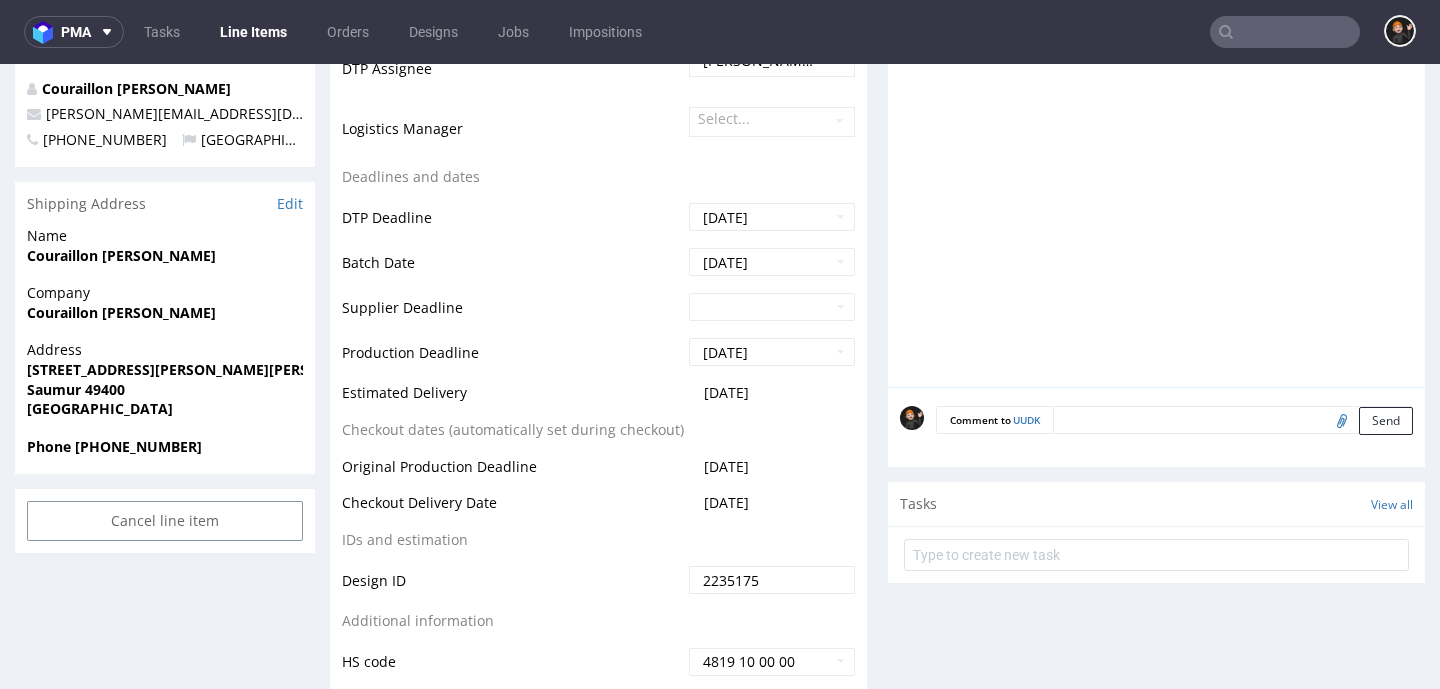 scroll, scrollTop: 0, scrollLeft: 0, axis: both 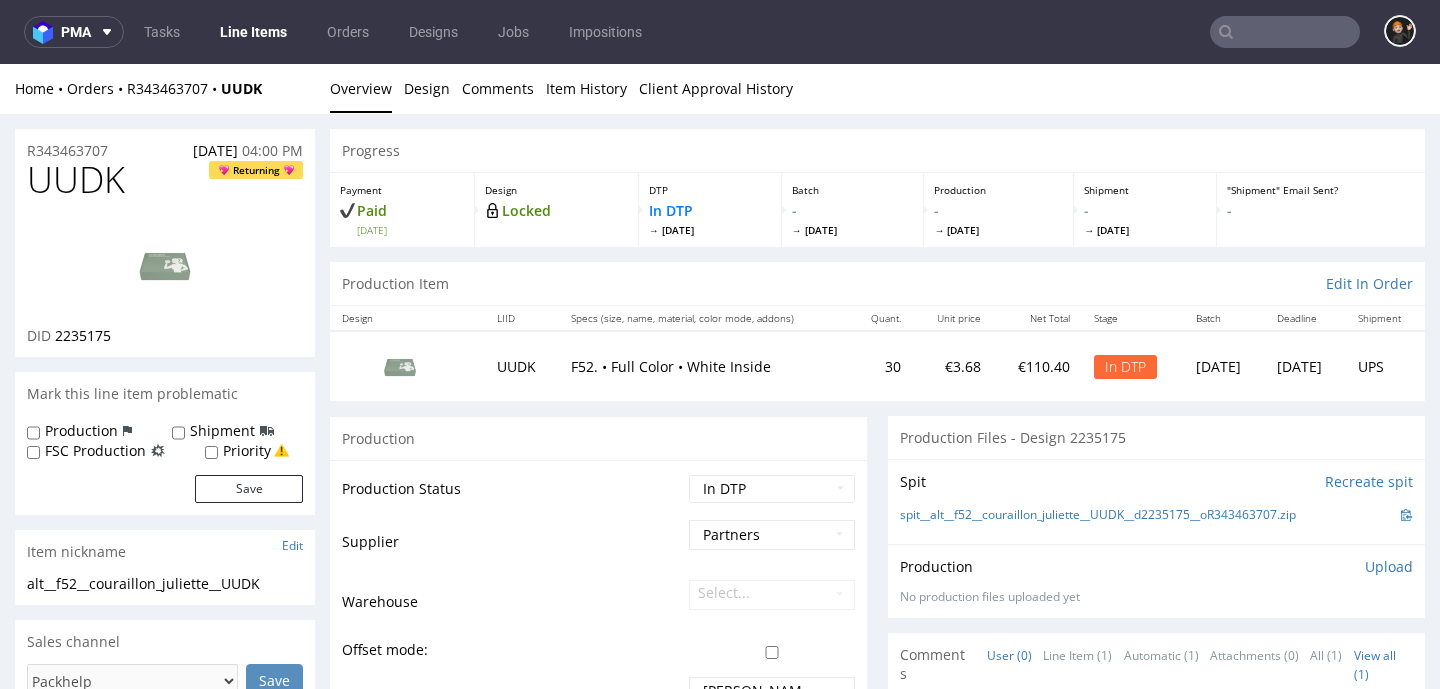 click on "UUDK" at bounding box center (76, 180) 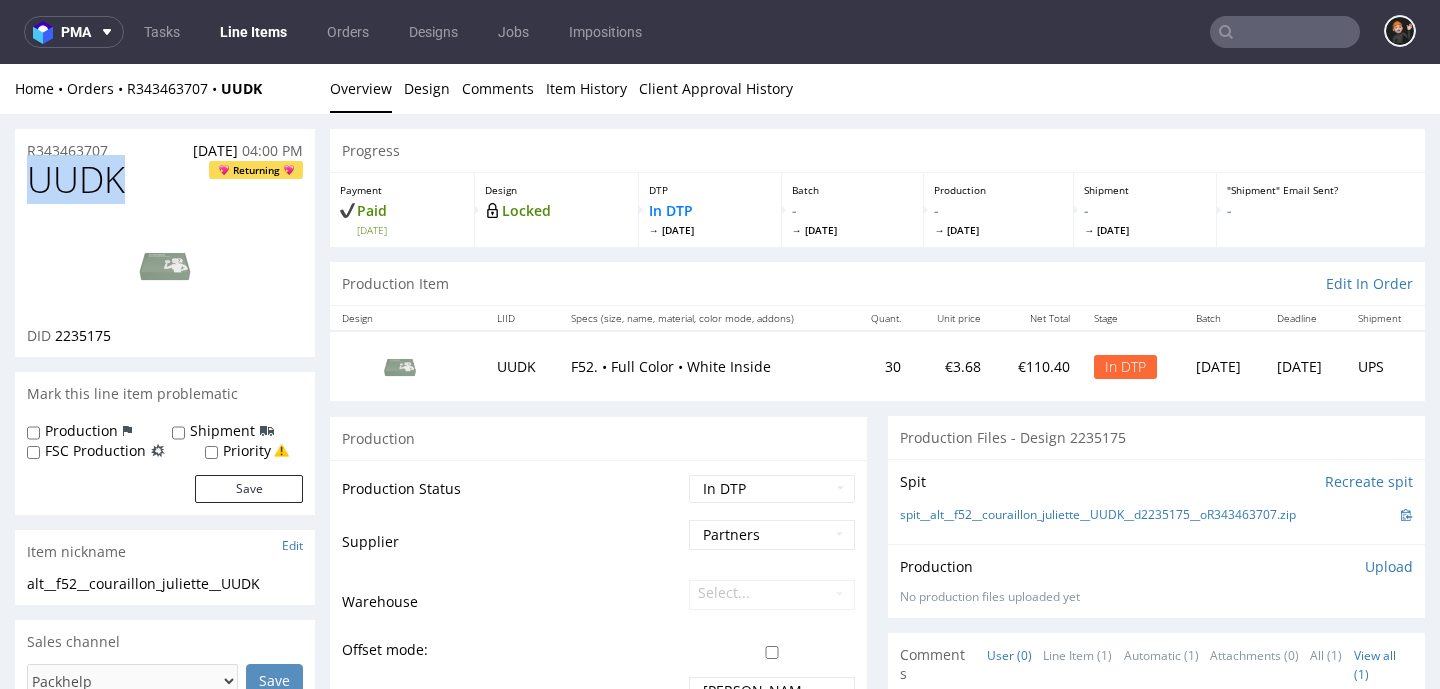 click on "UUDK" at bounding box center (76, 180) 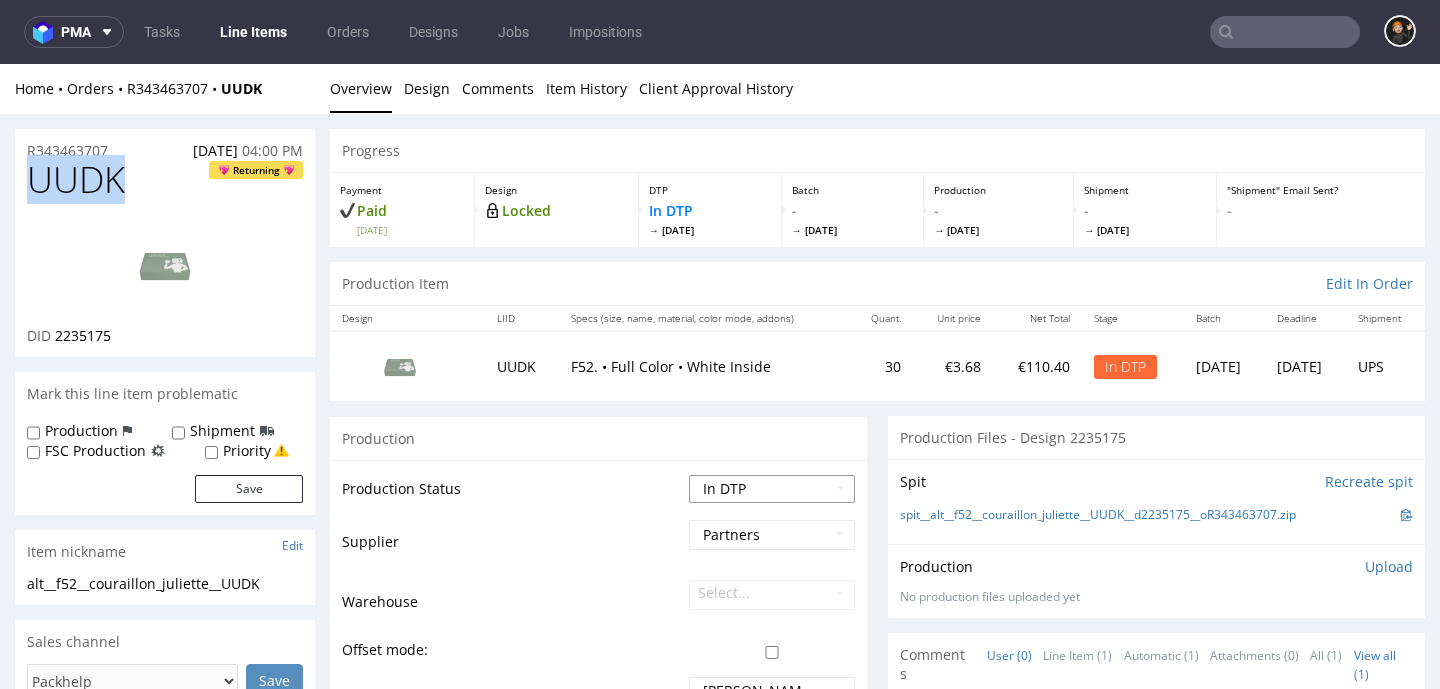 click on "Waiting for Artwork
Waiting for Diecut
Waiting for Mockup Waiting for DTP
Waiting for DTP Double Check
DTP DC Done
In DTP
Issue in DTP
DTP Client Approval Needed
DTP Client Approval Pending
DTP Client Approval Rejected
Back for DTP
DTP Verification Needed
DTP Production Ready In Production
Sent to Fulfillment
Issue in Production
Sent to Warehouse Fulfillment
Production Complete" at bounding box center (772, 489) 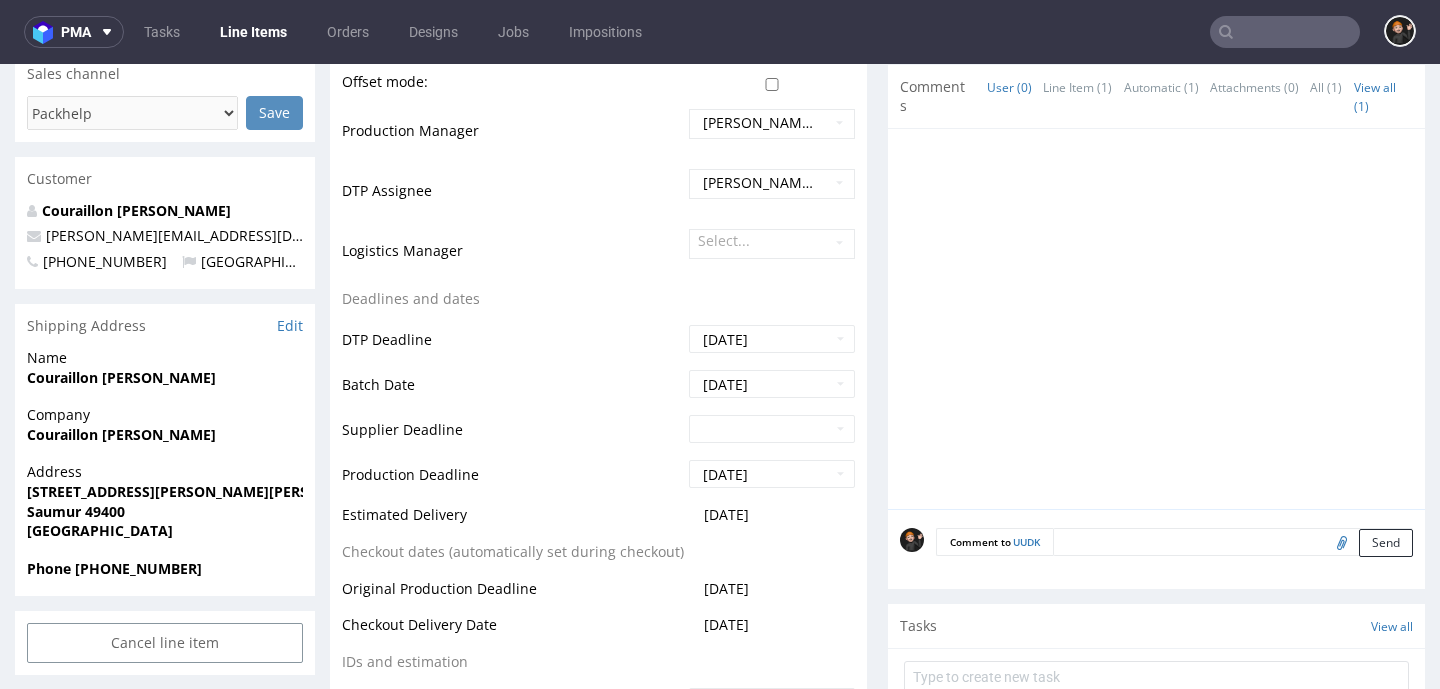 scroll, scrollTop: 781, scrollLeft: 0, axis: vertical 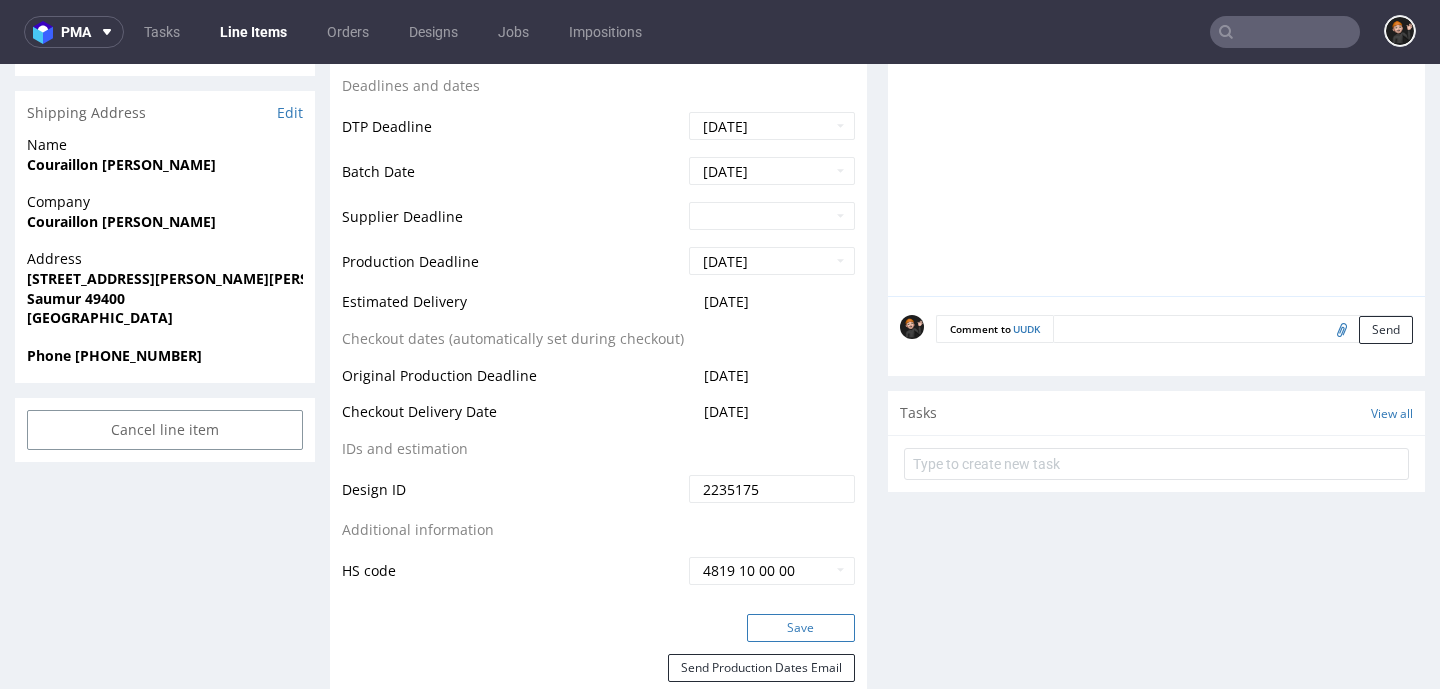 click on "Save" at bounding box center (801, 628) 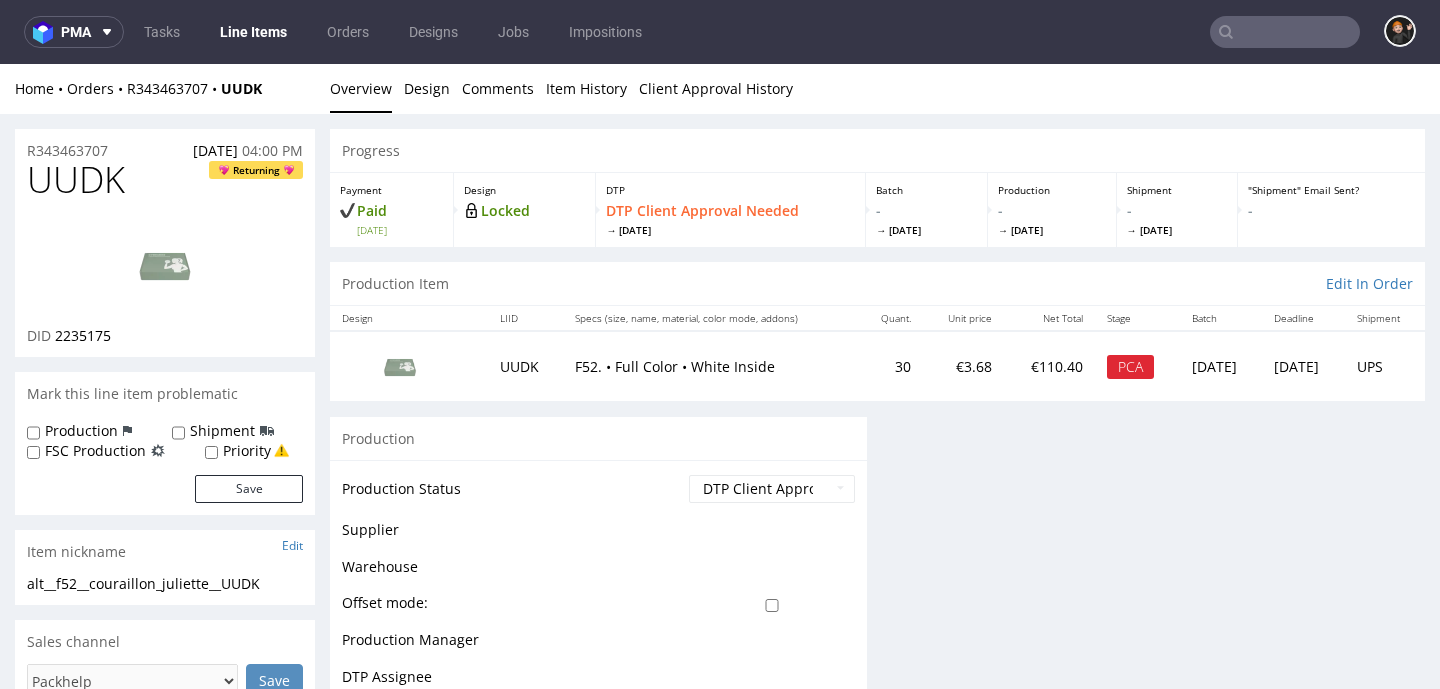 scroll, scrollTop: 0, scrollLeft: 0, axis: both 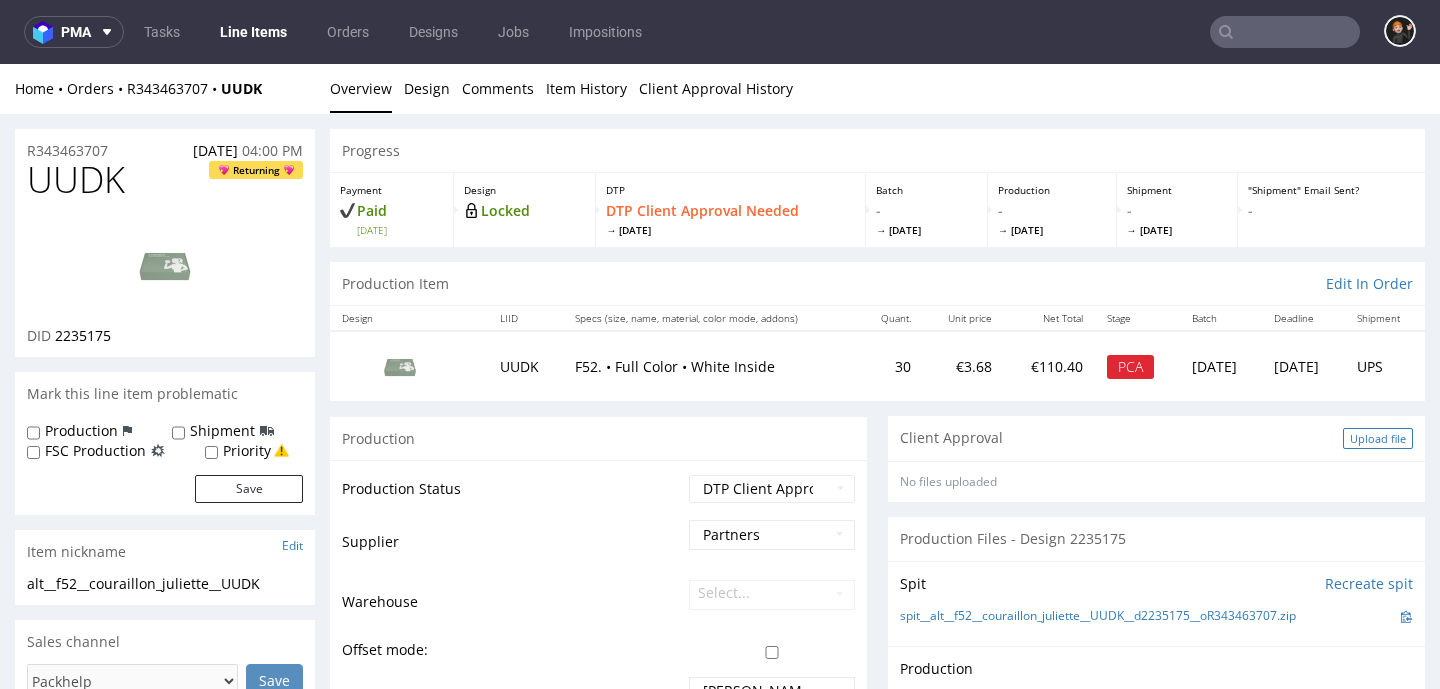 click on "Upload file" at bounding box center (1378, 438) 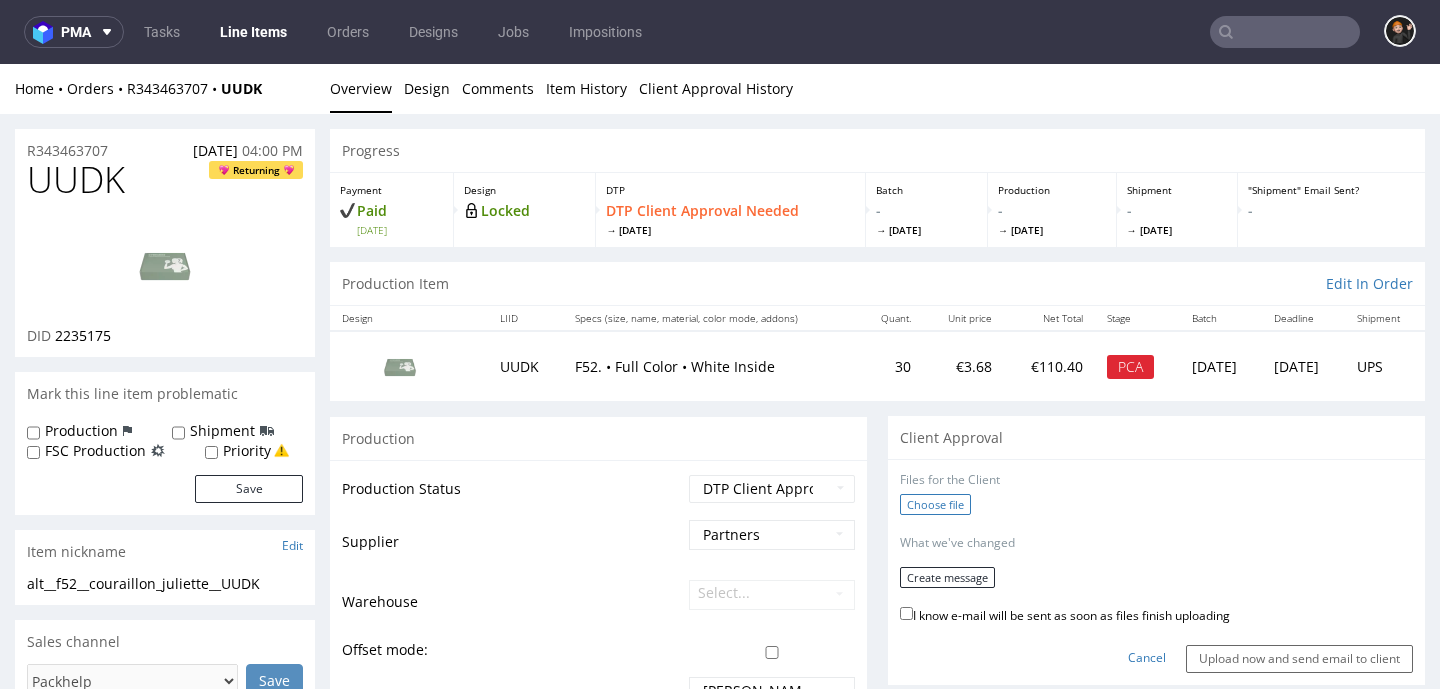 click on "Choose file" at bounding box center [935, 504] 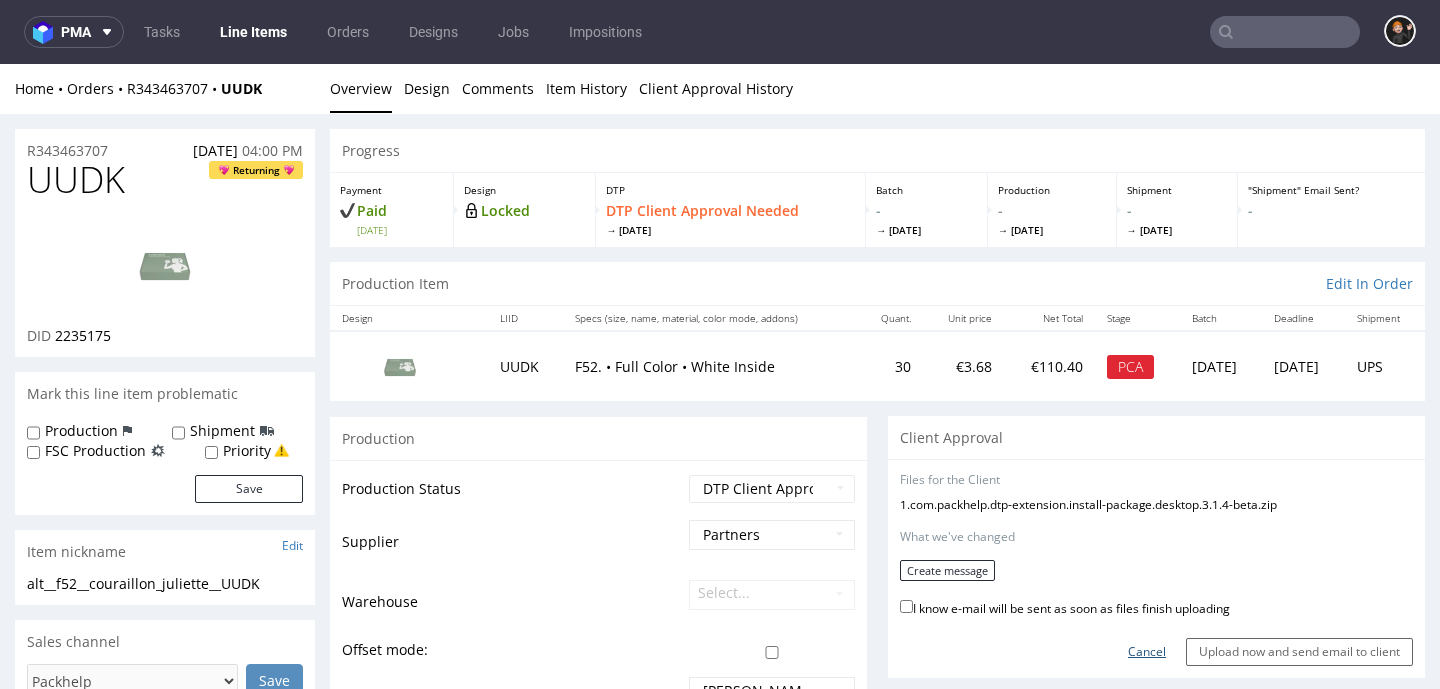 click on "Cancel" at bounding box center (1147, 652) 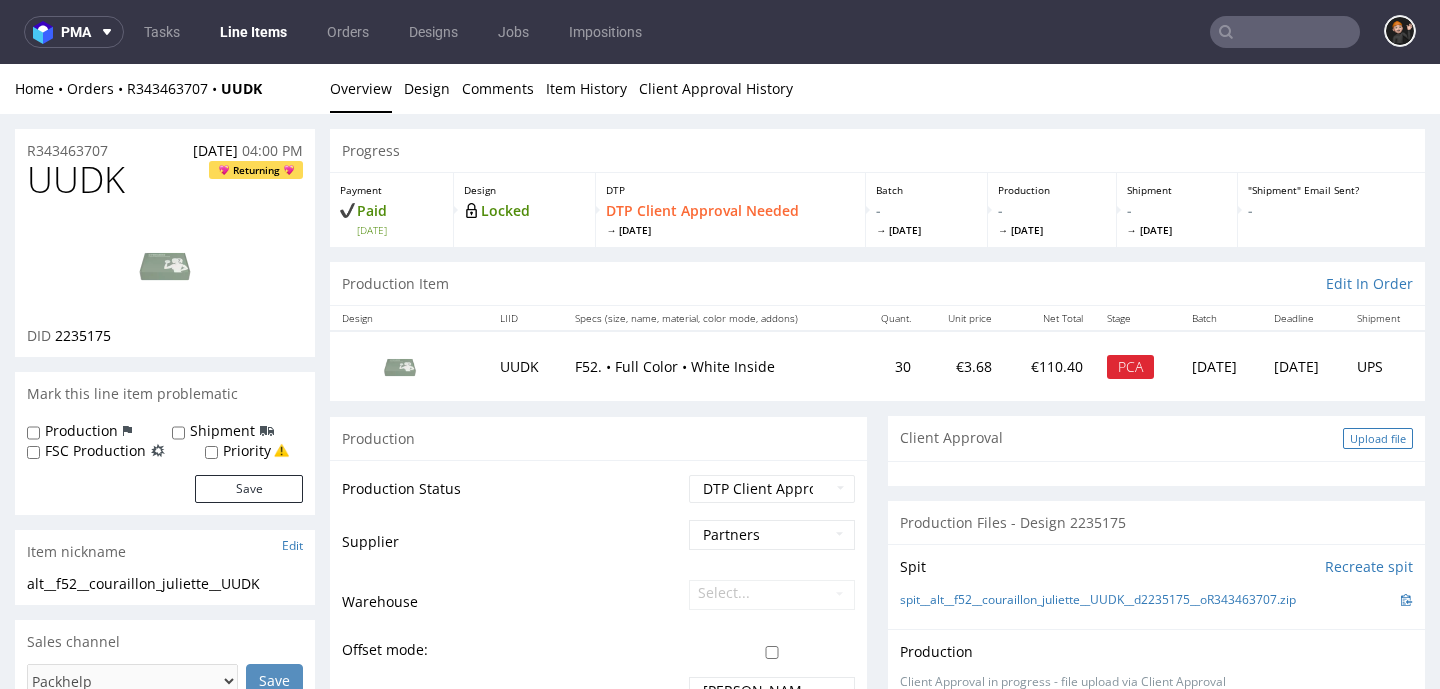 click on "Upload file" at bounding box center [1378, 438] 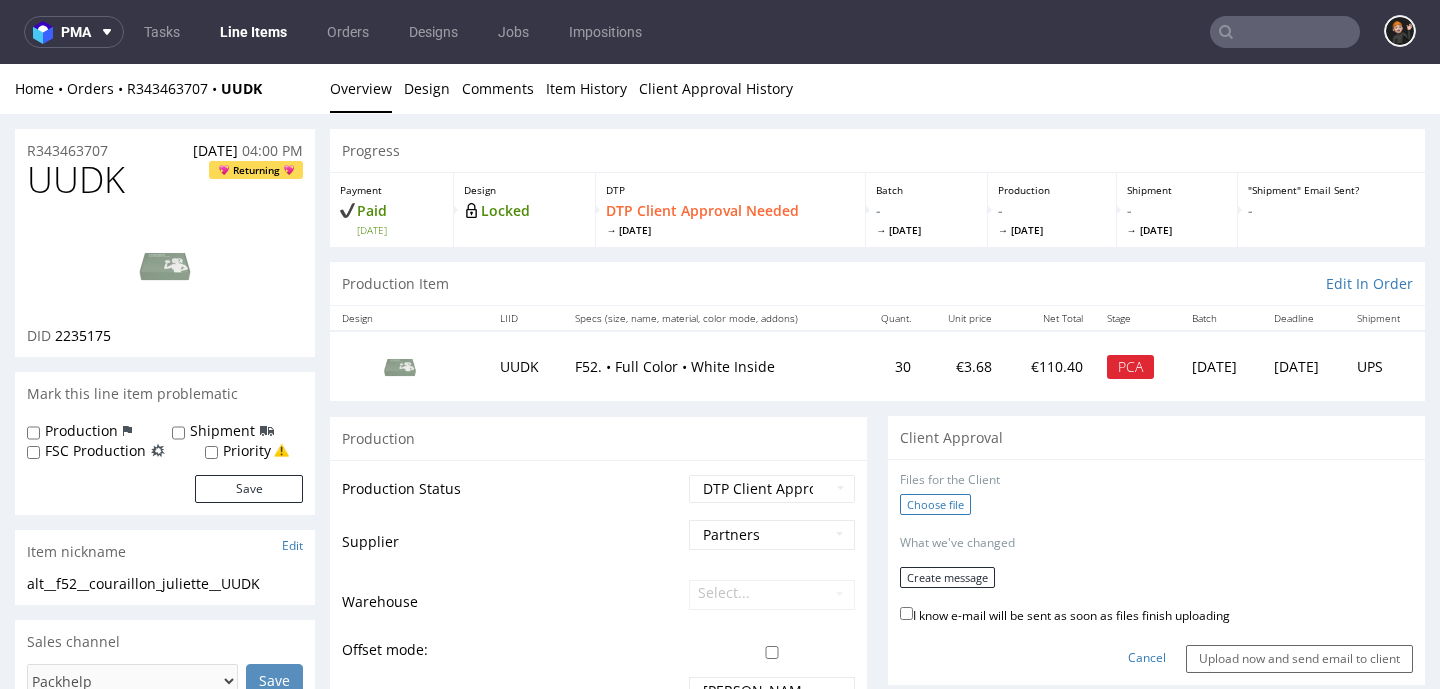 click on "Choose file" at bounding box center [935, 504] 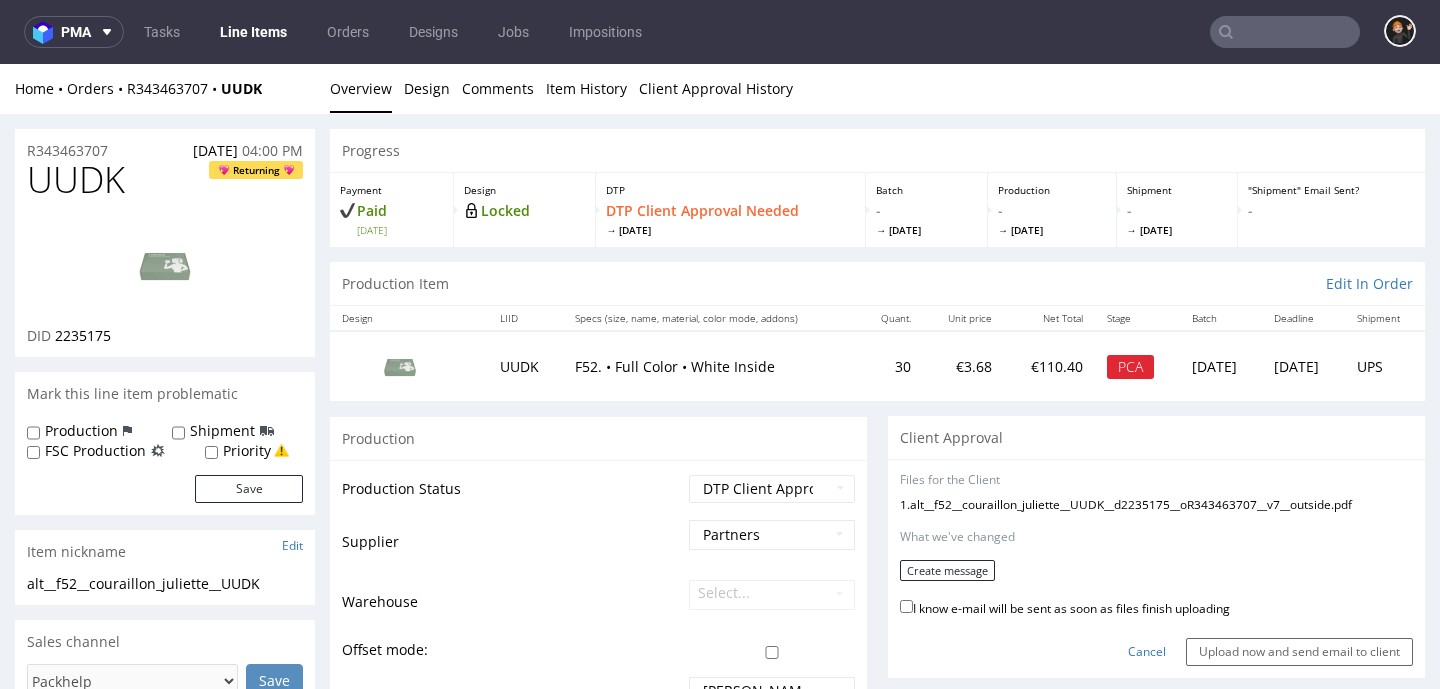 click on "Files for the Client 1 .  alt__f52__couraillon_juliette__UUDK__d2235175__oR343463707__v7__outside.pdf Choose file What we've changed    Create message     I know e-mail will be sent as soon as files finish uploading Cancel Upload now and send email to client" at bounding box center [1156, 569] 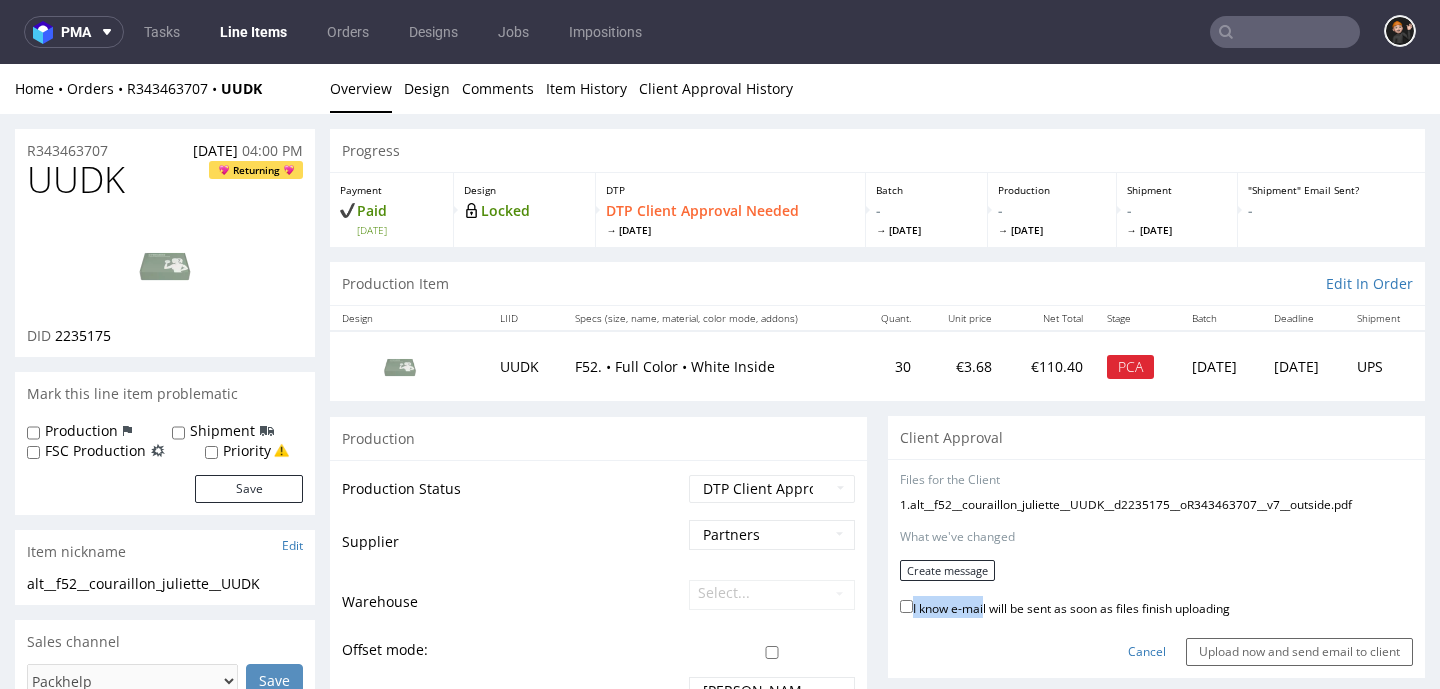 click on "I know e-mail will be sent as soon as files finish uploading" at bounding box center (1065, 607) 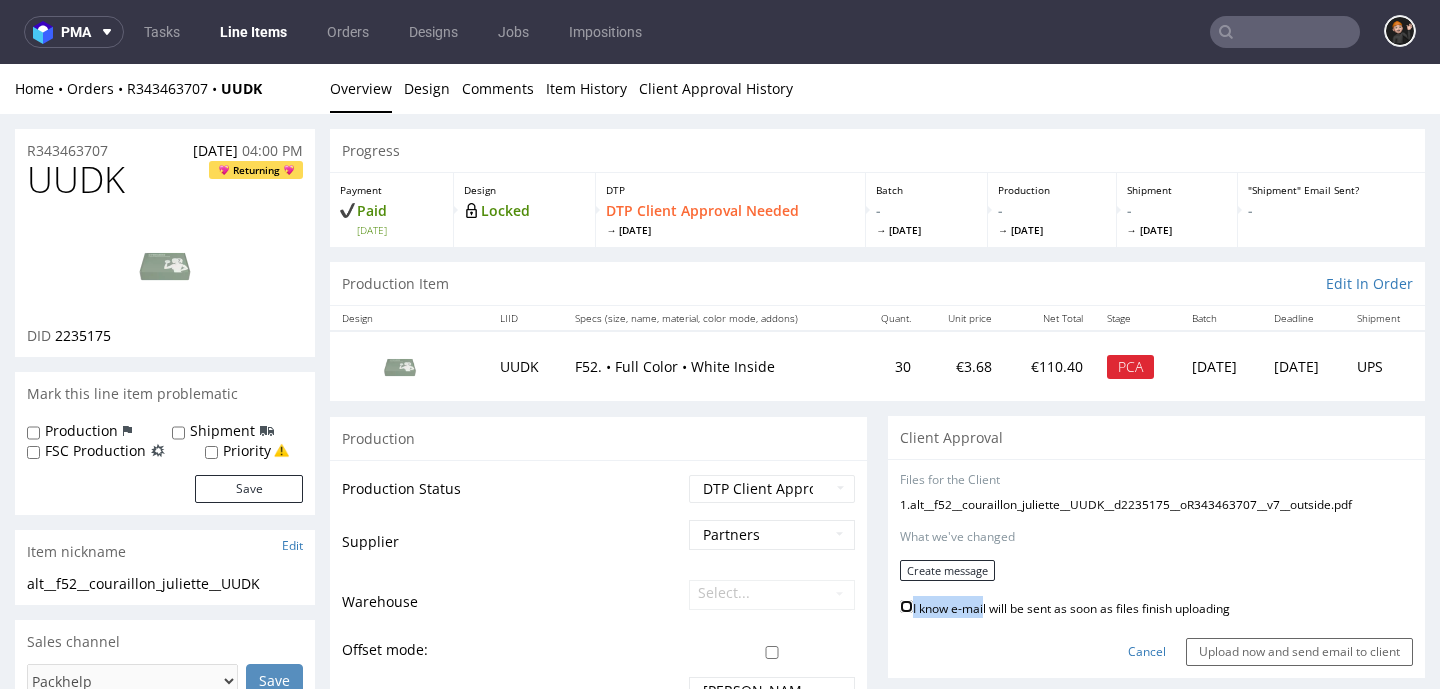 click on "I know e-mail will be sent as soon as files finish uploading" at bounding box center [906, 606] 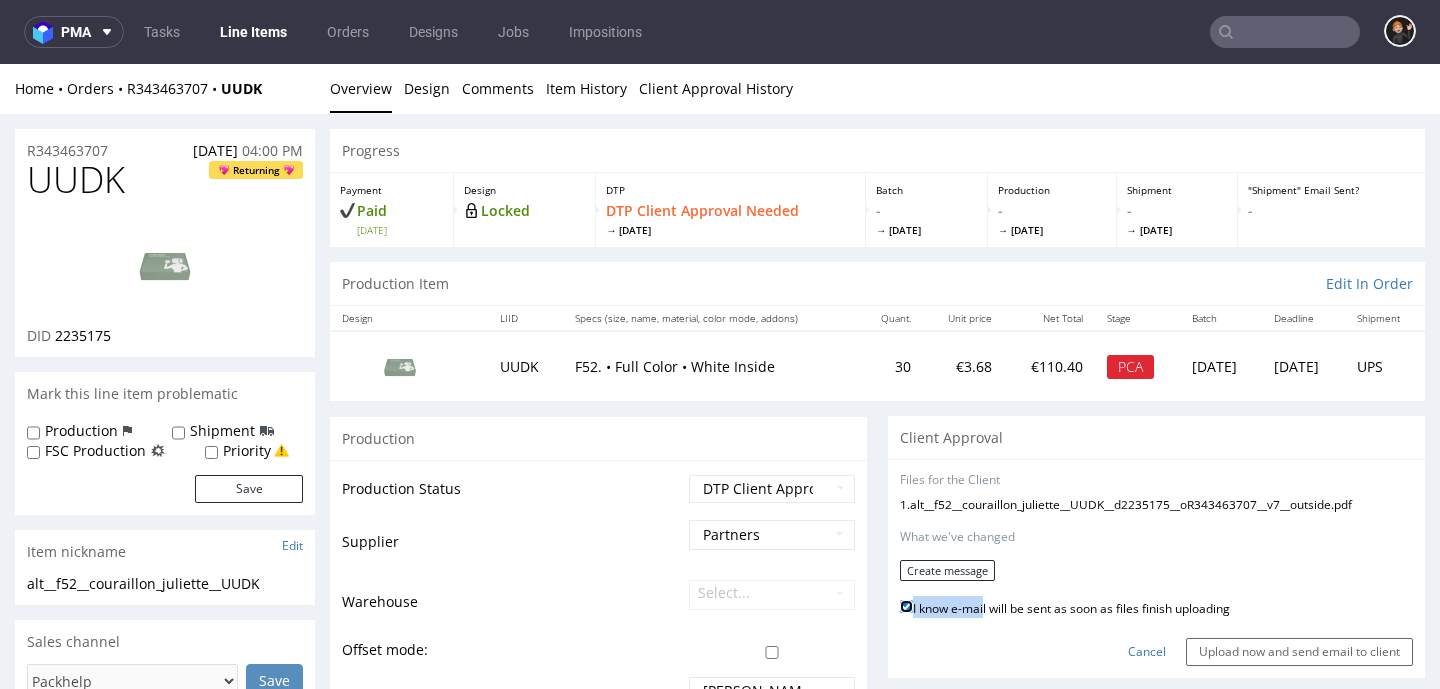 checkbox on "true" 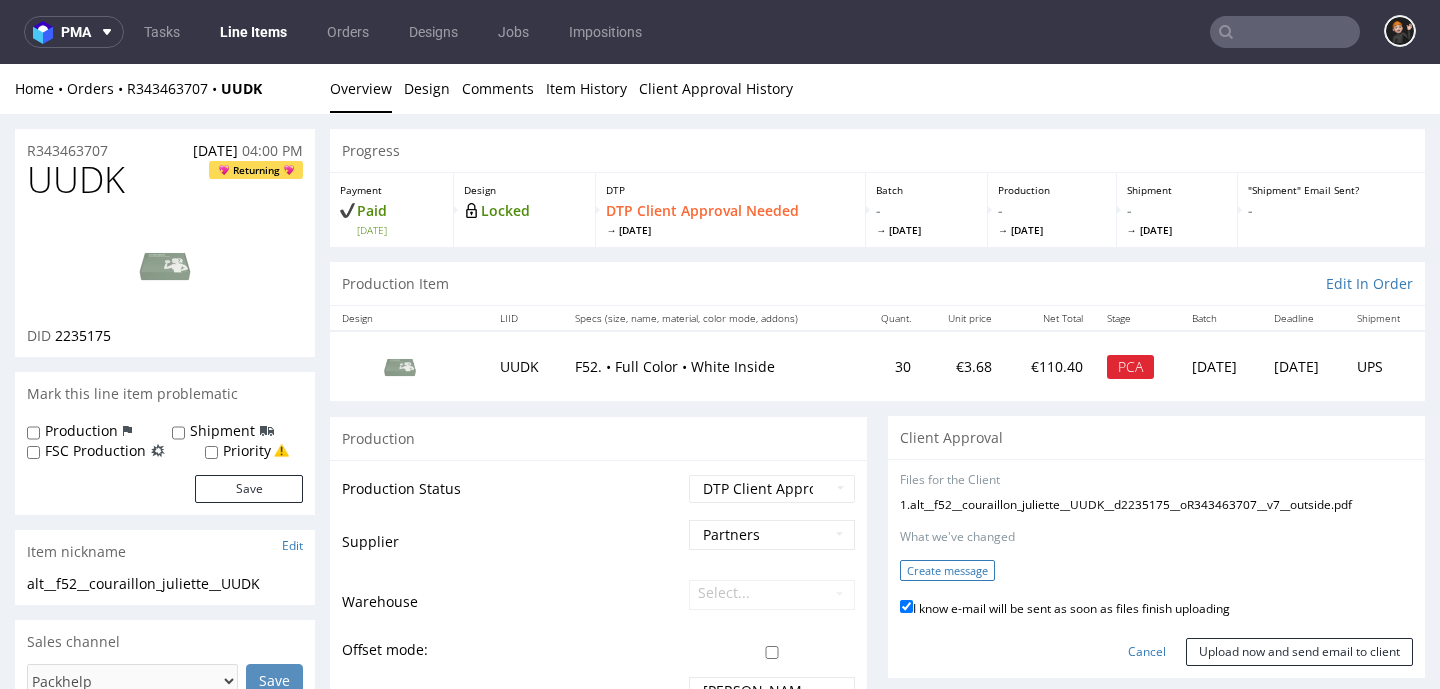click on "Create message" at bounding box center (947, 570) 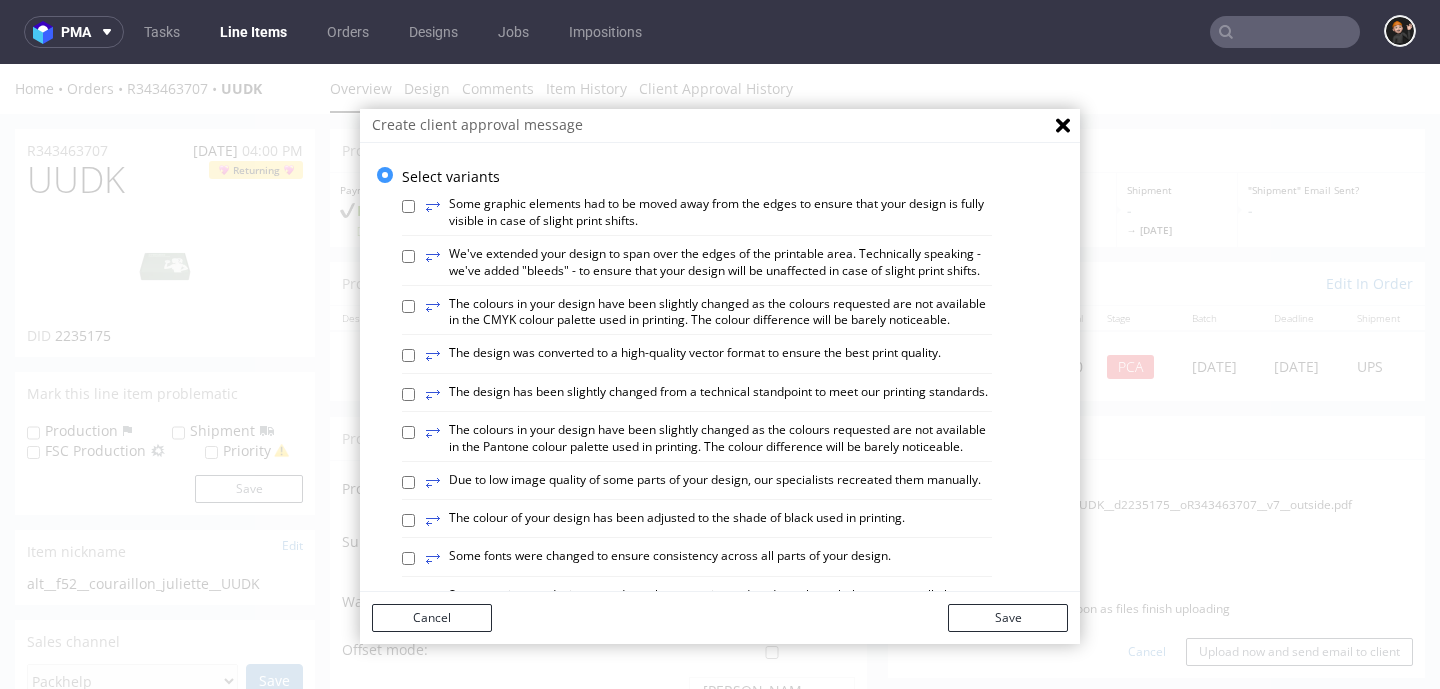 click on "⥂   The design has been slightly changed from a technical standpoint to meet our printing standards." at bounding box center [706, 395] 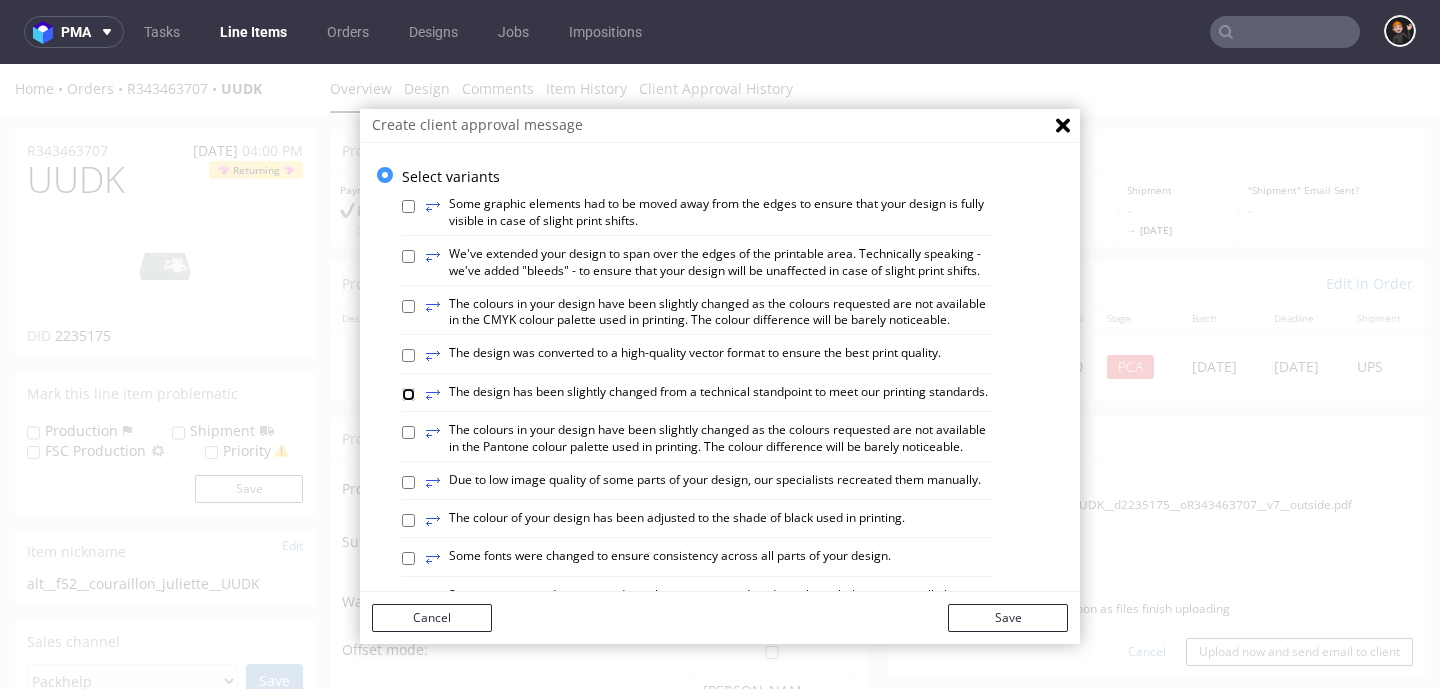 click on "⥂   The design has been slightly changed from a technical standpoint to meet our printing standards." at bounding box center [408, 394] 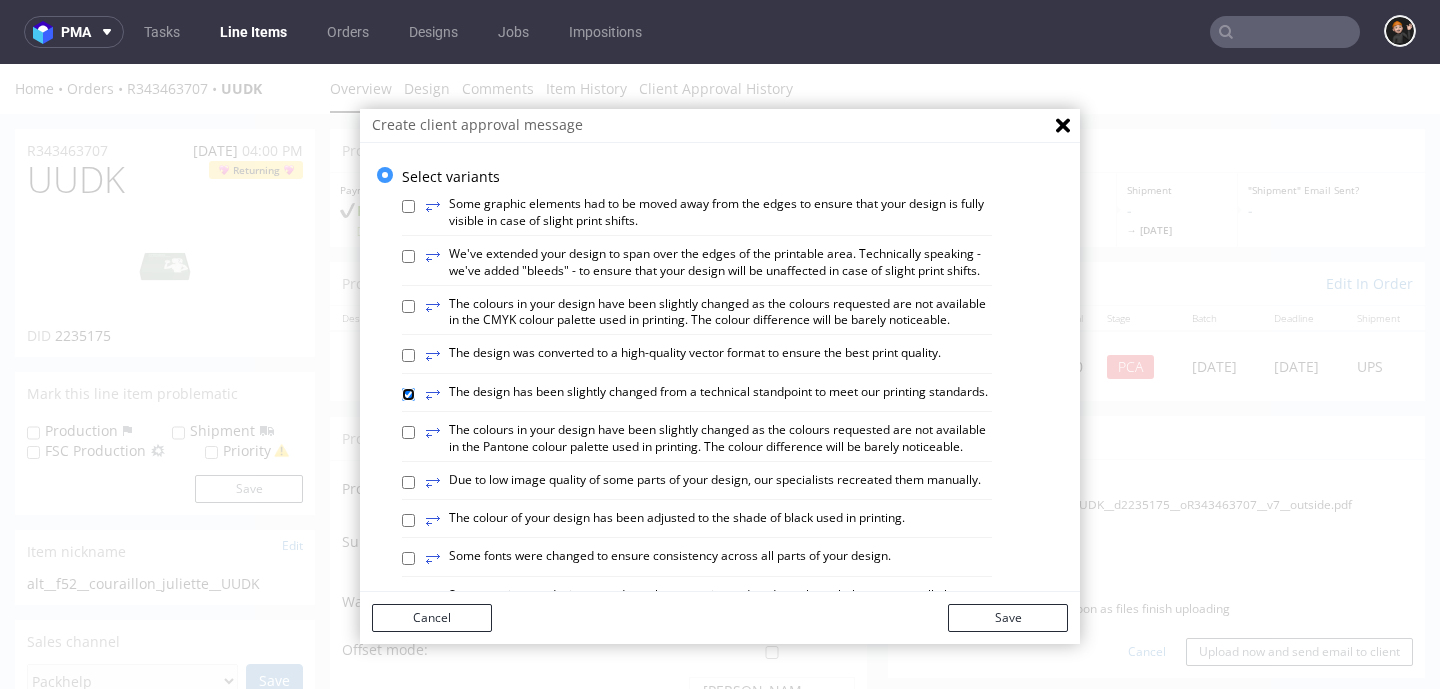 checkbox on "true" 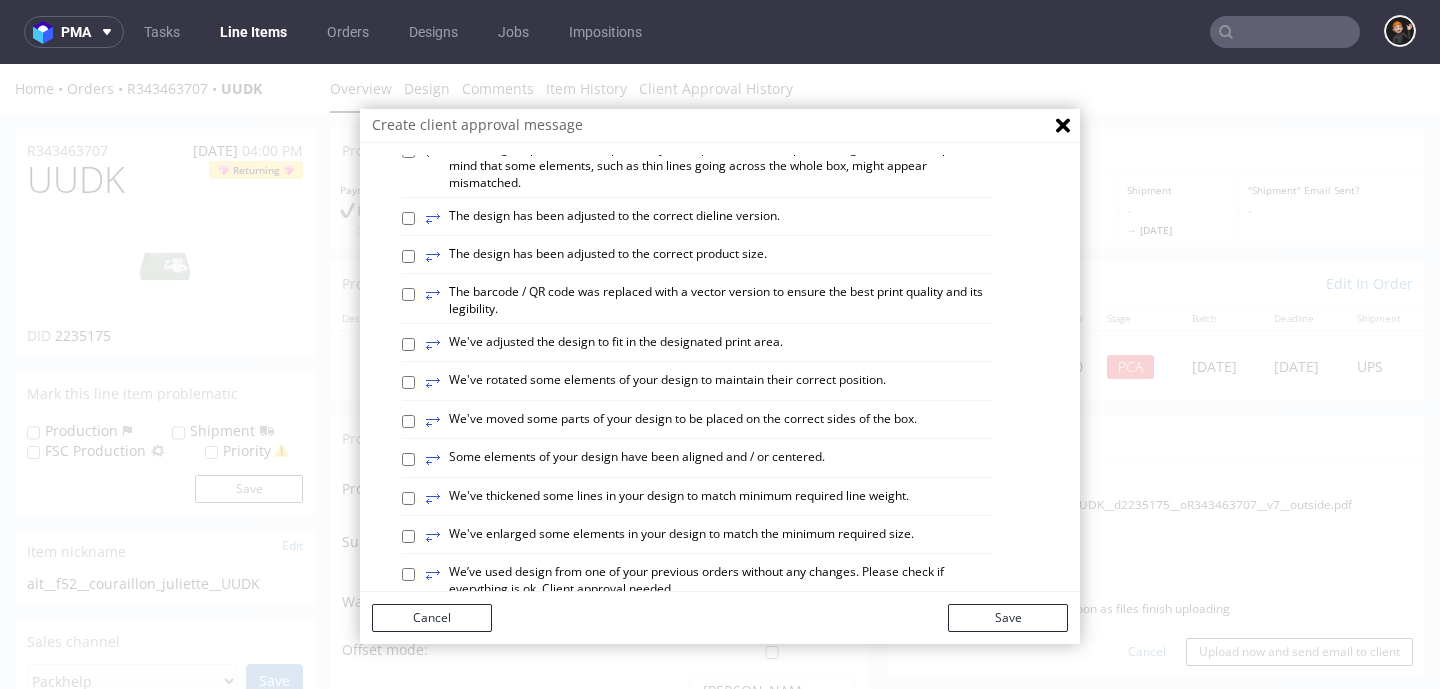 scroll, scrollTop: 496, scrollLeft: 0, axis: vertical 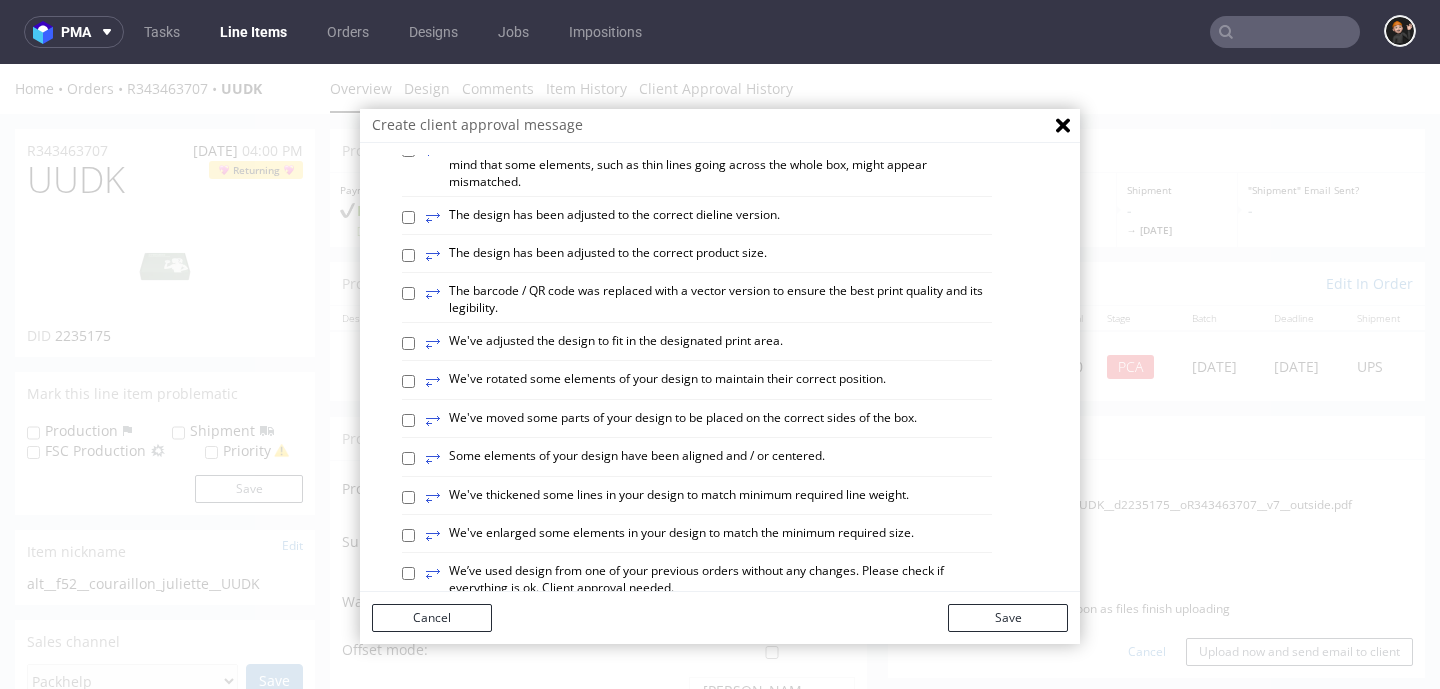 click on "⥂   Some elements of your design have been aligned and / or centered." at bounding box center [625, 459] 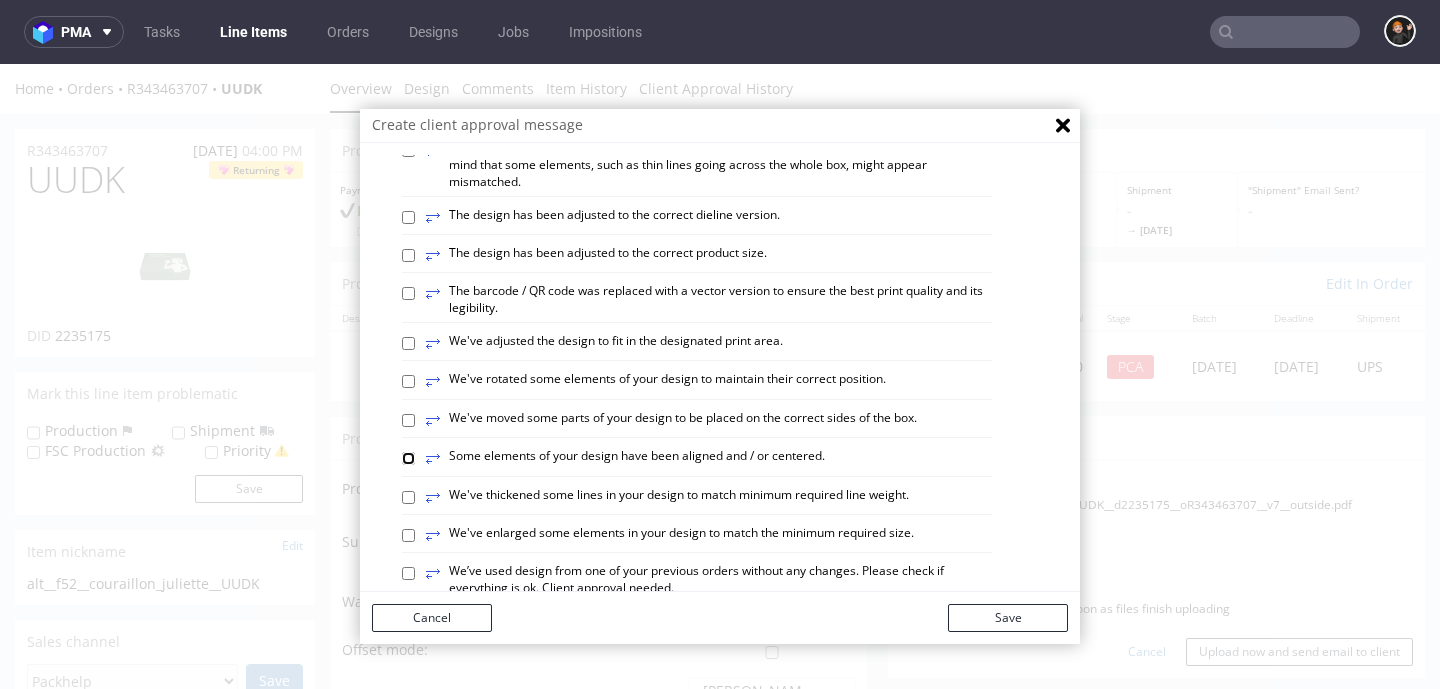 click on "⥂   Some elements of your design have been aligned and / or centered." at bounding box center [408, 458] 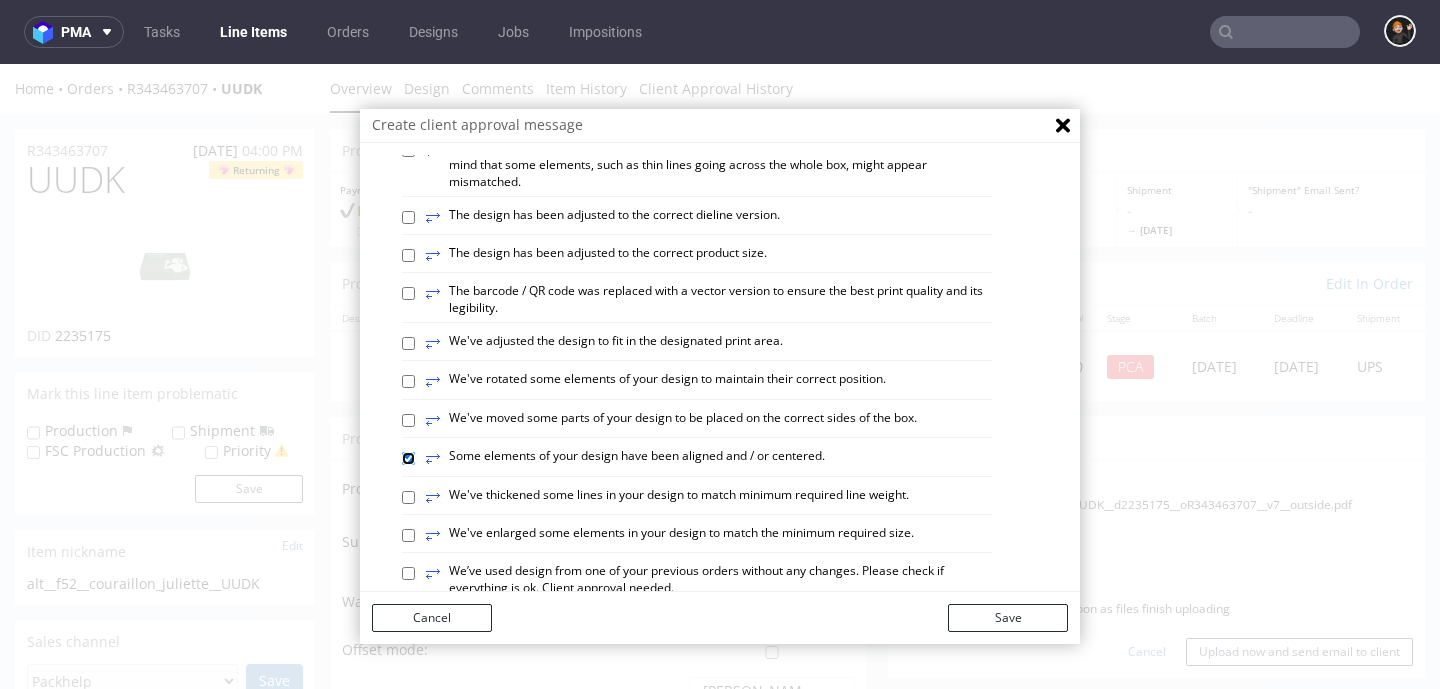 checkbox on "true" 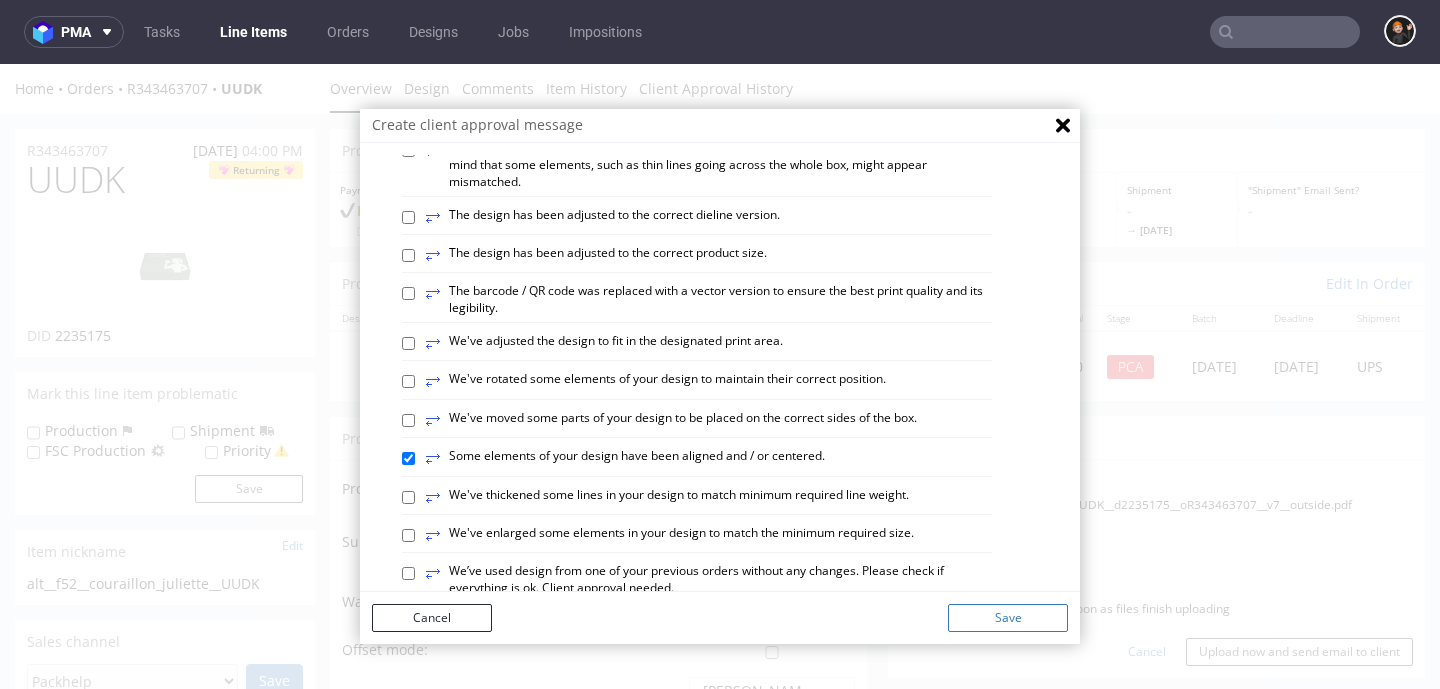 click on "Save" at bounding box center [1008, 618] 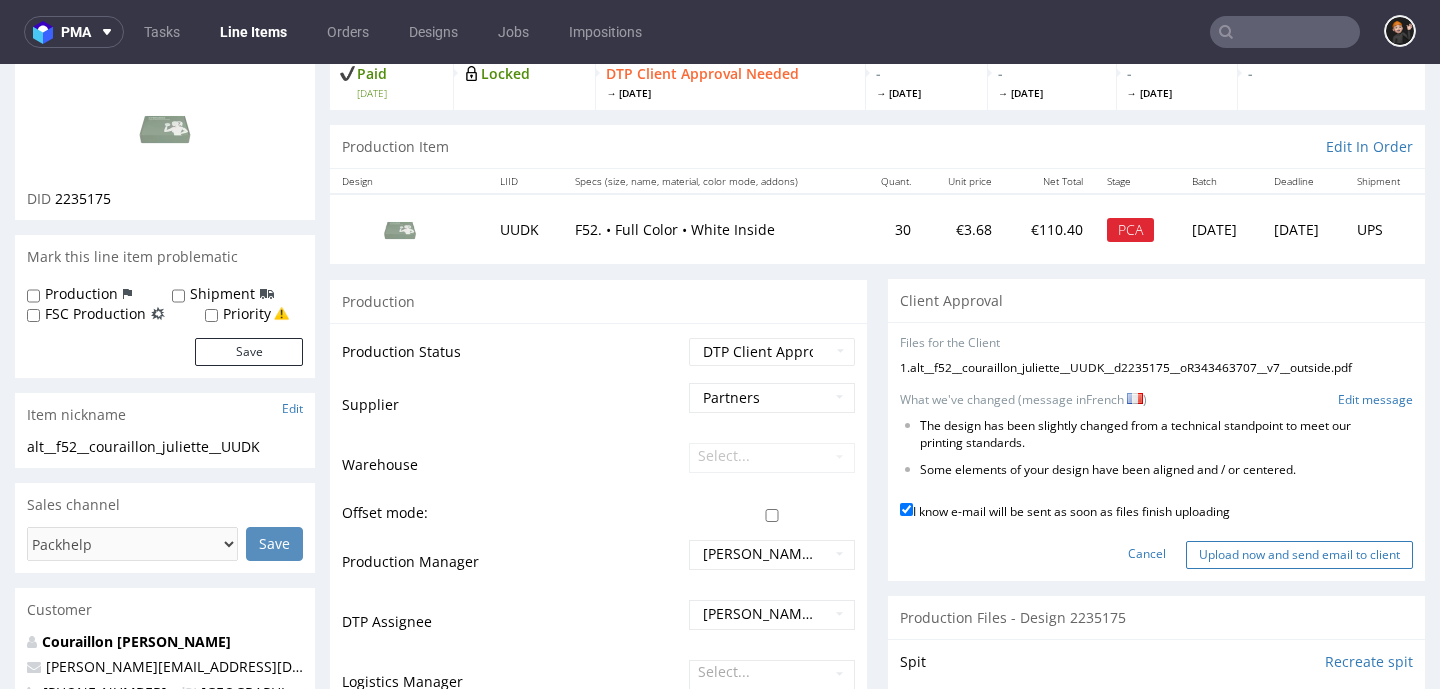 click on "Upload now and send email to client" at bounding box center (1299, 555) 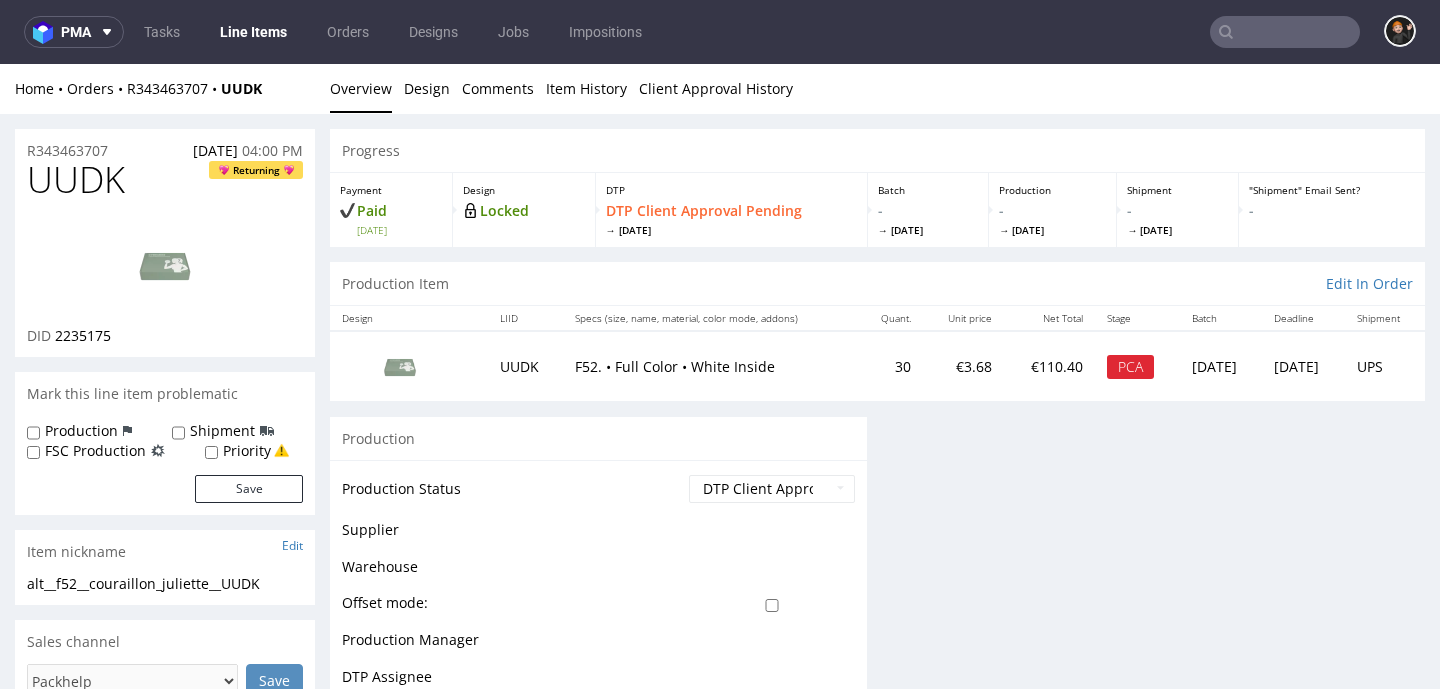 scroll, scrollTop: 0, scrollLeft: 0, axis: both 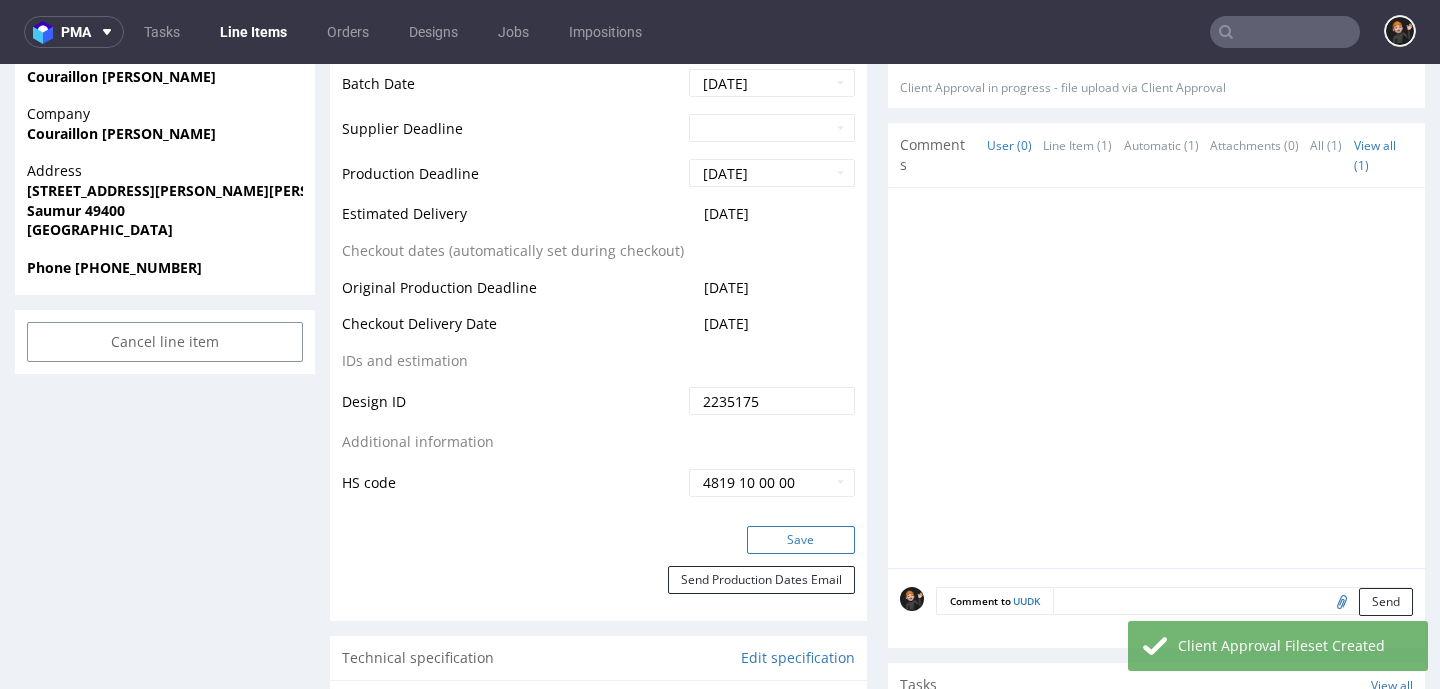 drag, startPoint x: 786, startPoint y: 543, endPoint x: 755, endPoint y: 542, distance: 31.016125 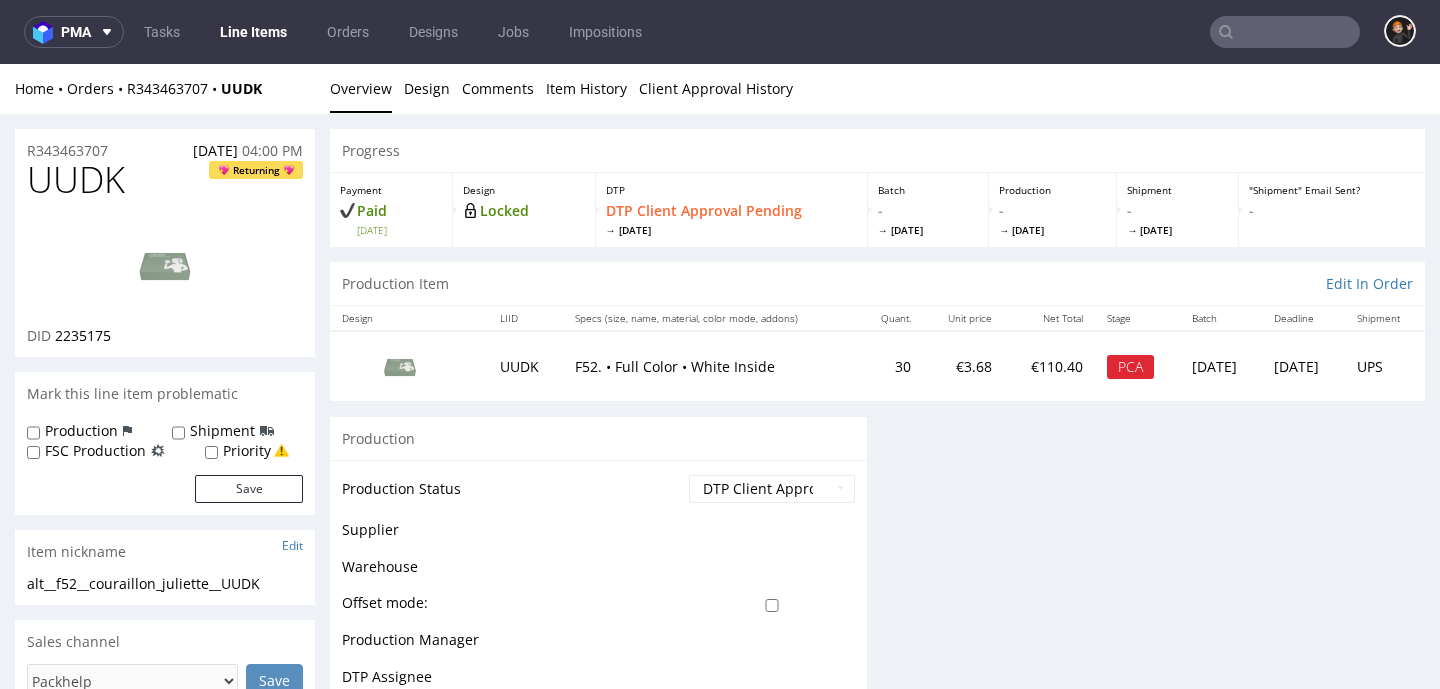 scroll, scrollTop: 0, scrollLeft: 0, axis: both 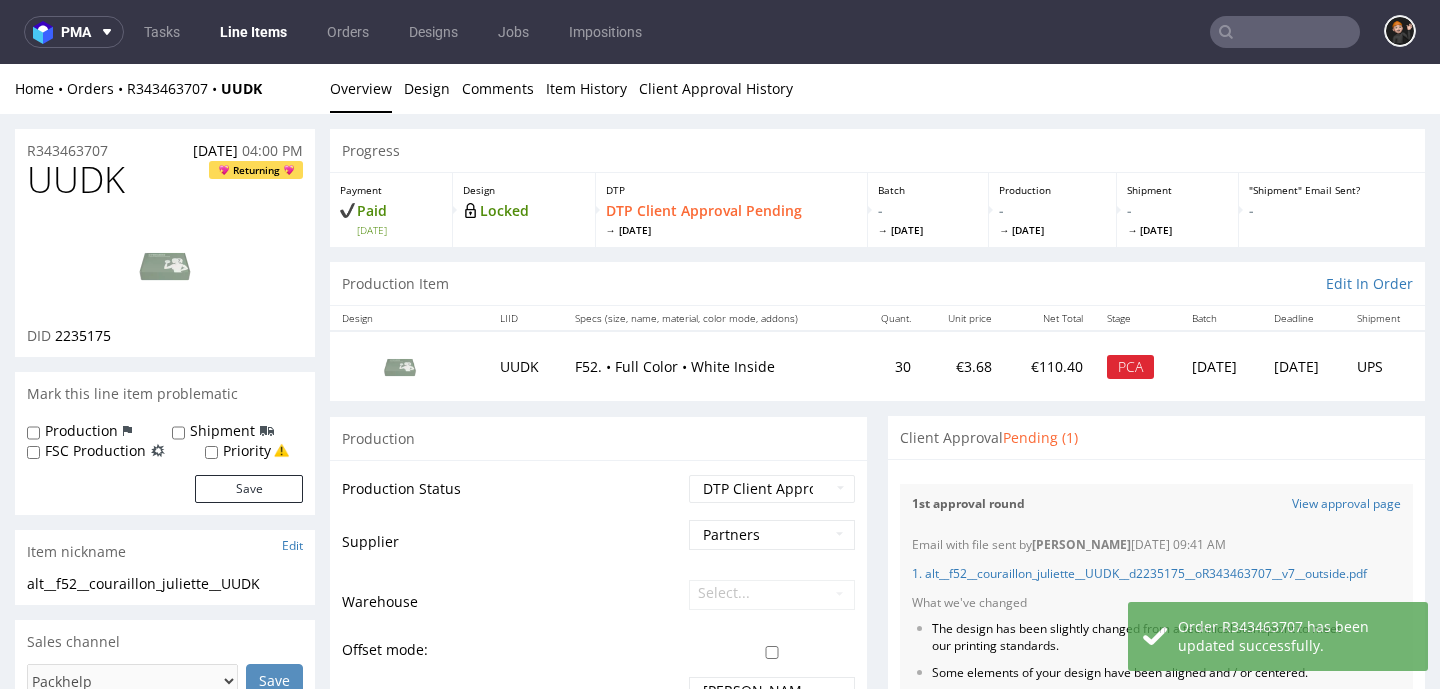 click on "pma Tasks Line Items Orders Designs Jobs Impositions" at bounding box center [720, 32] 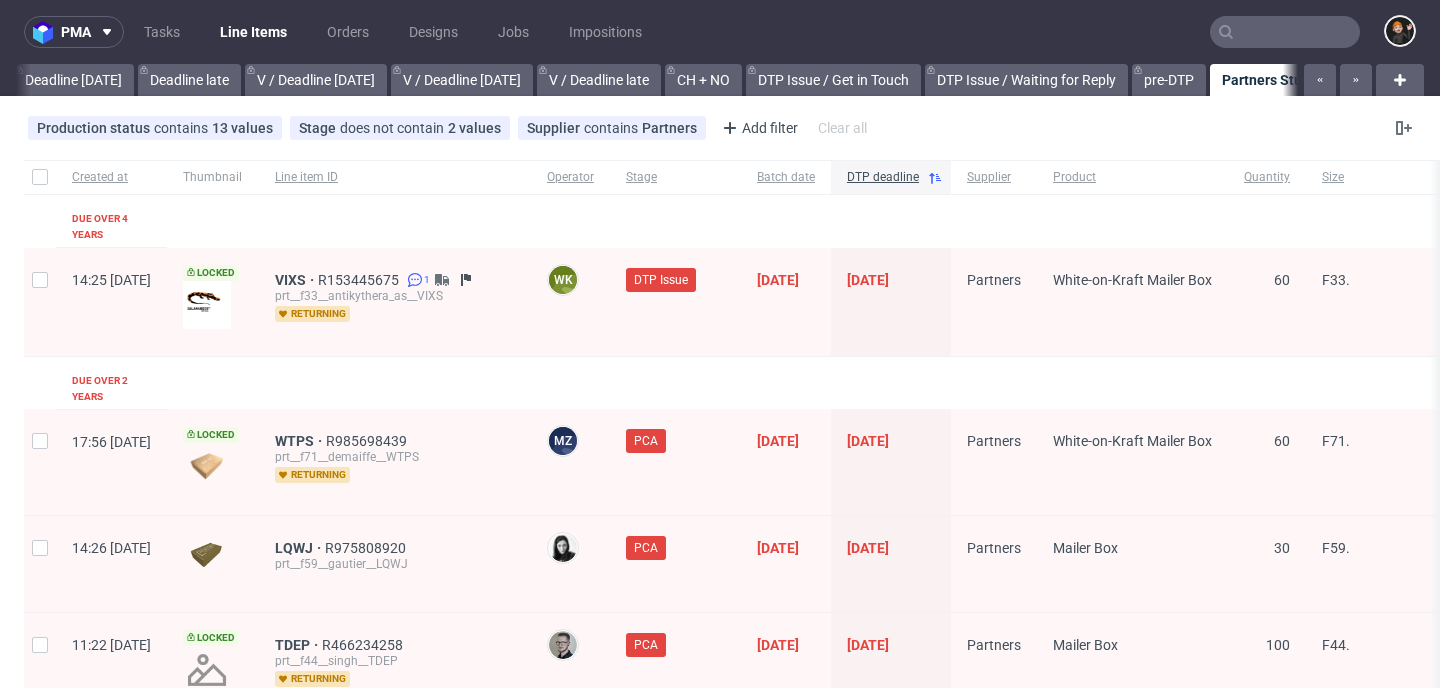 scroll, scrollTop: 0, scrollLeft: 2409, axis: horizontal 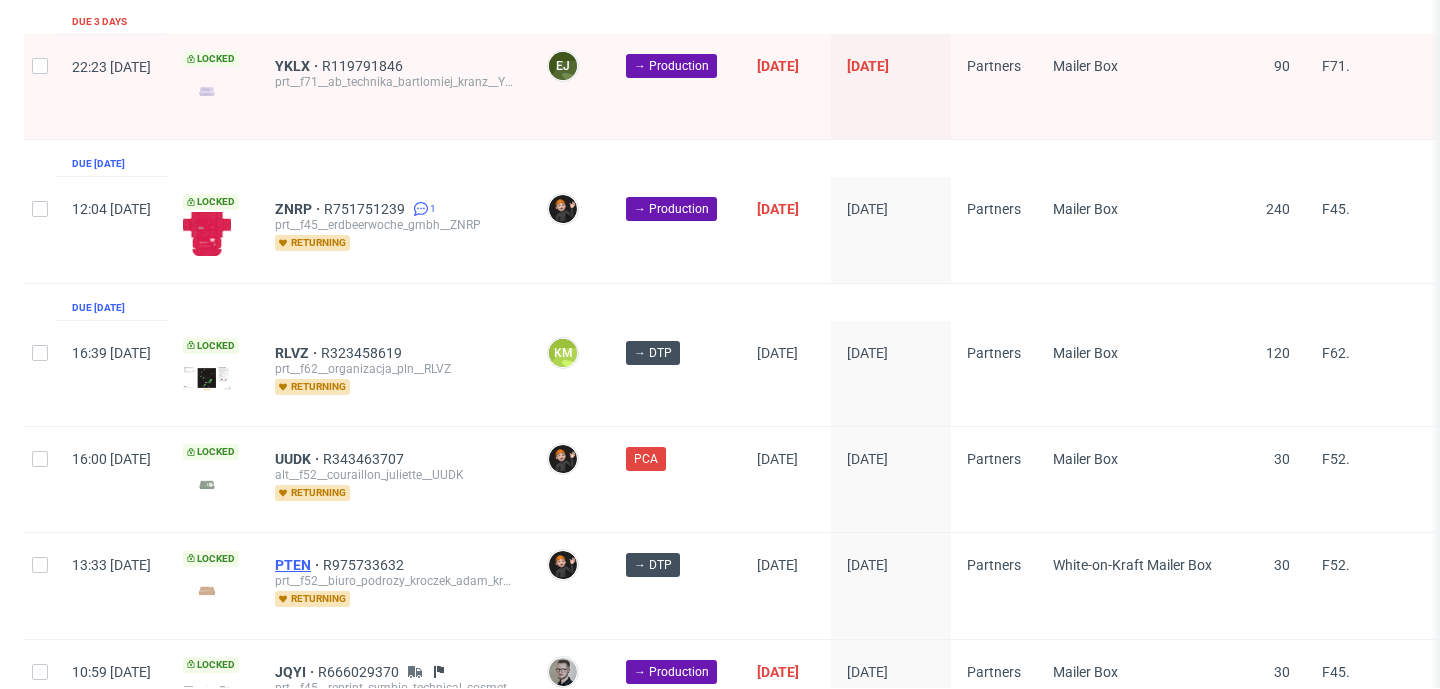 click on "PTEN" at bounding box center (299, 565) 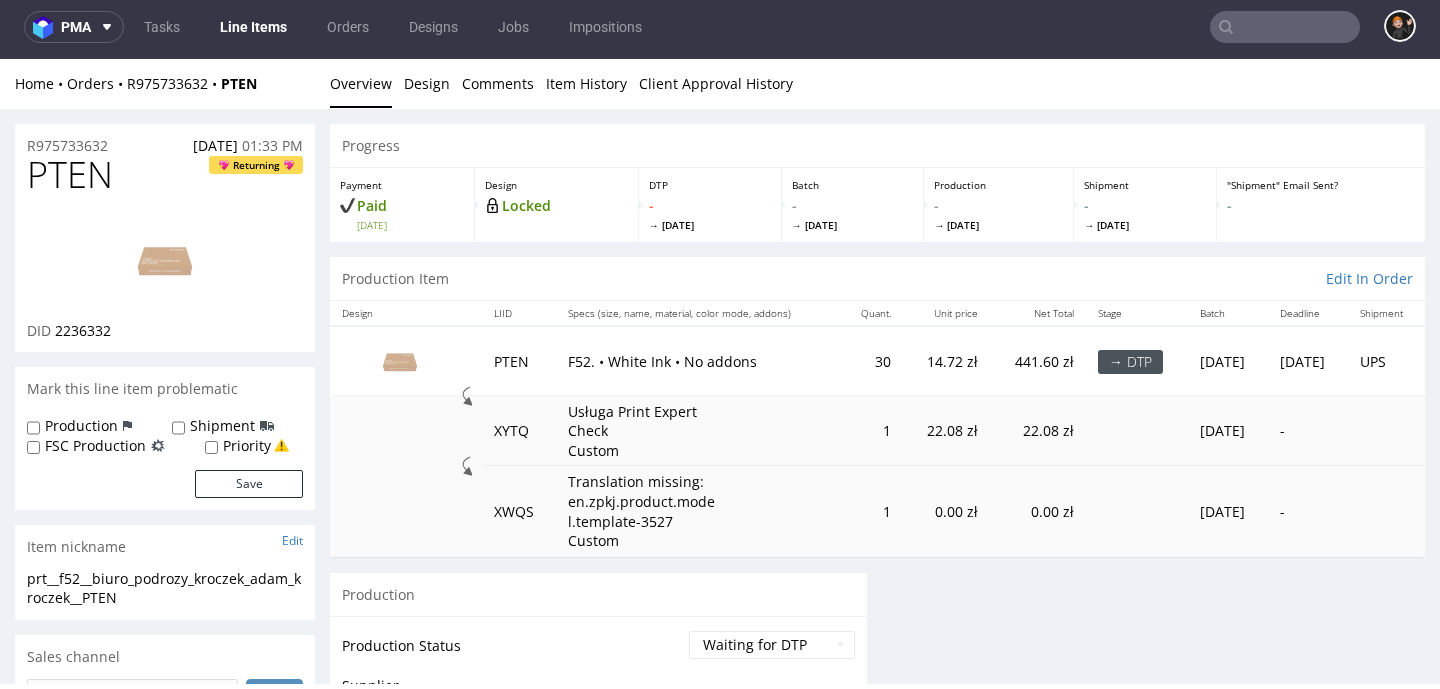 scroll, scrollTop: 0, scrollLeft: 0, axis: both 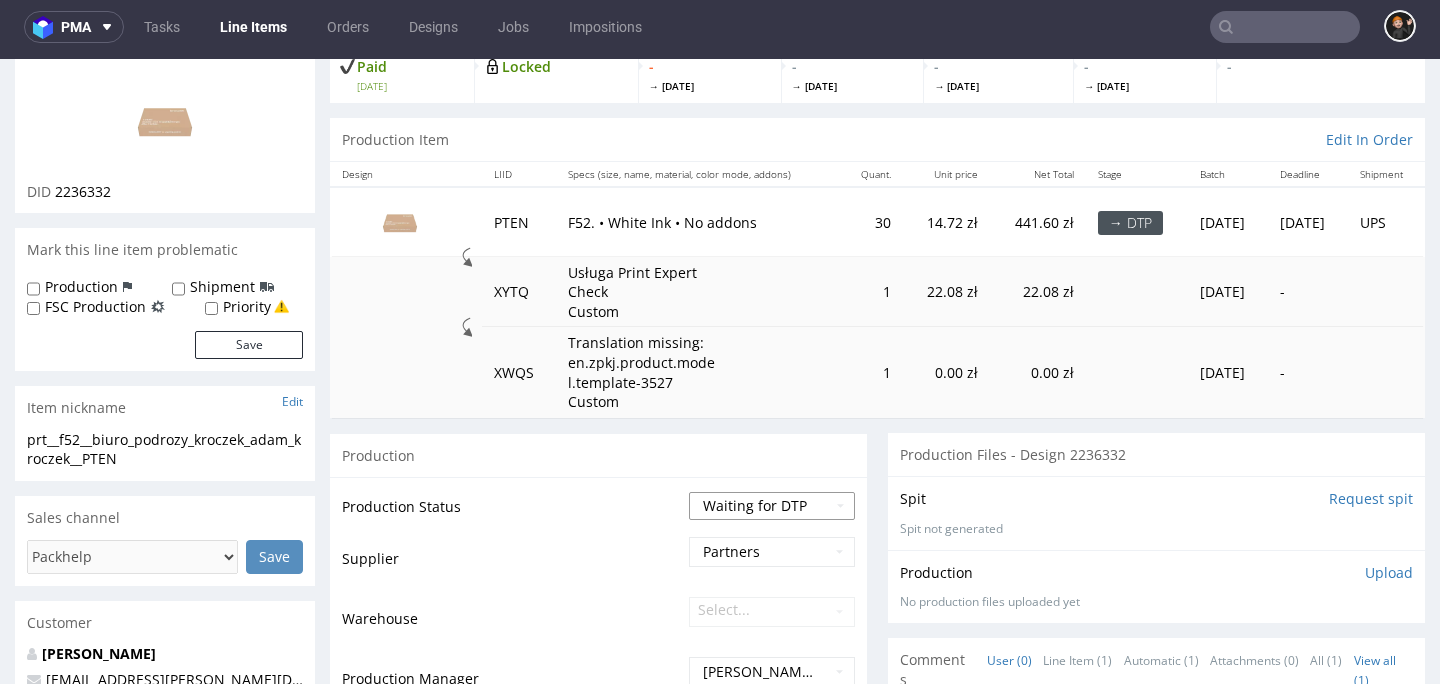 click on "Waiting for Artwork
Waiting for Diecut
Waiting for Mockup Waiting for DTP
Waiting for DTP Double Check
DTP DC Done
In DTP
Issue in DTP
DTP Client Approval Needed
DTP Client Approval Pending
DTP Client Approval Rejected
Back for DTP
DTP Verification Needed
DTP Production Ready In Production
Sent to Fulfillment
Issue in Production
Sent to Warehouse Fulfillment
Production Complete" at bounding box center (772, 506) 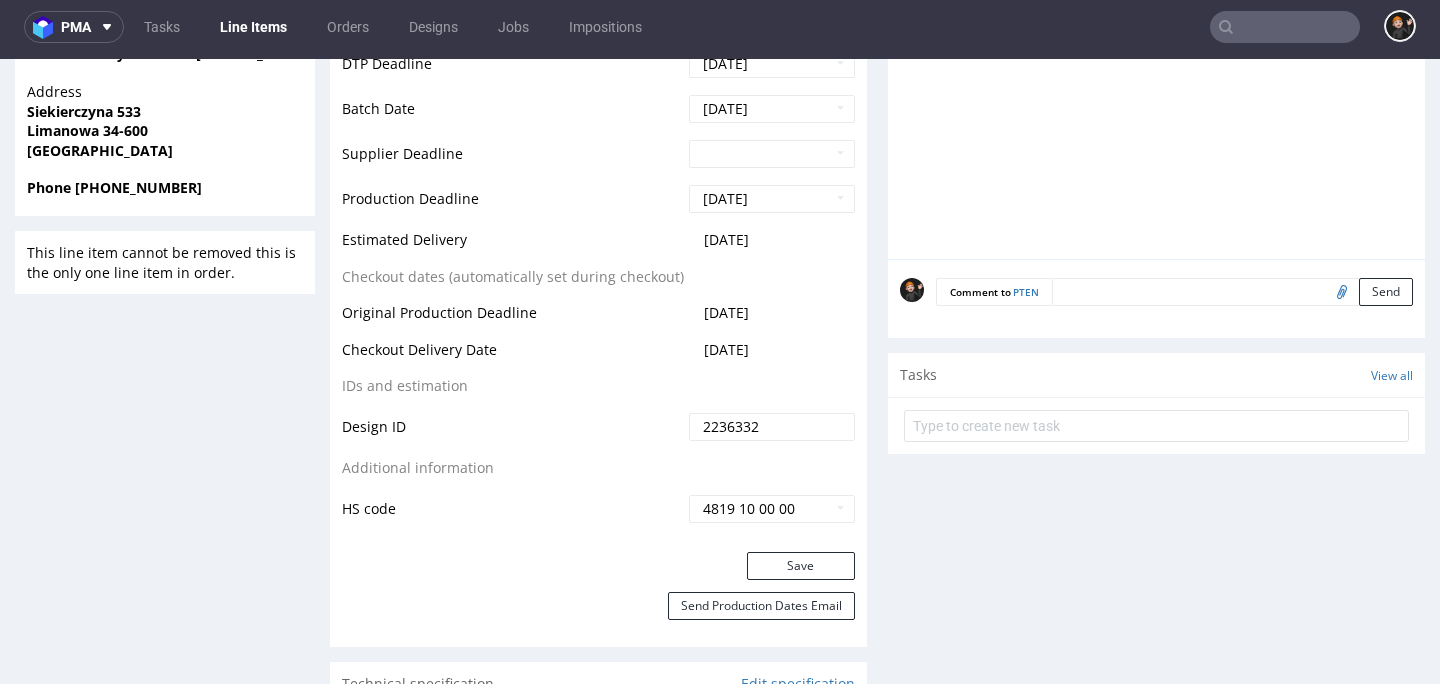 scroll, scrollTop: 1062, scrollLeft: 0, axis: vertical 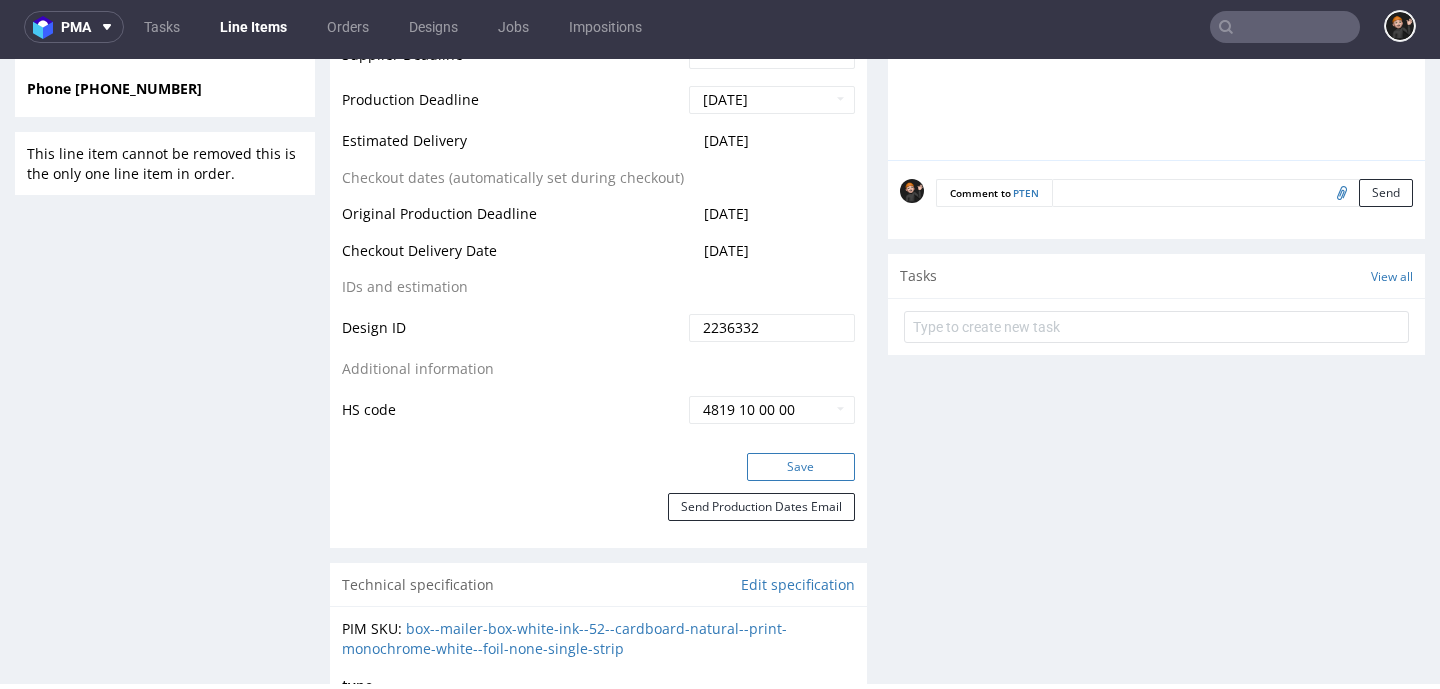click on "Save" at bounding box center [801, 467] 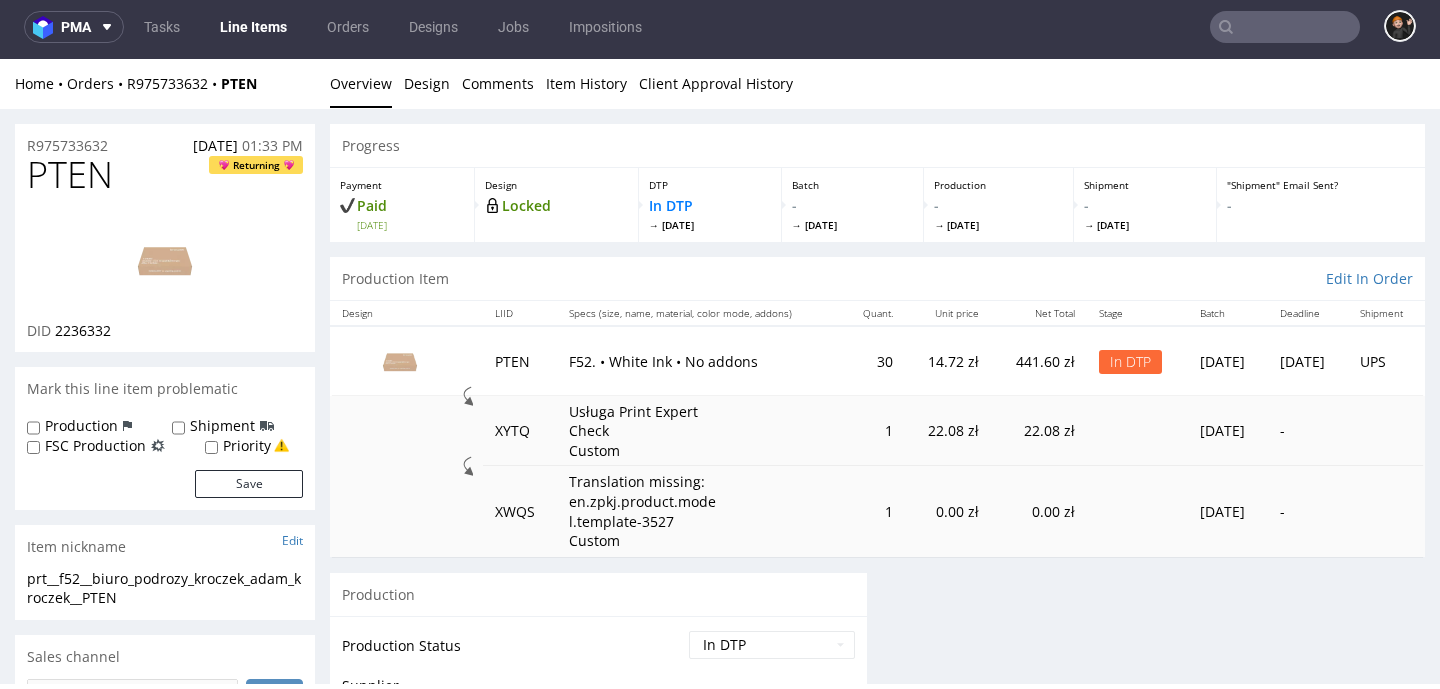 scroll, scrollTop: 0, scrollLeft: 0, axis: both 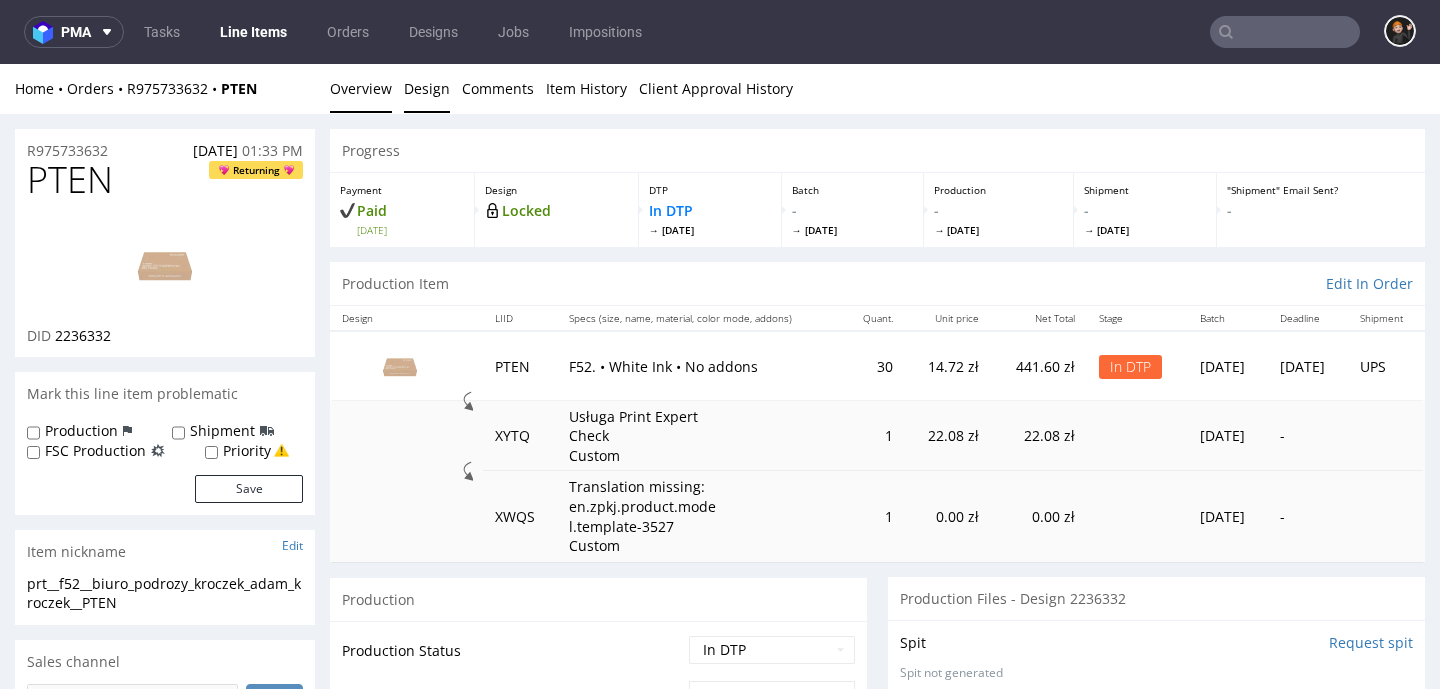 click on "Design" at bounding box center [427, 88] 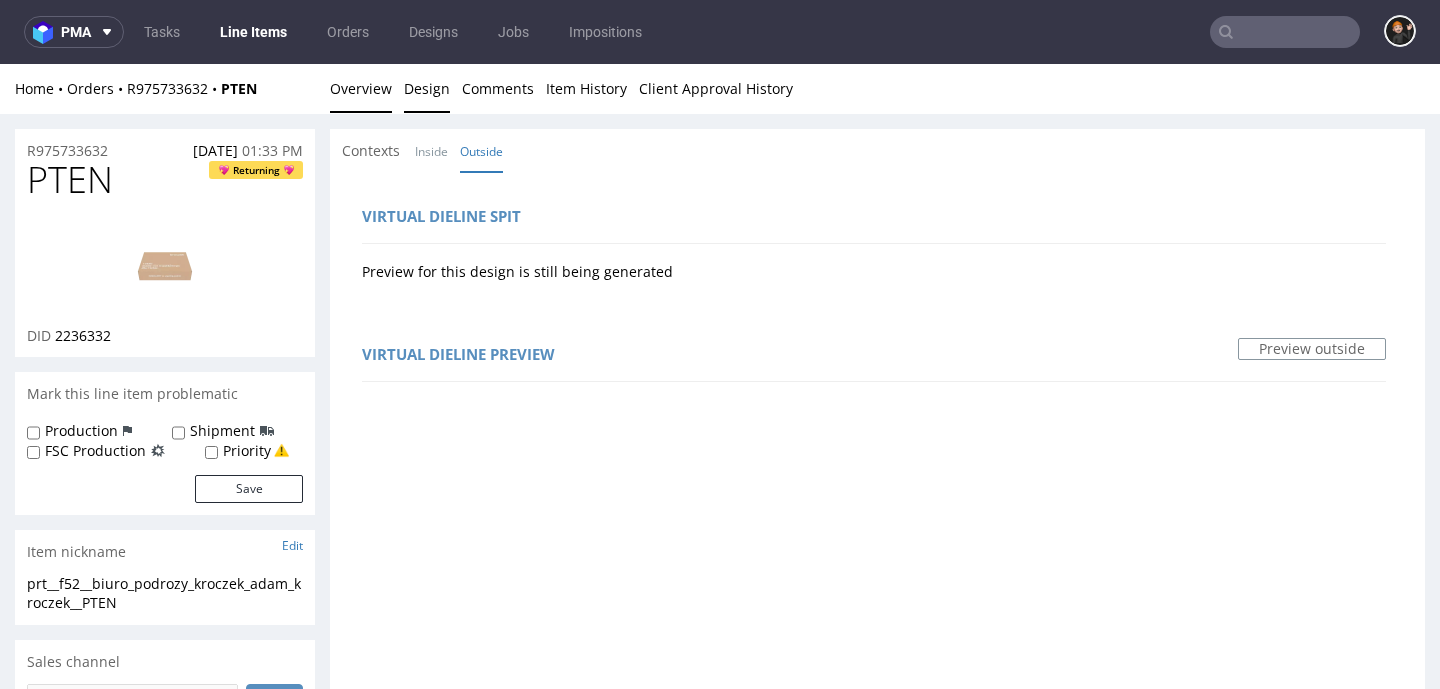 click on "Overview" at bounding box center (361, 88) 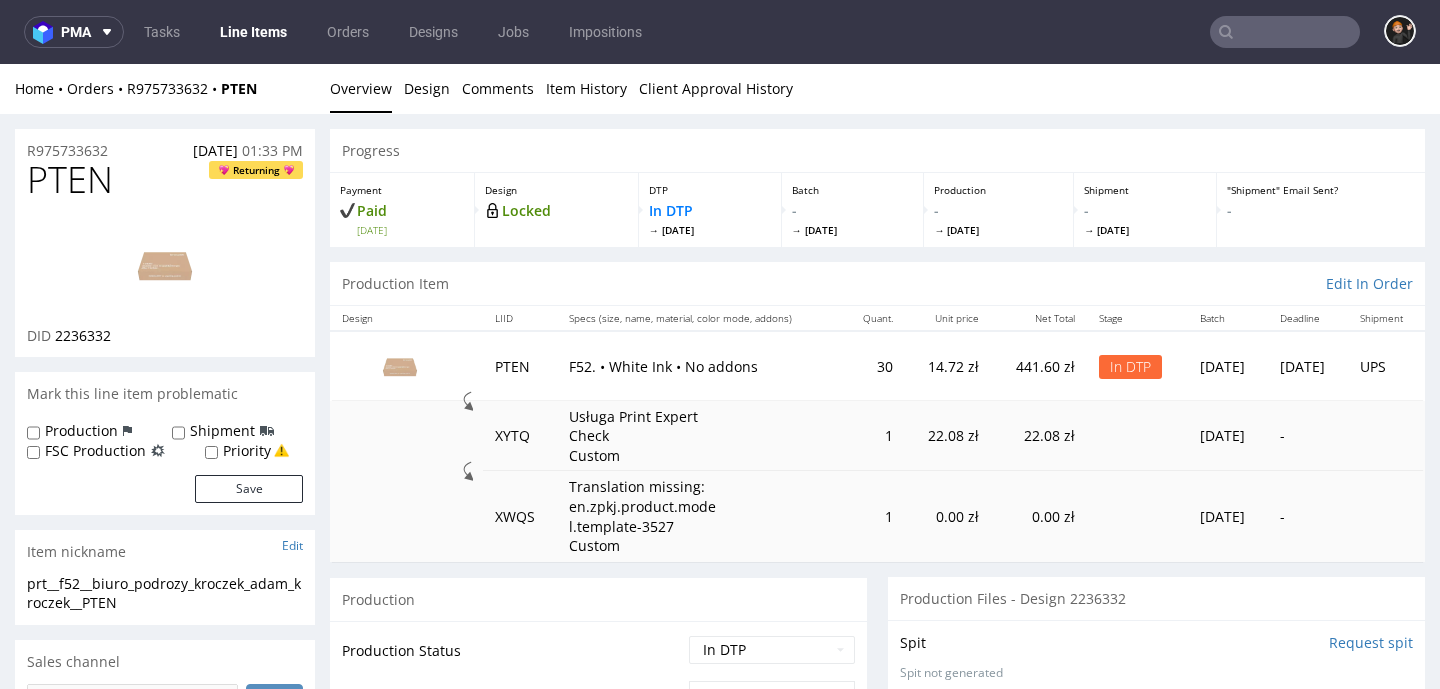 click at bounding box center [165, 265] 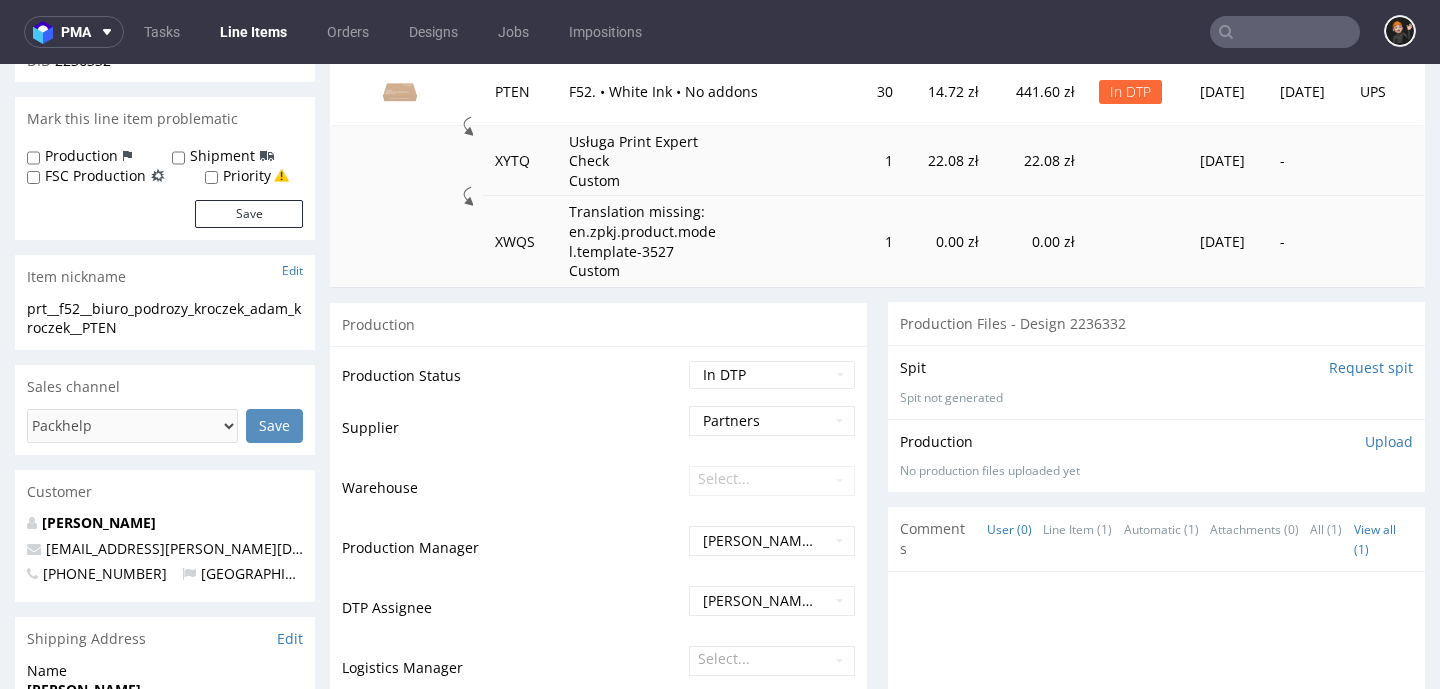 scroll, scrollTop: 287, scrollLeft: 0, axis: vertical 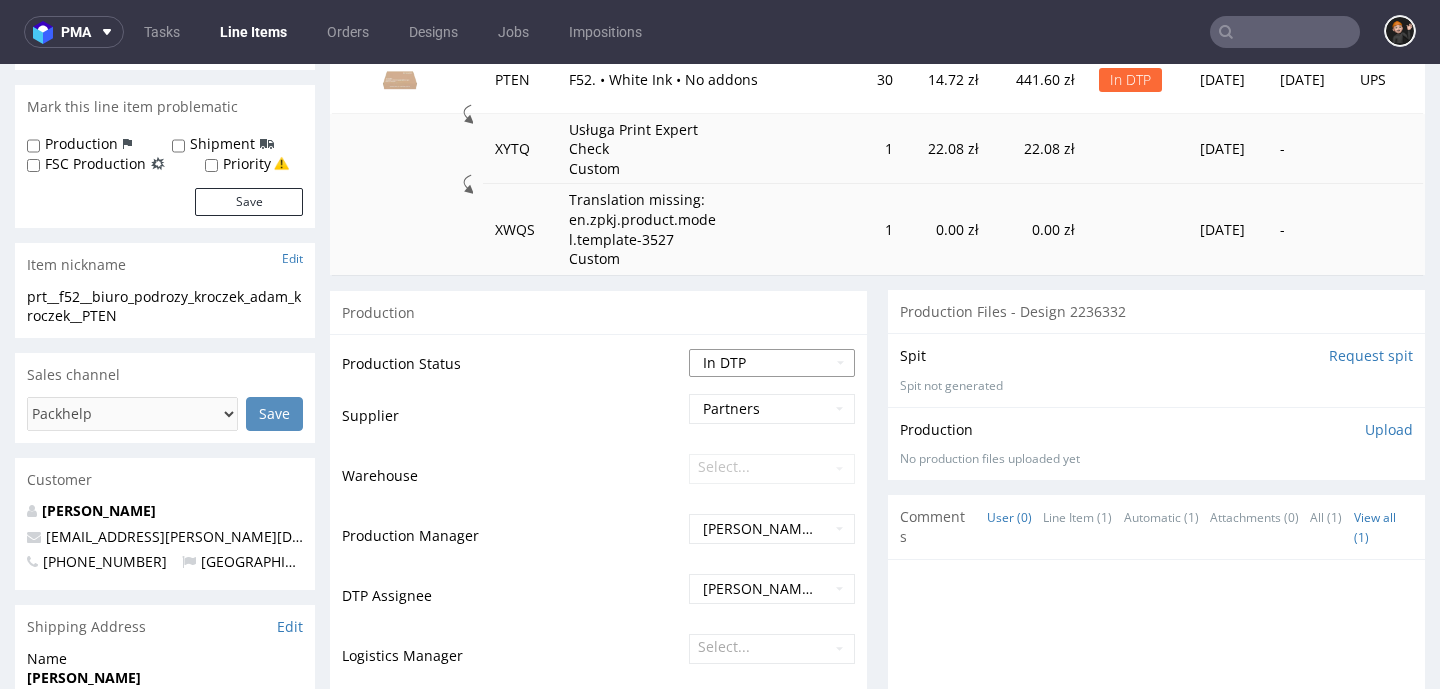 click on "Waiting for Artwork
Waiting for Diecut
Waiting for Mockup Waiting for DTP
Waiting for DTP Double Check
DTP DC Done
In DTP
Issue in DTP
DTP Client Approval Needed
DTP Client Approval Pending
DTP Client Approval Rejected
Back for DTP
DTP Verification Needed
DTP Production Ready In Production
Sent to Fulfillment
Issue in Production
Sent to Warehouse Fulfillment
Production Complete" at bounding box center (772, 363) 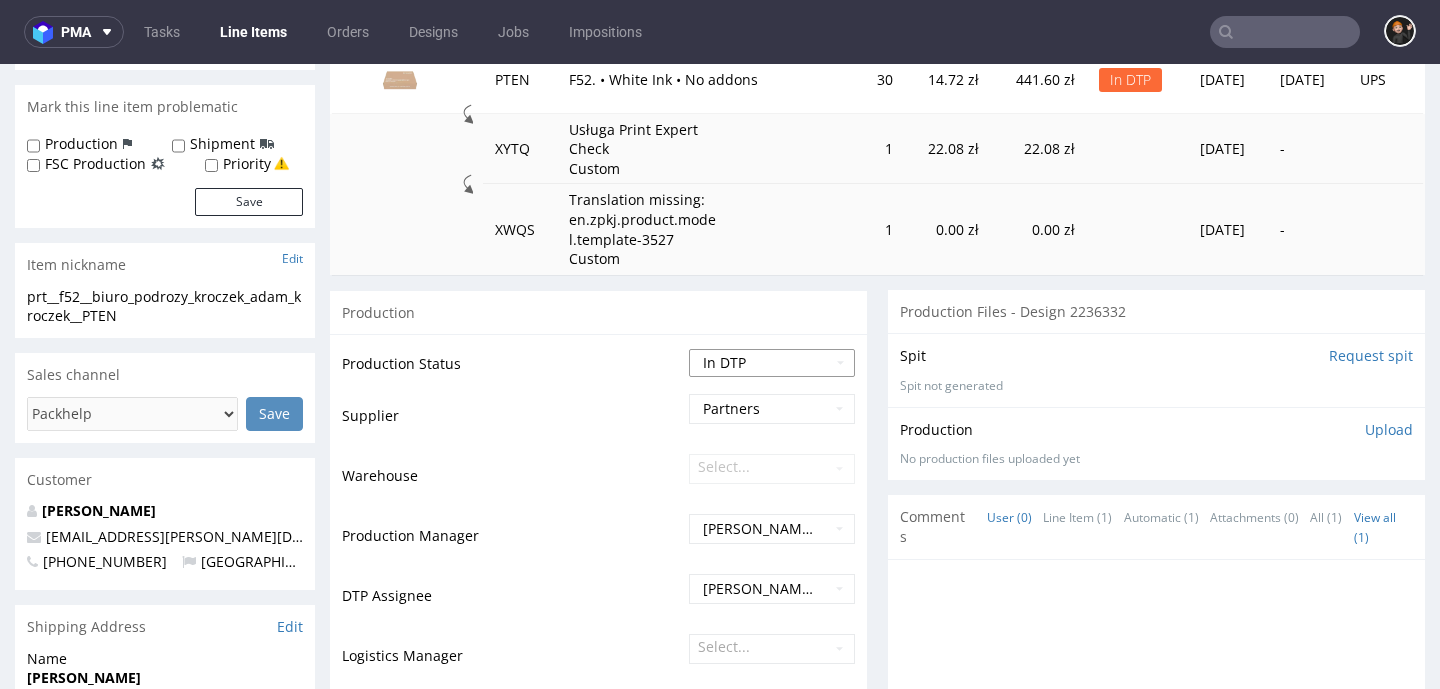 select on "dtp_ca_needed" 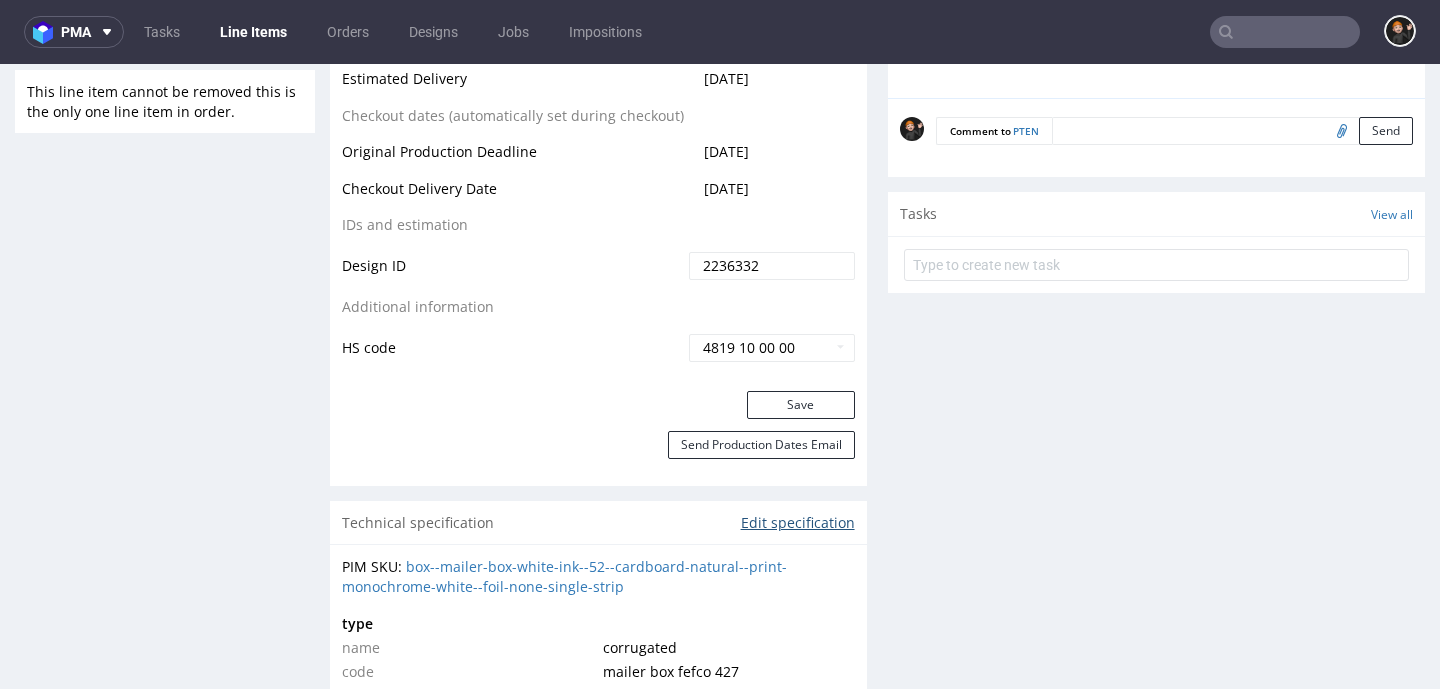 scroll, scrollTop: 1217, scrollLeft: 0, axis: vertical 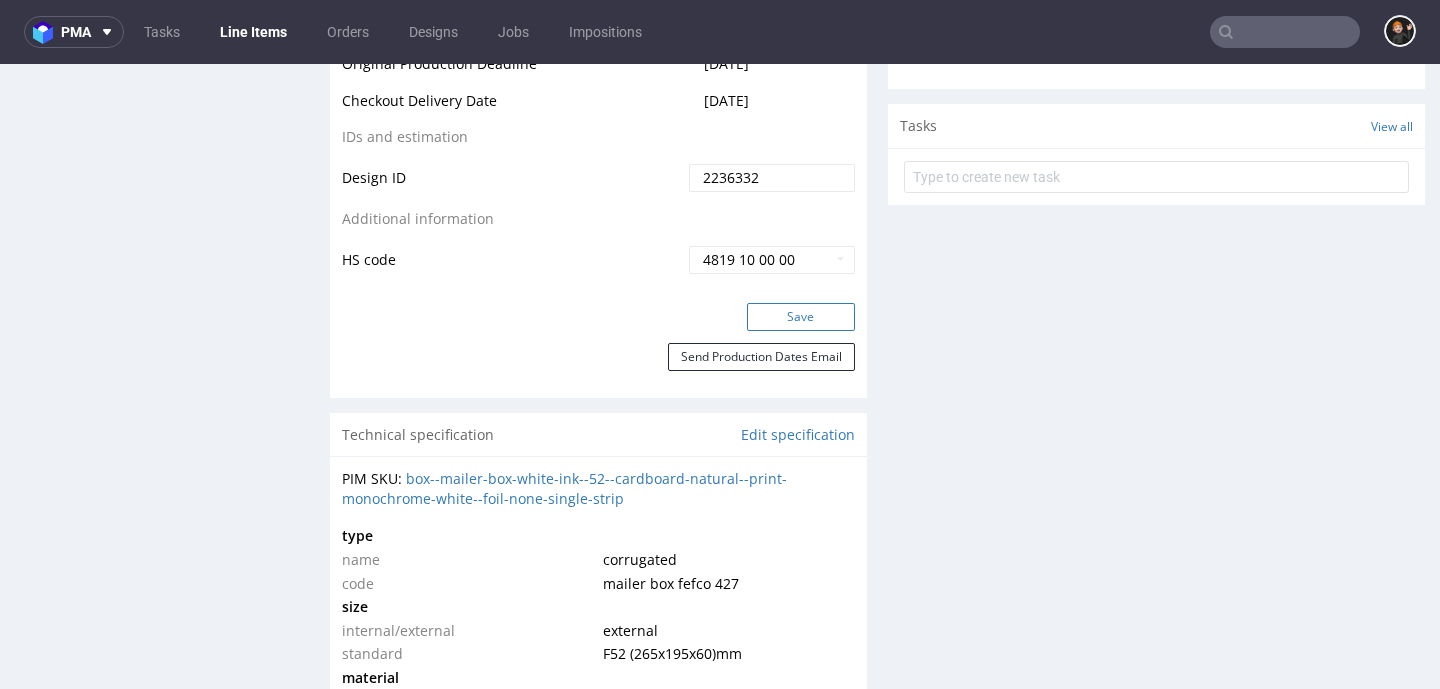 click on "Production Status Waiting for Artwork
Waiting for Diecut
Waiting for Mockup Waiting for DTP
Waiting for DTP Double Check
DTP DC Done
In DTP
Issue in DTP
DTP Client Approval Needed
DTP Client Approval Pending
DTP Client Approval Rejected
Back for DTP
DTP Verification Needed
DTP Production Ready In Production
Sent to Fulfillment
Issue in Production
Sent to Warehouse Fulfillment
Production Complete Supplier Partners Warehouse Select... Production Manager Ewa Prus DTP Assignee Dominik Grosicki Logistics Manager Select... Deadlines and dates DTP Deadline 2025-07-15 Batch Date 2025-07-17 Supplier Deadline Production Deadline 2025-07-29 Estimated Delivery 2025-07-30 Checkout dates (automatically set during checkout) Original Production Deadline 2025-07-29 Checkout Delivery Date 2025-07-30 IDs and estimation Design ID 2236332 Additional information HS code 4819 10 00 00" at bounding box center (598, -147) 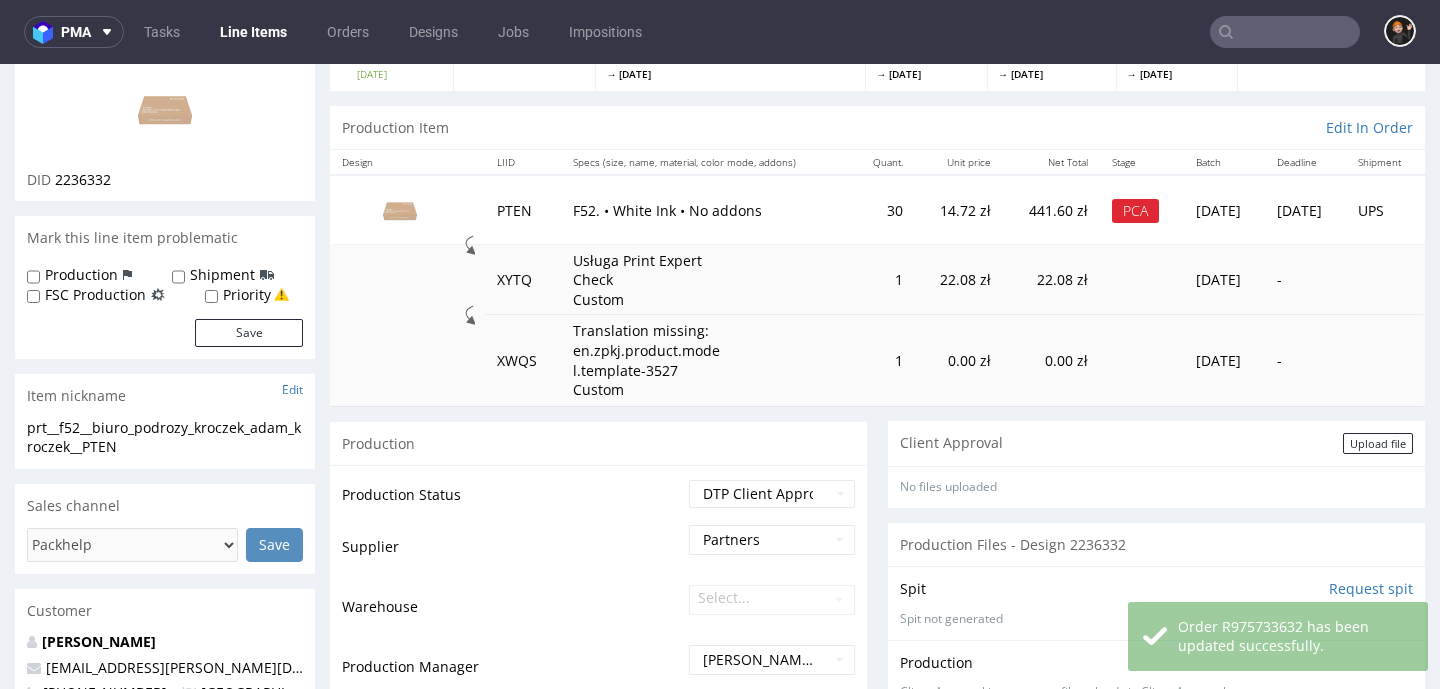 scroll, scrollTop: 156, scrollLeft: 0, axis: vertical 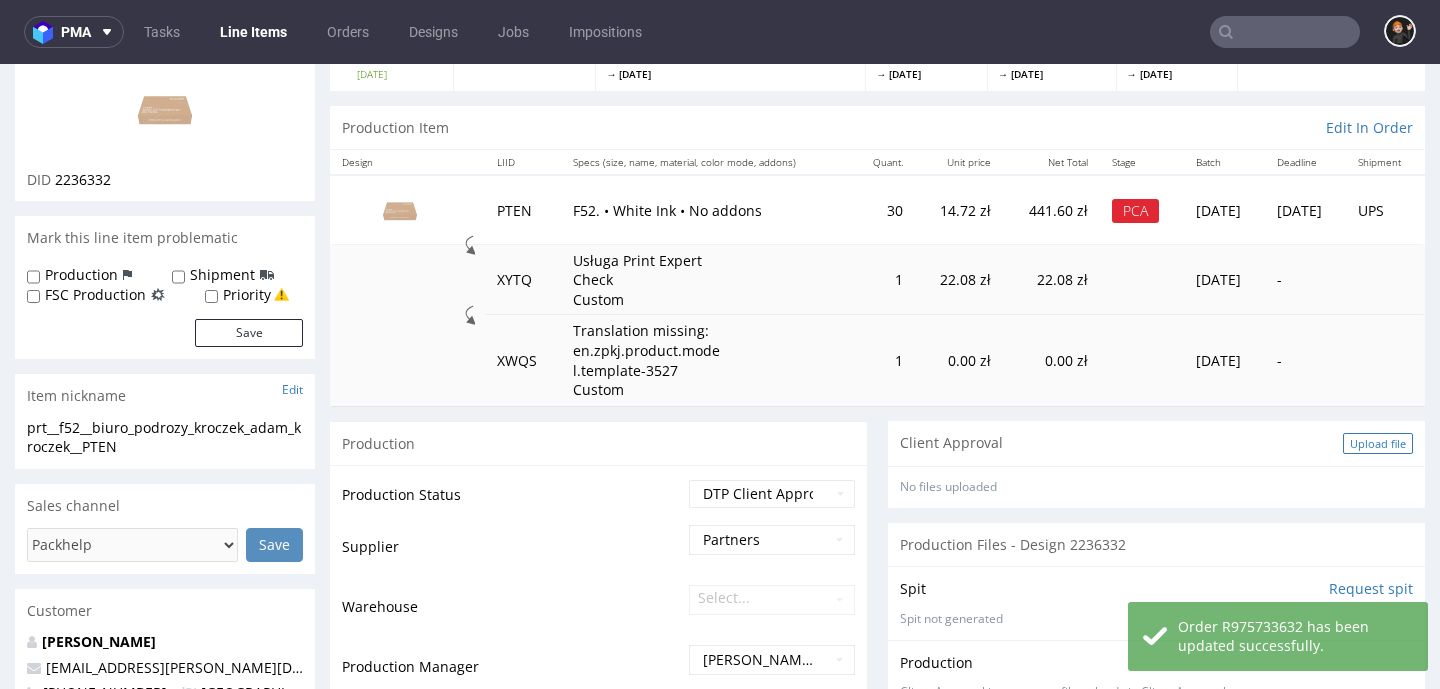 click on "Upload file" at bounding box center (1378, 443) 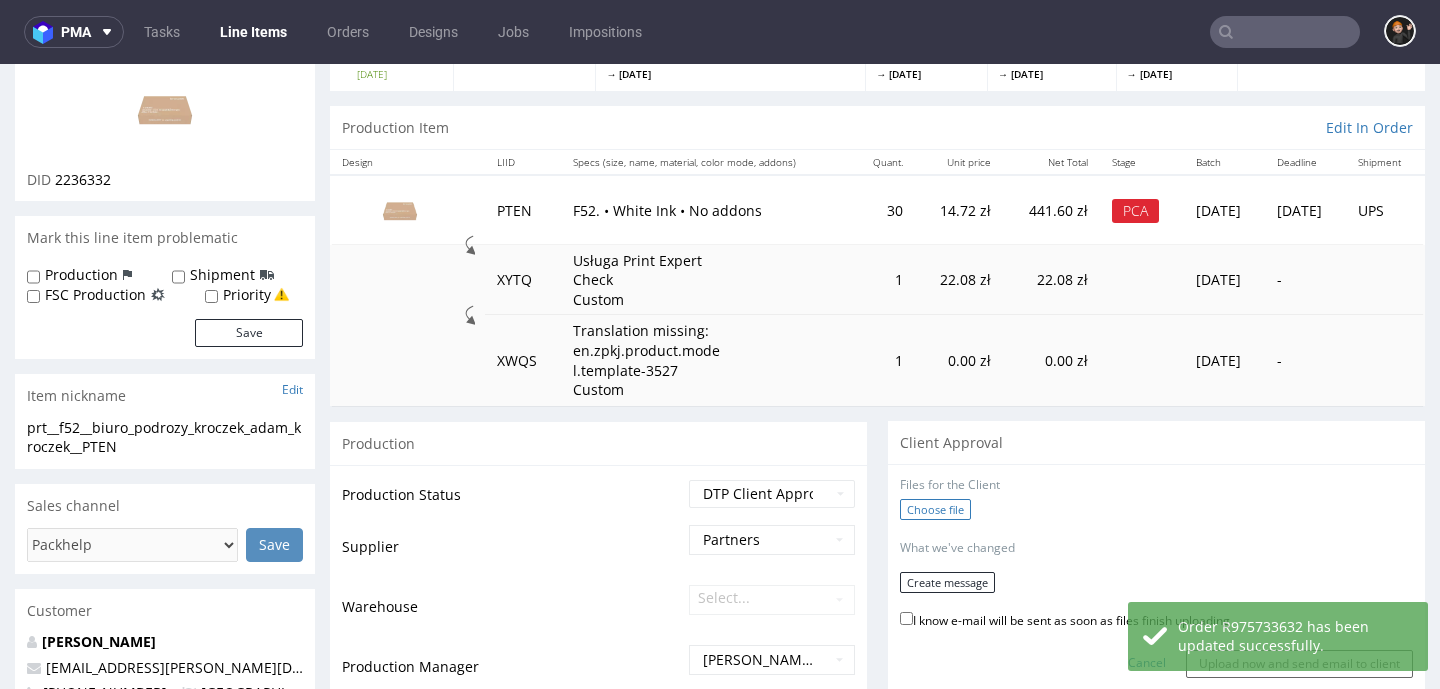 click on "Choose file" at bounding box center [935, 509] 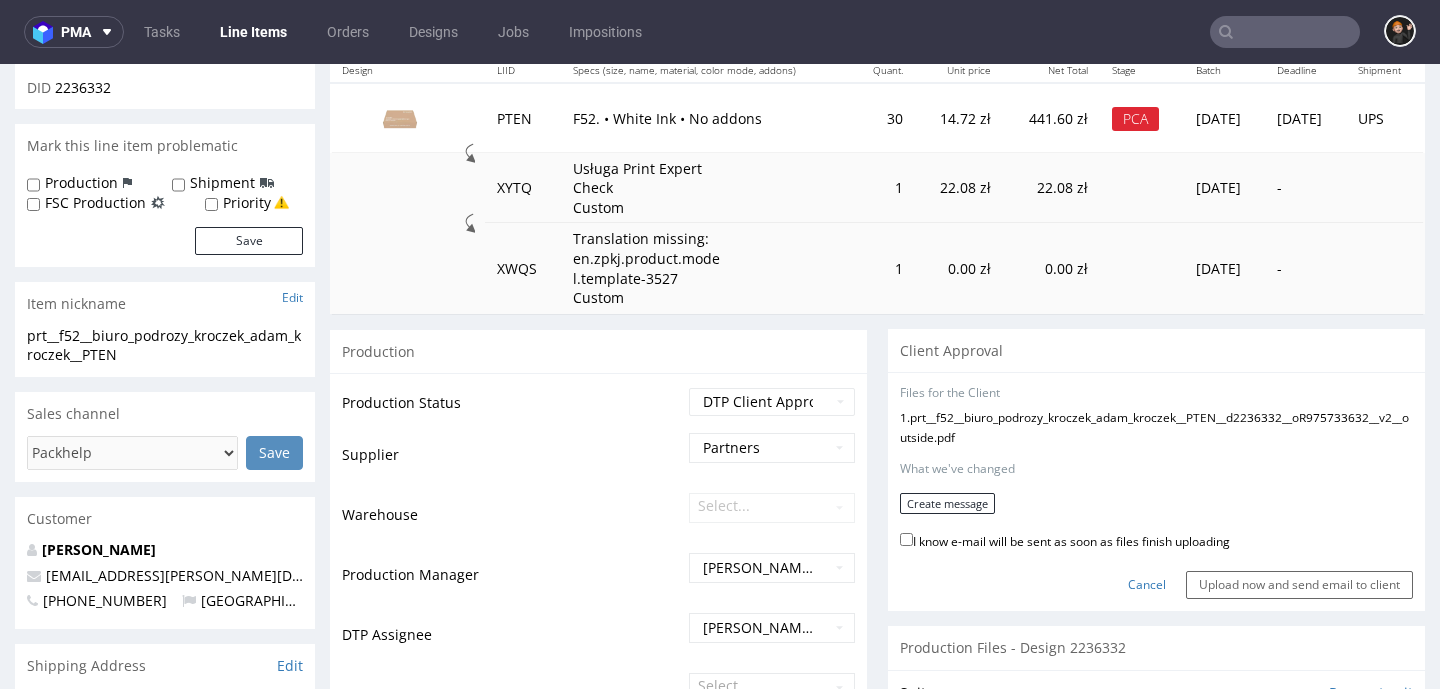 click on "I know e-mail will be sent as soon as files finish uploading" at bounding box center [1065, 540] 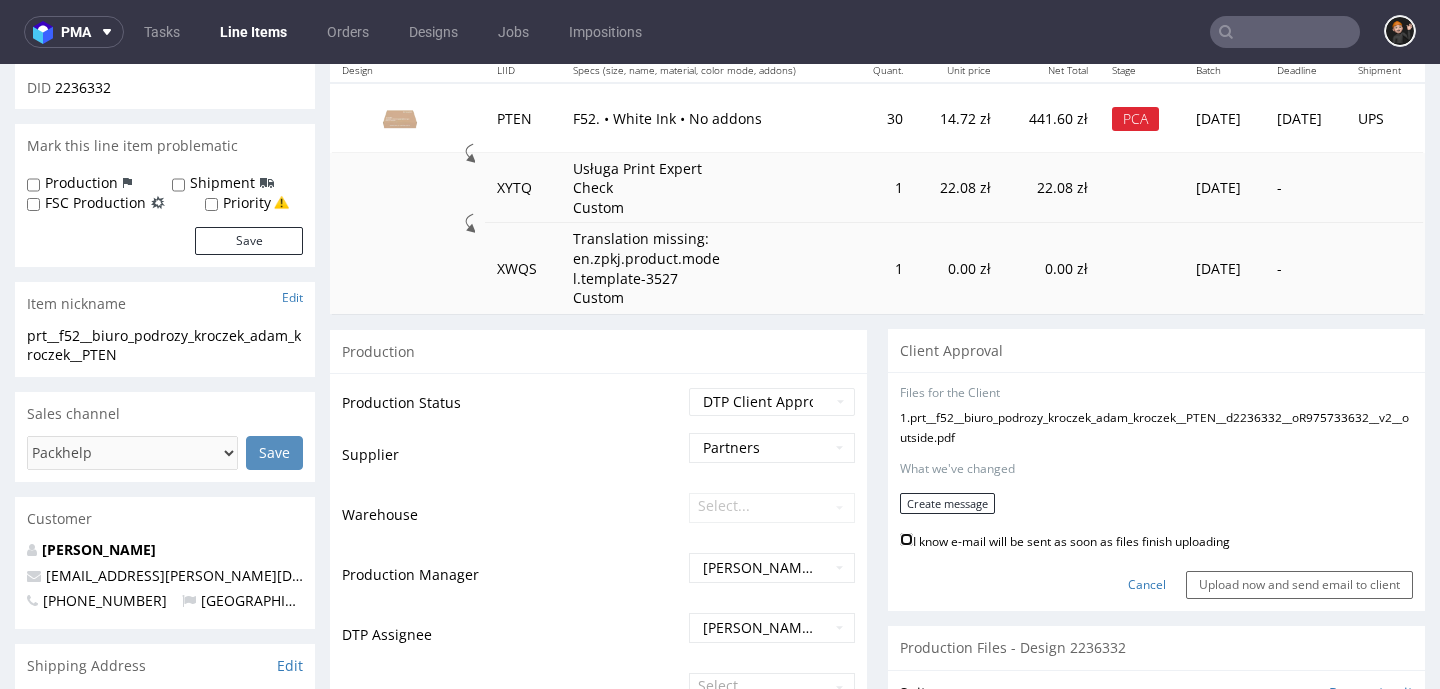 click on "I know e-mail will be sent as soon as files finish uploading" at bounding box center [906, 539] 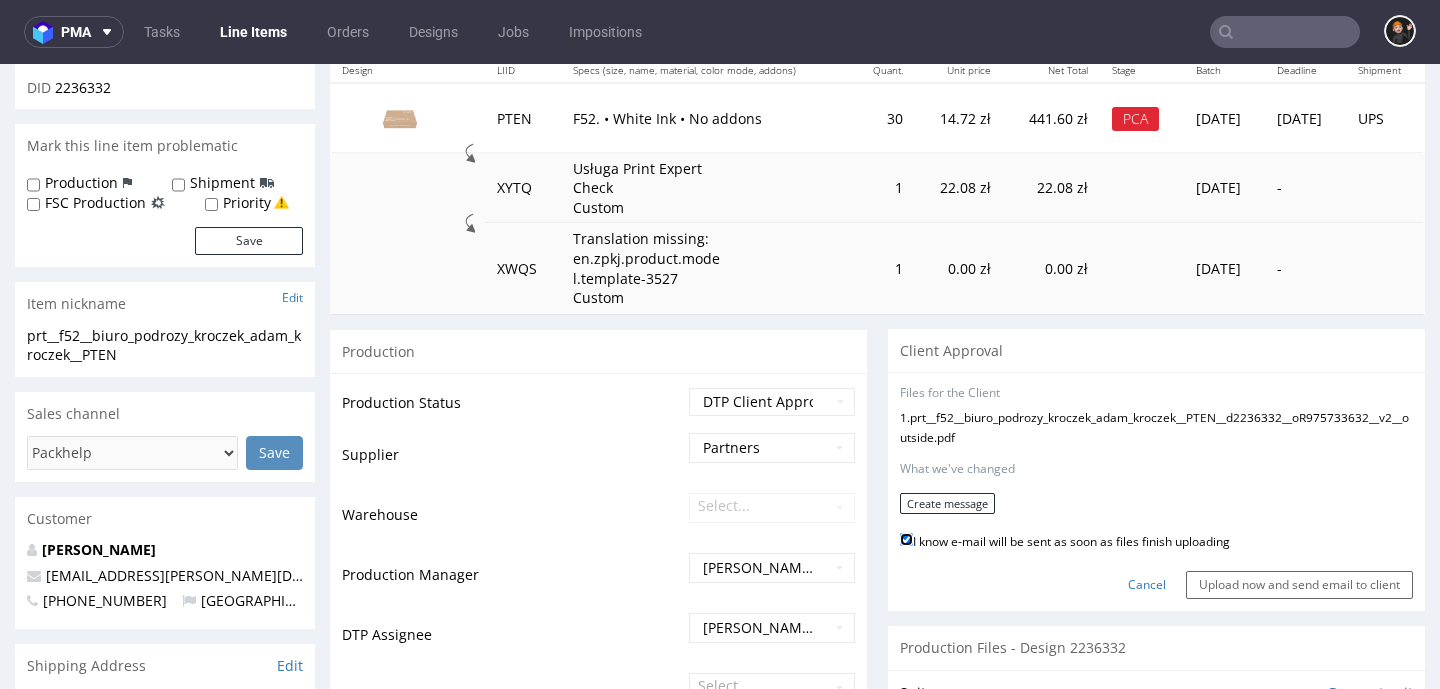 checkbox on "true" 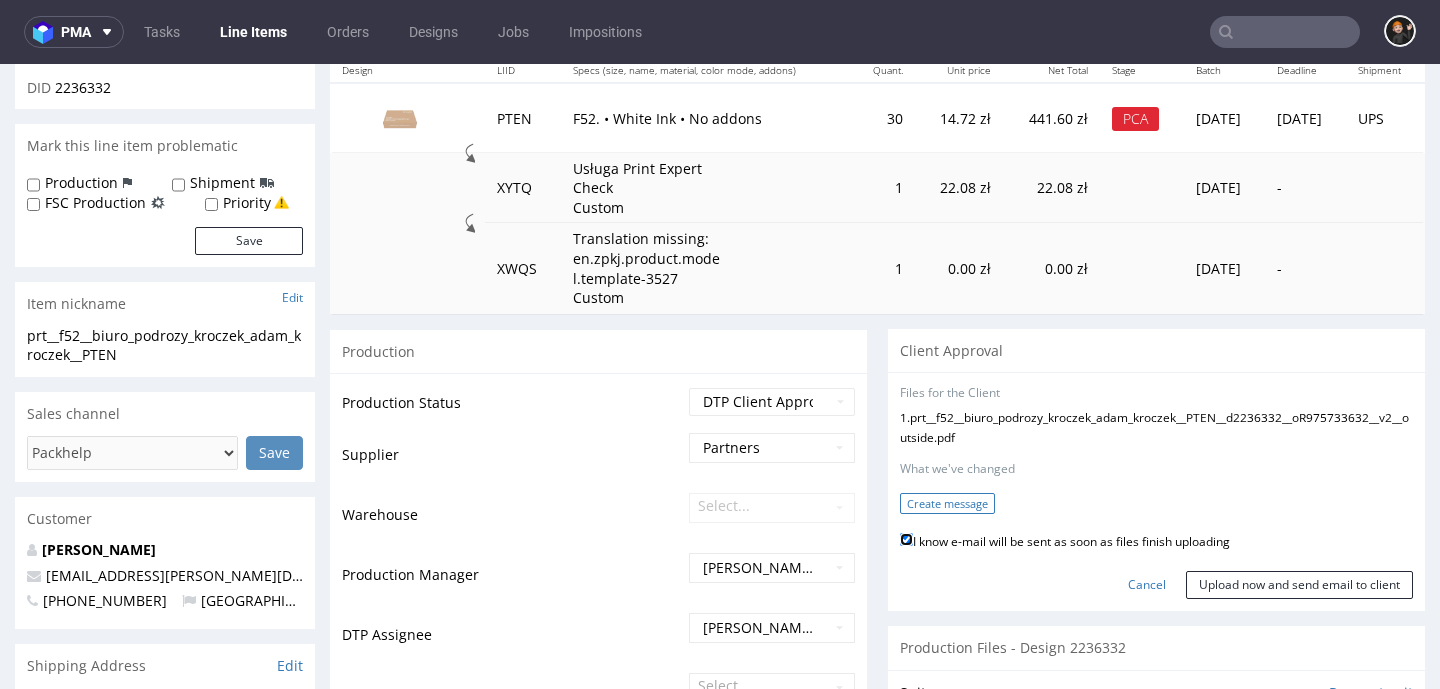 scroll, scrollTop: 244, scrollLeft: 0, axis: vertical 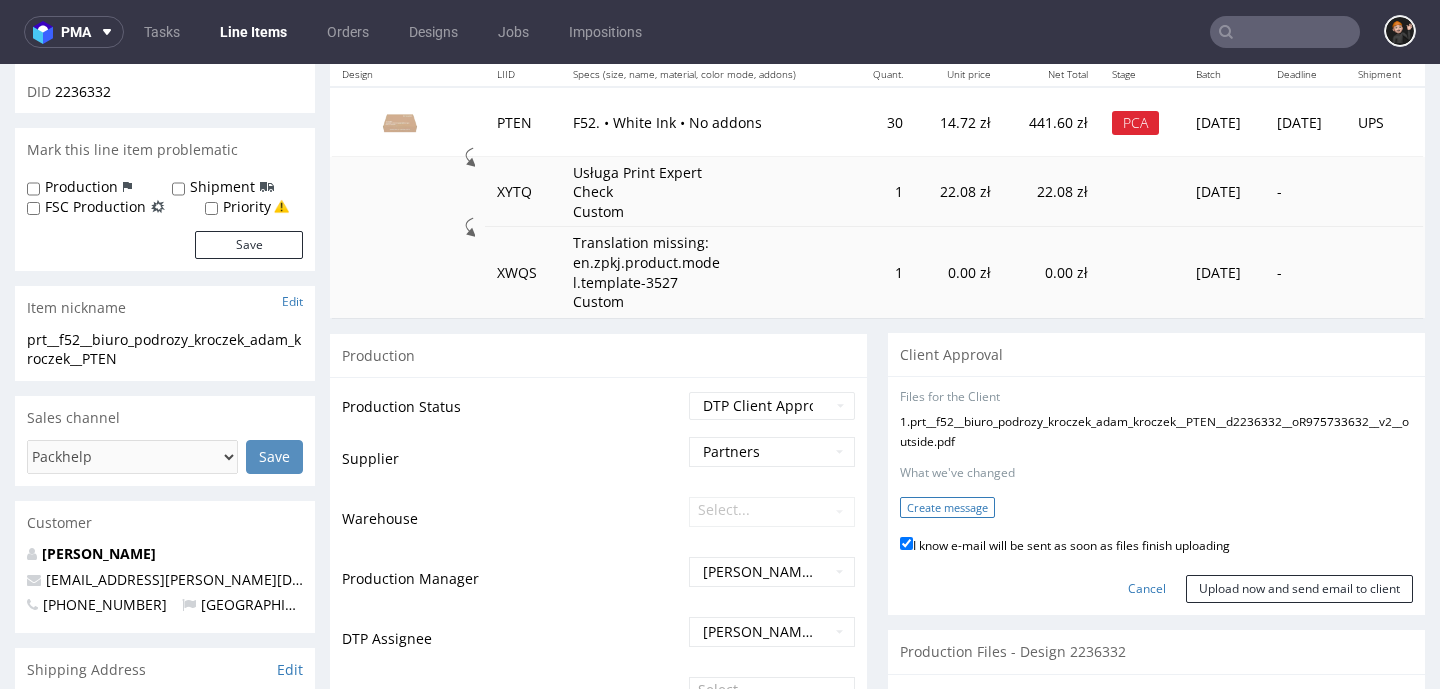 click on "Create message" at bounding box center [947, 507] 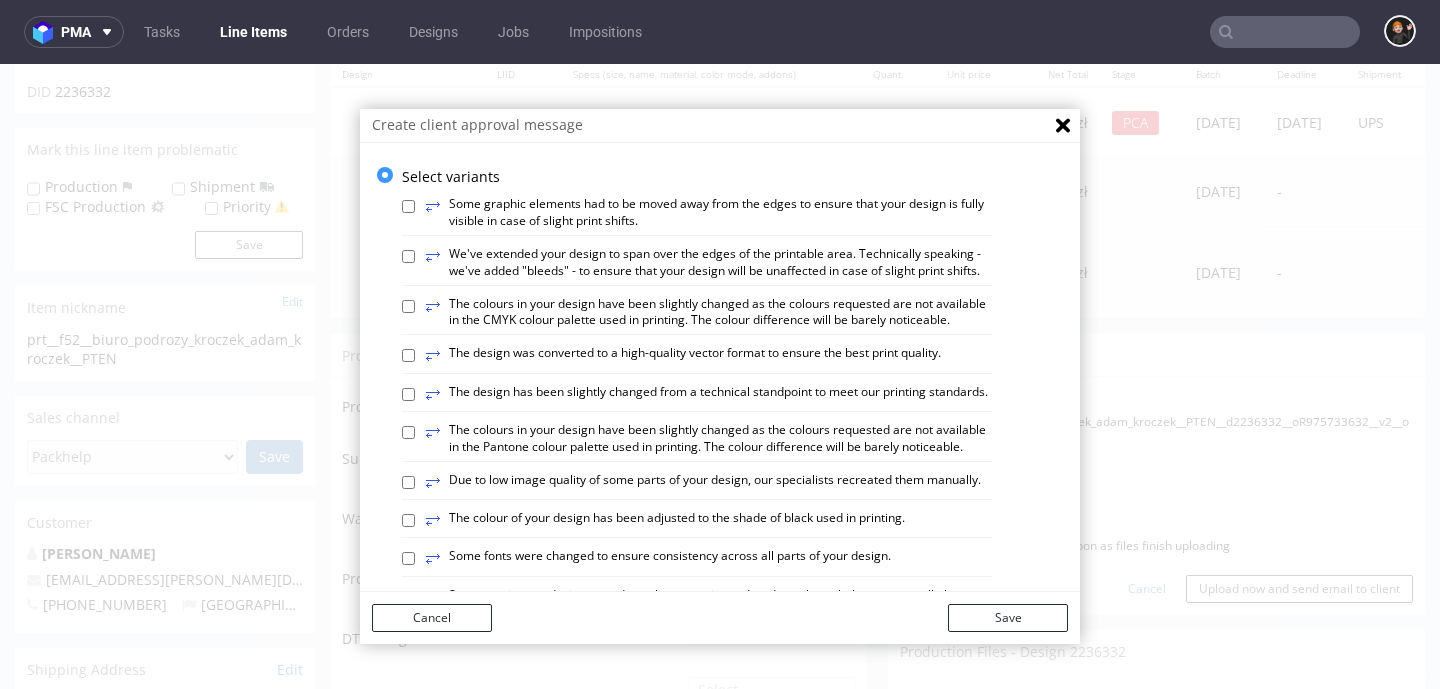 click on "⥂   The design has been slightly changed from a technical standpoint to meet our printing standards." at bounding box center [706, 395] 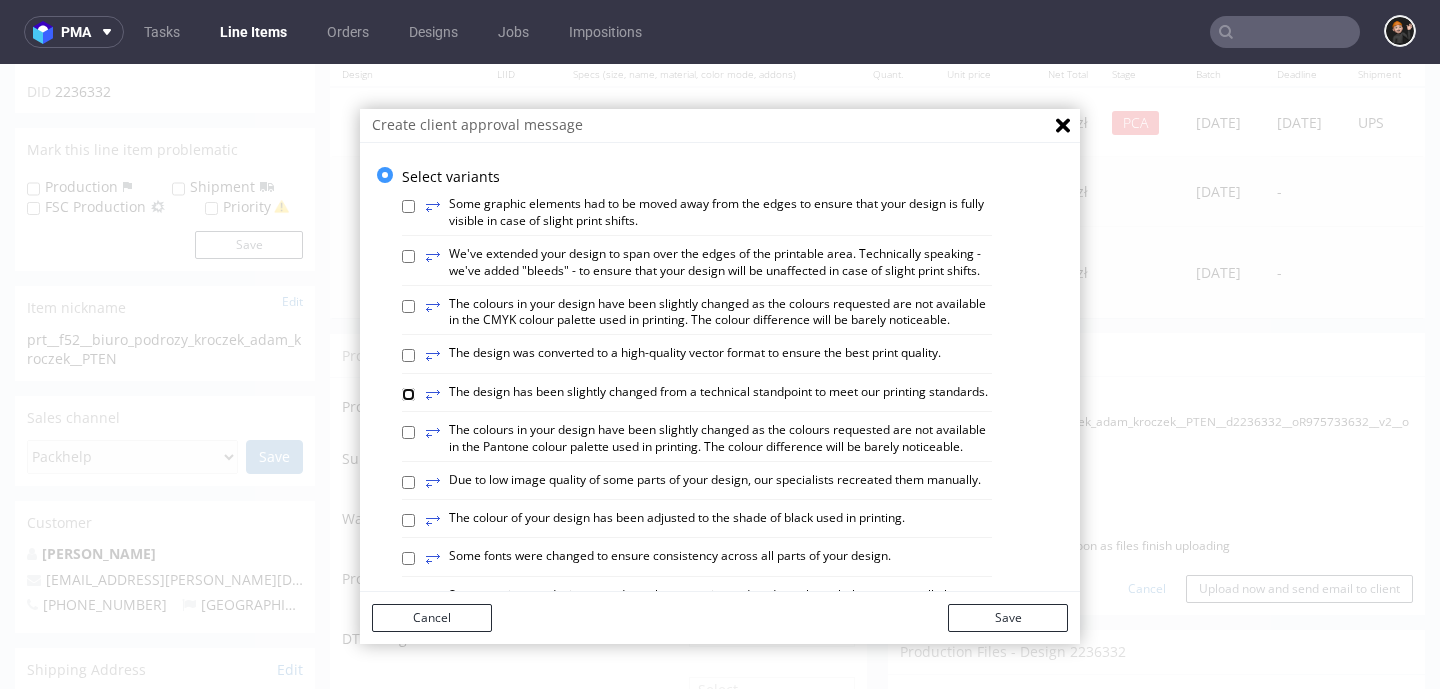click on "⥂   The design has been slightly changed from a technical standpoint to meet our printing standards." at bounding box center (408, 394) 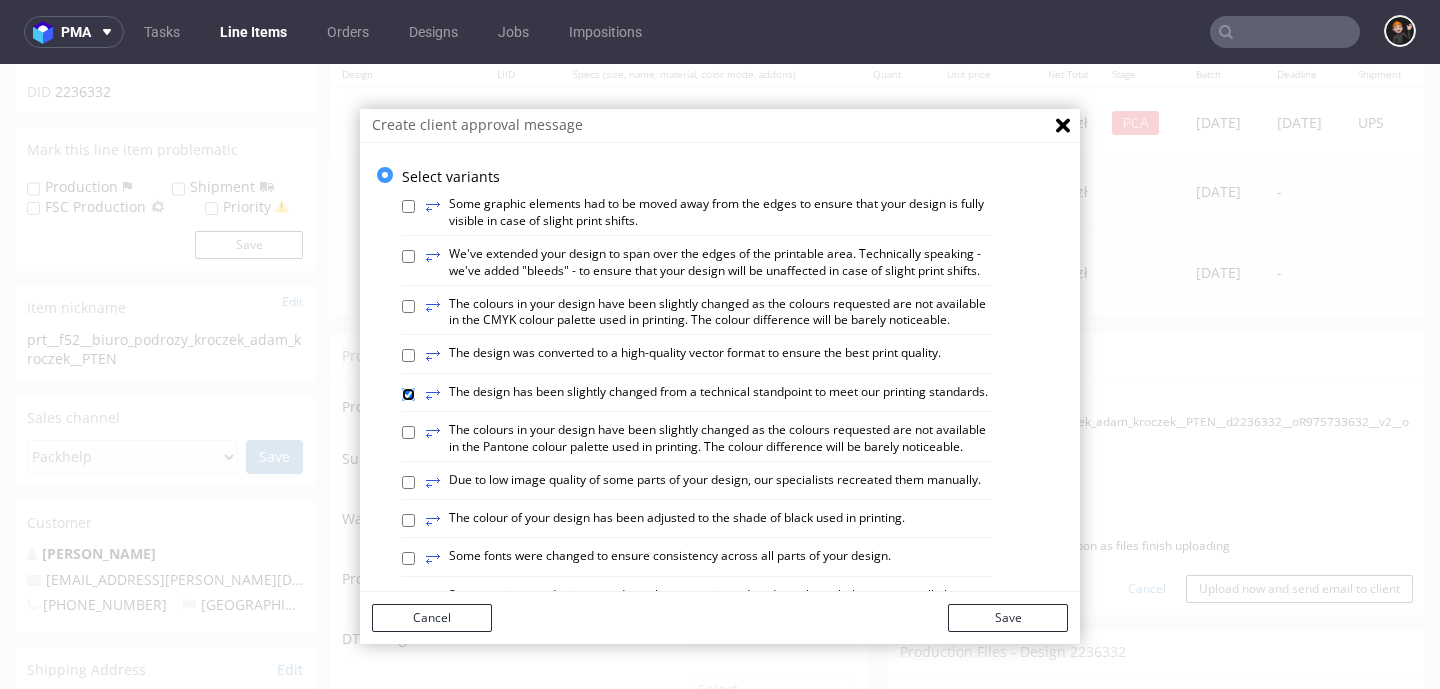 checkbox on "true" 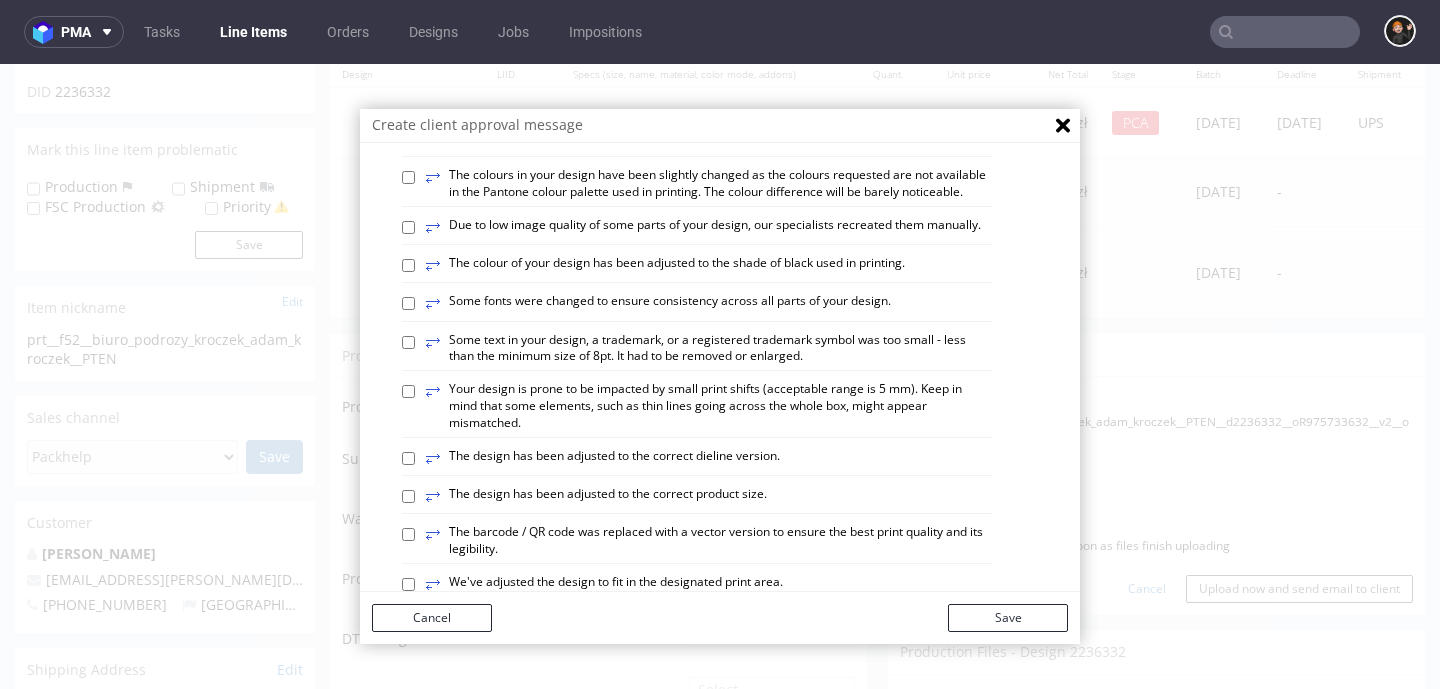 scroll, scrollTop: 261, scrollLeft: 0, axis: vertical 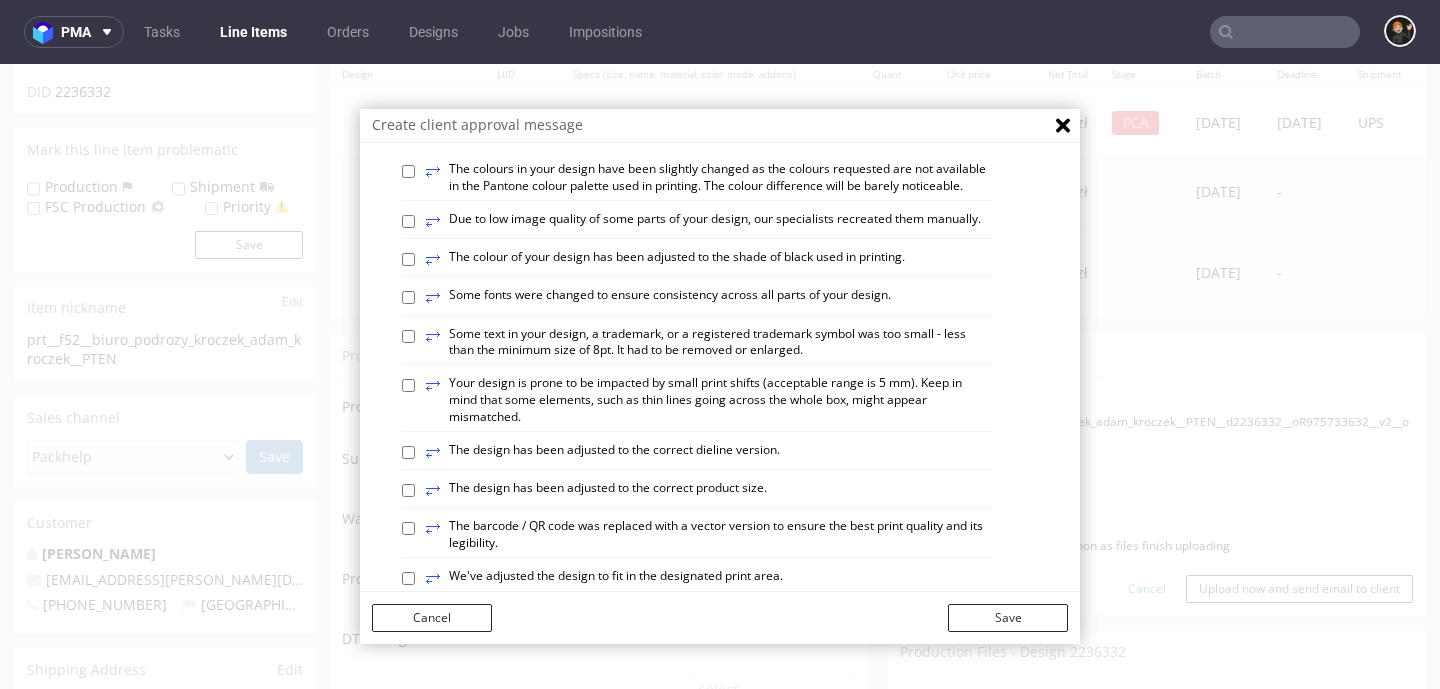 click on "⥂   The design has been adjusted to the correct dieline version." at bounding box center [602, 453] 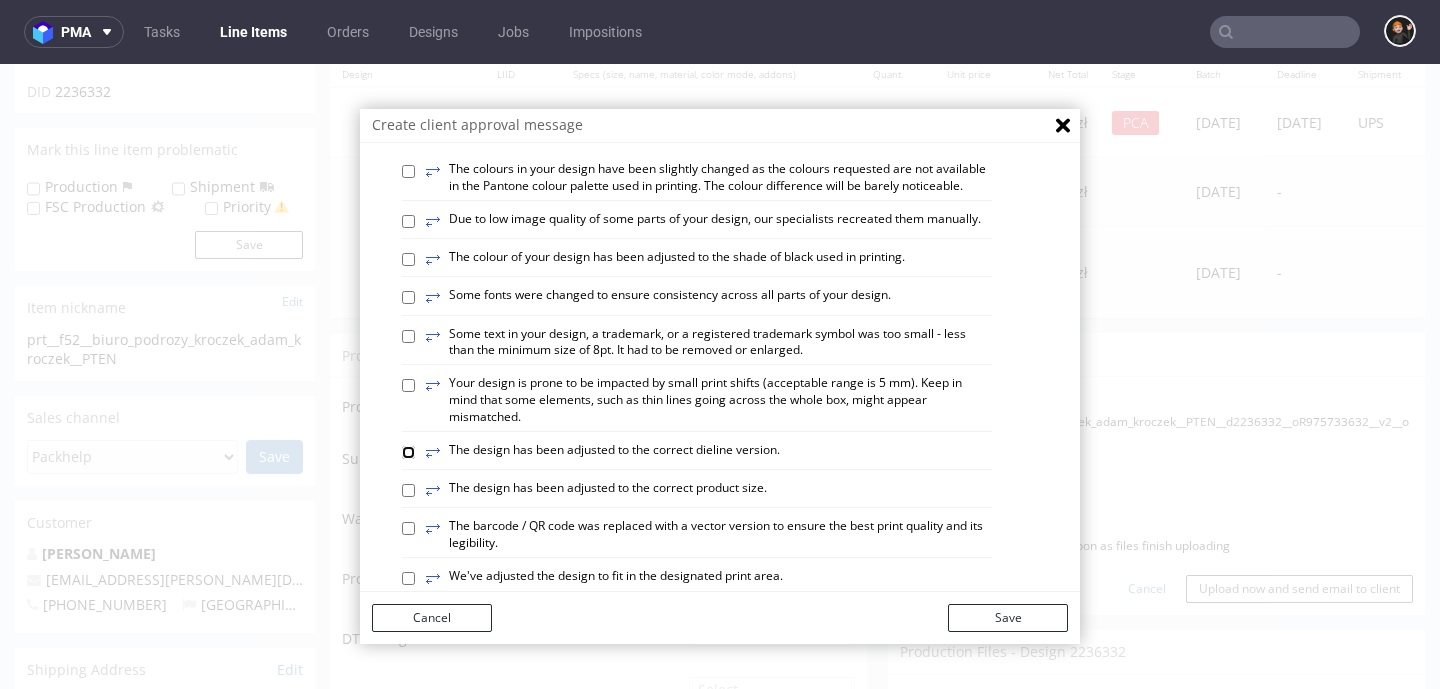 click on "⥂   The design has been adjusted to the correct dieline version." at bounding box center (408, 452) 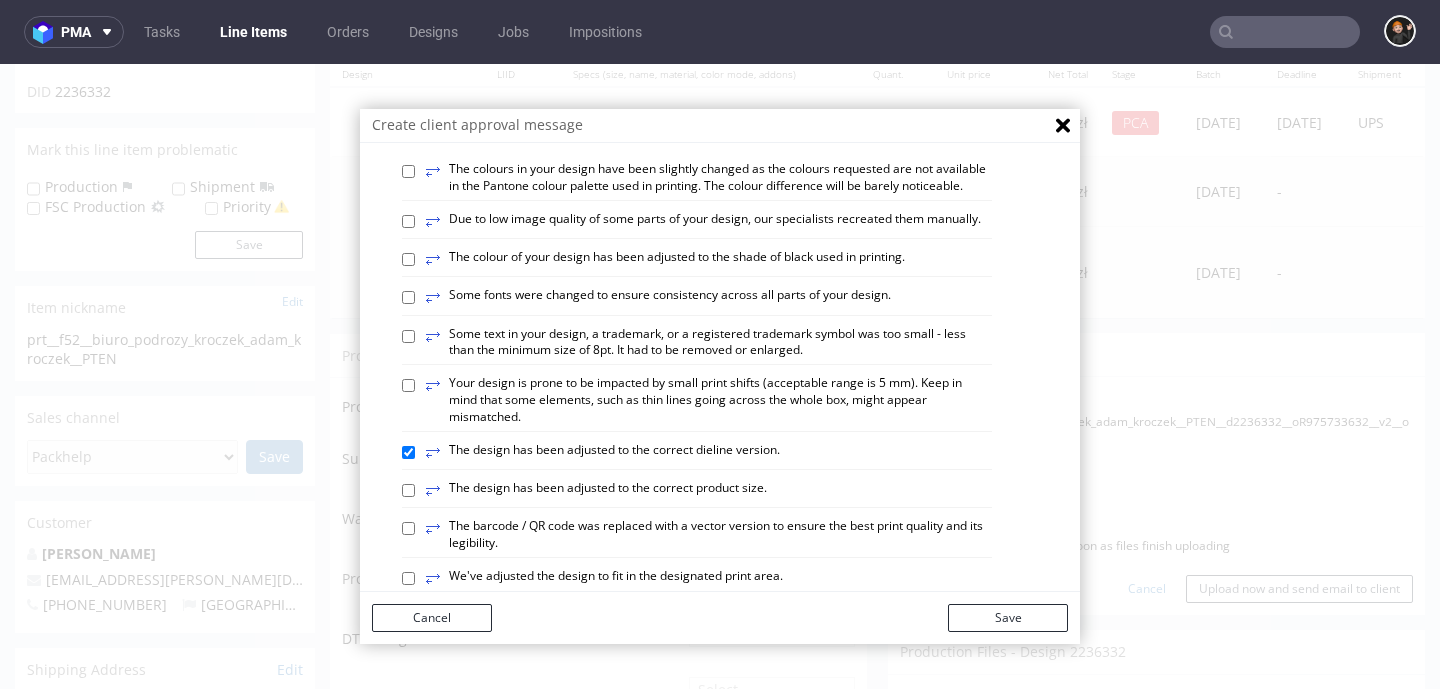 click on "⥂   The design has been adjusted to the correct dieline version." at bounding box center (602, 453) 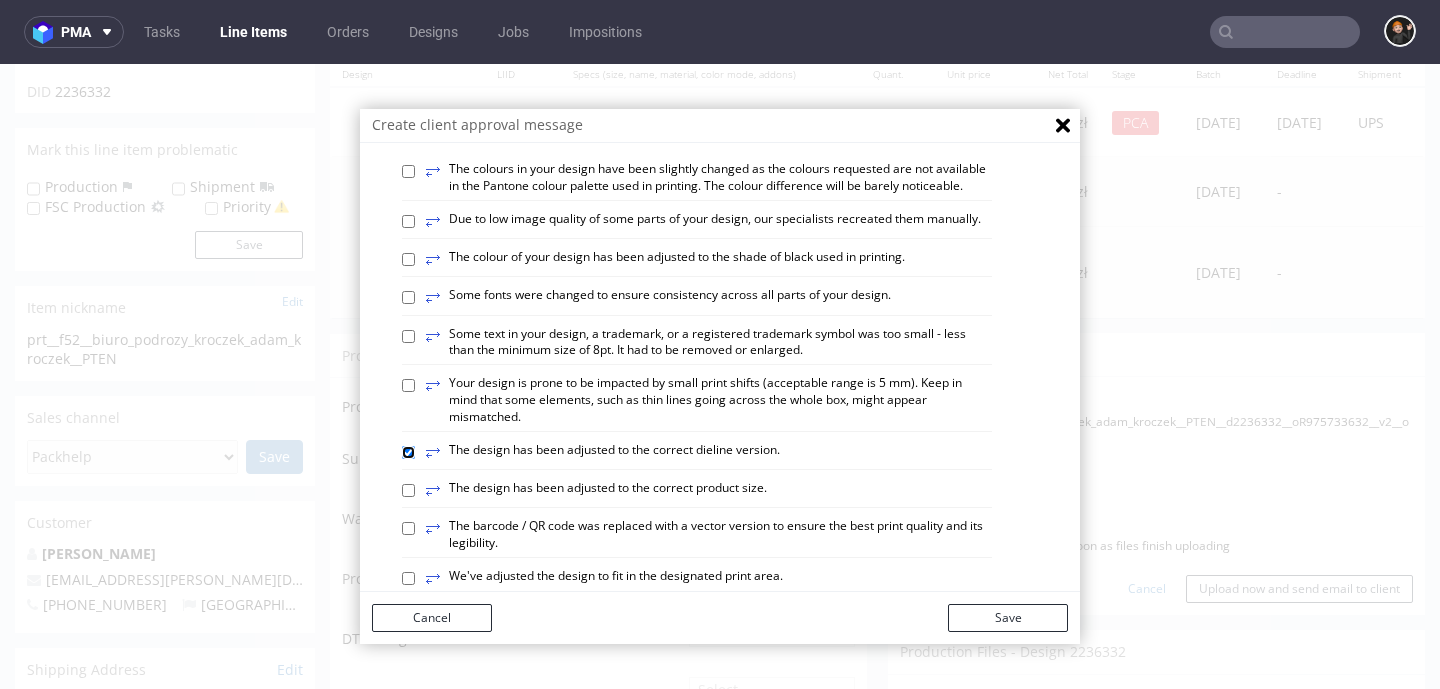 click on "⥂   The design has been adjusted to the correct dieline version." at bounding box center [408, 452] 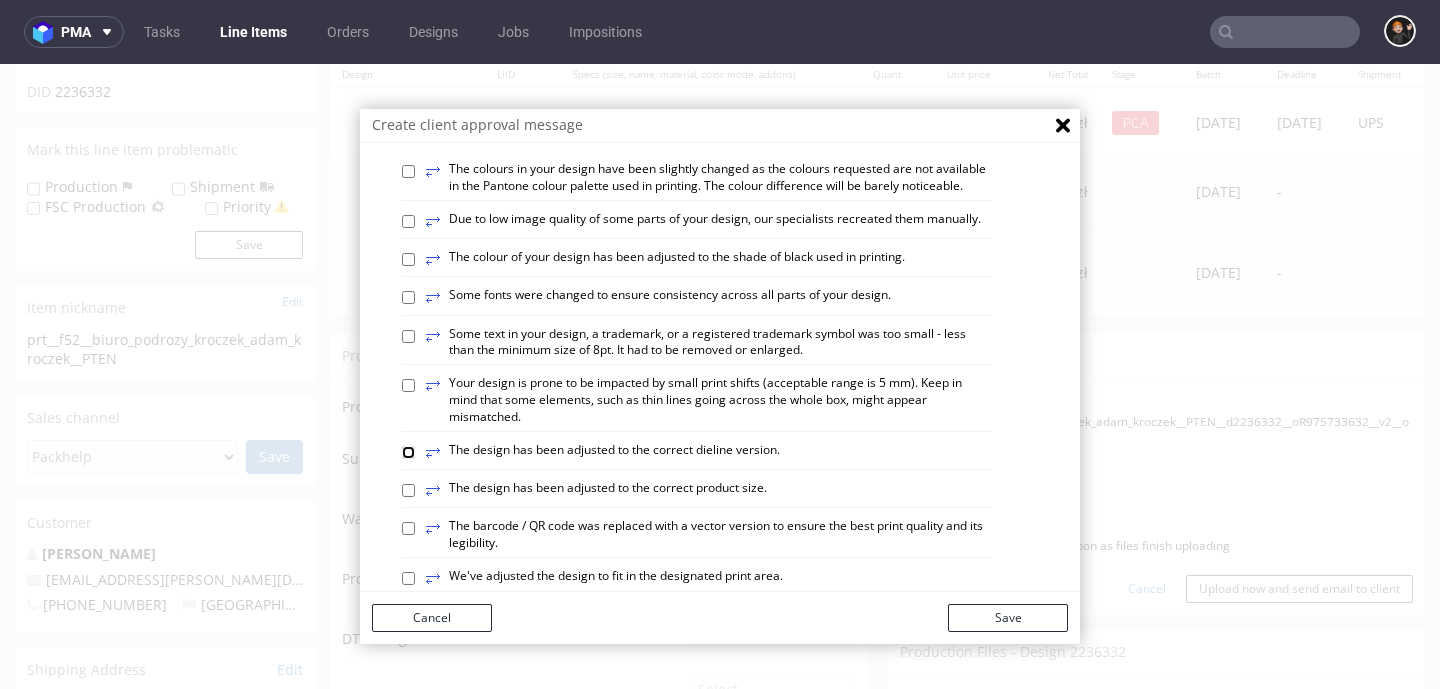 checkbox on "false" 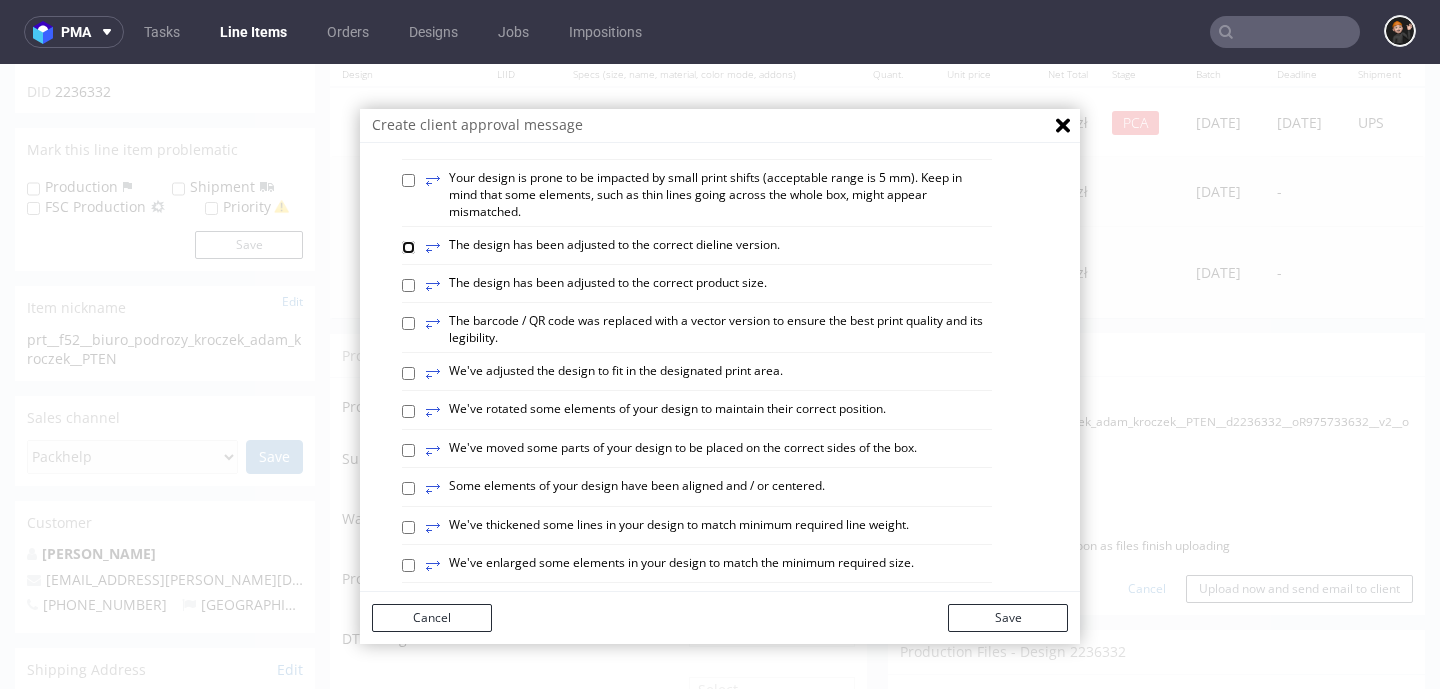 scroll, scrollTop: 467, scrollLeft: 0, axis: vertical 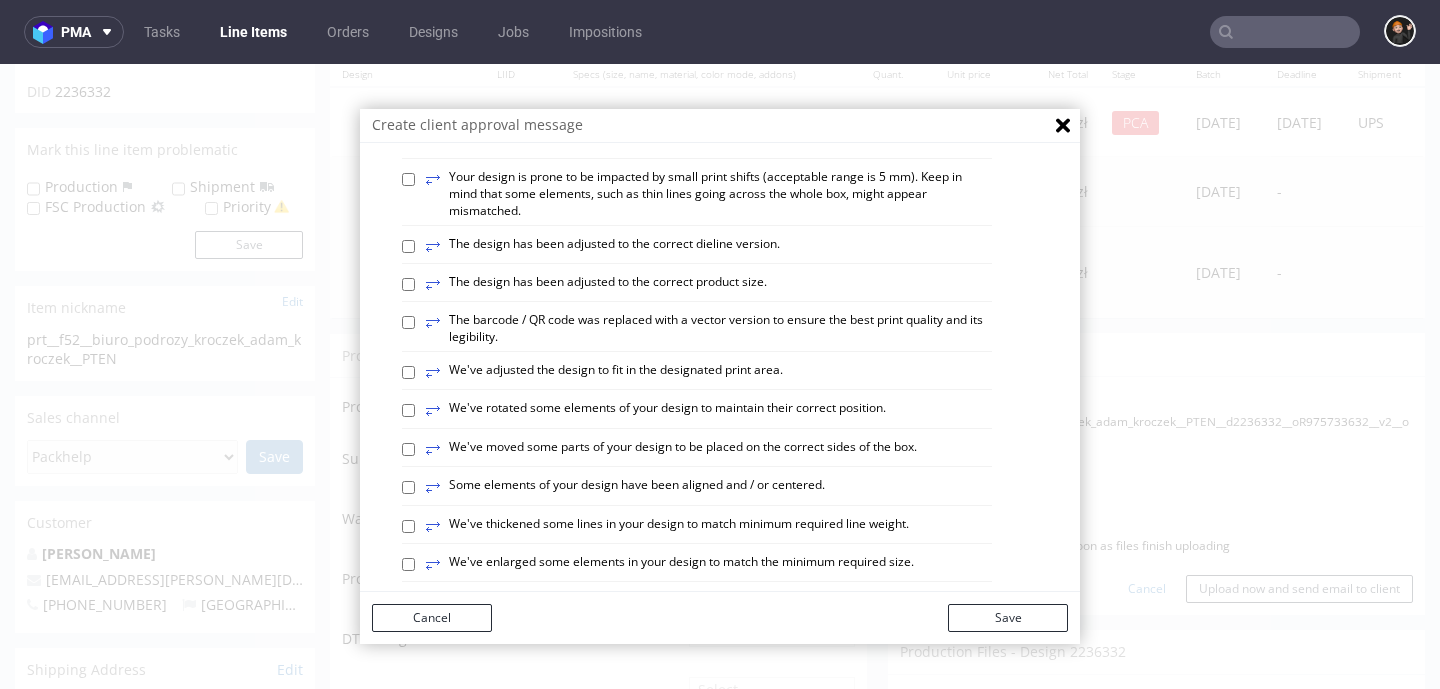 click on "⥂   Some elements of your design have been aligned and / or centered." at bounding box center [625, 488] 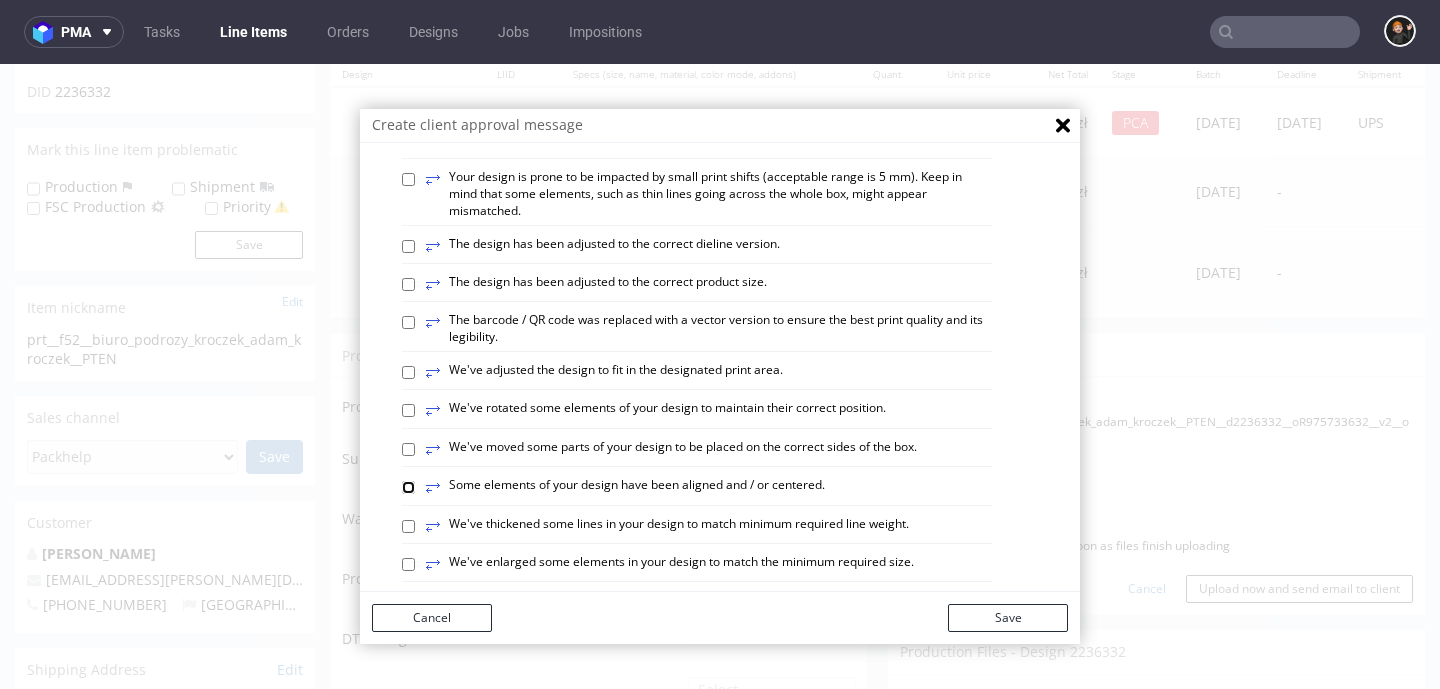 click on "⥂   Some elements of your design have been aligned and / or centered." at bounding box center (408, 487) 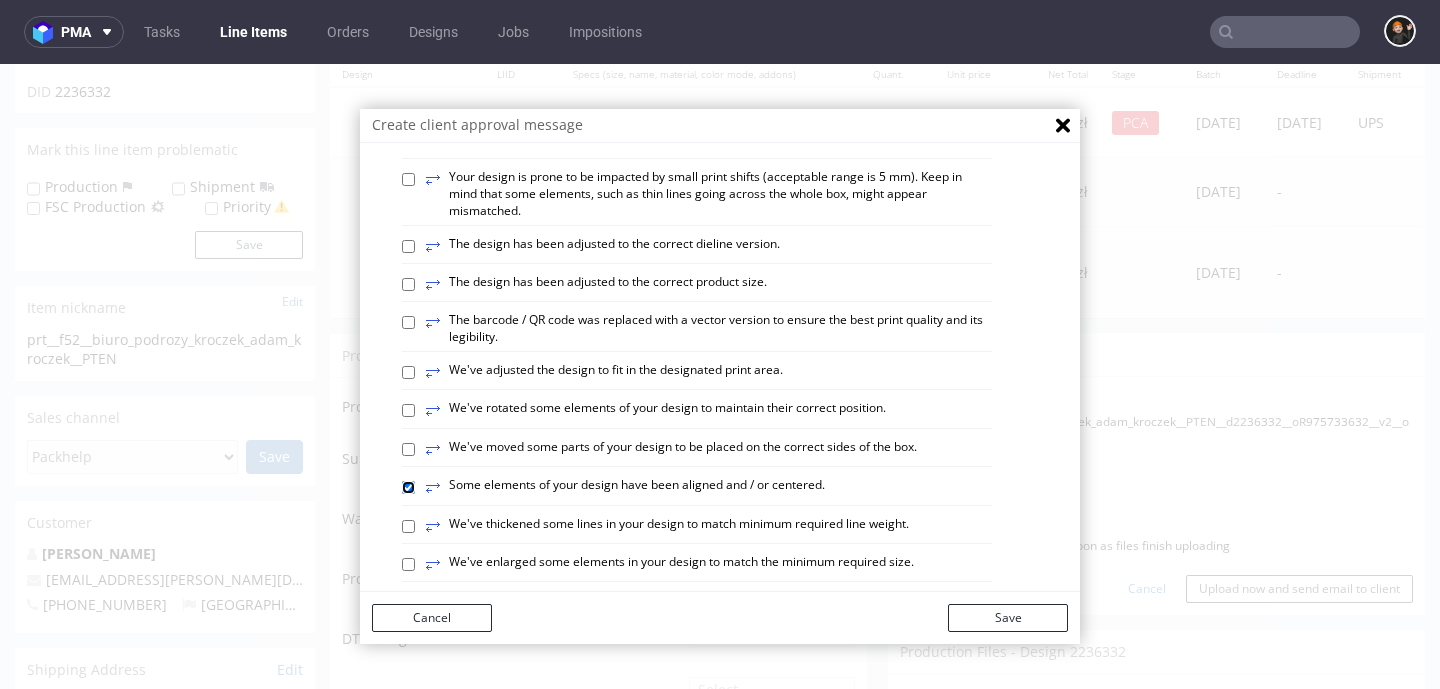 checkbox on "true" 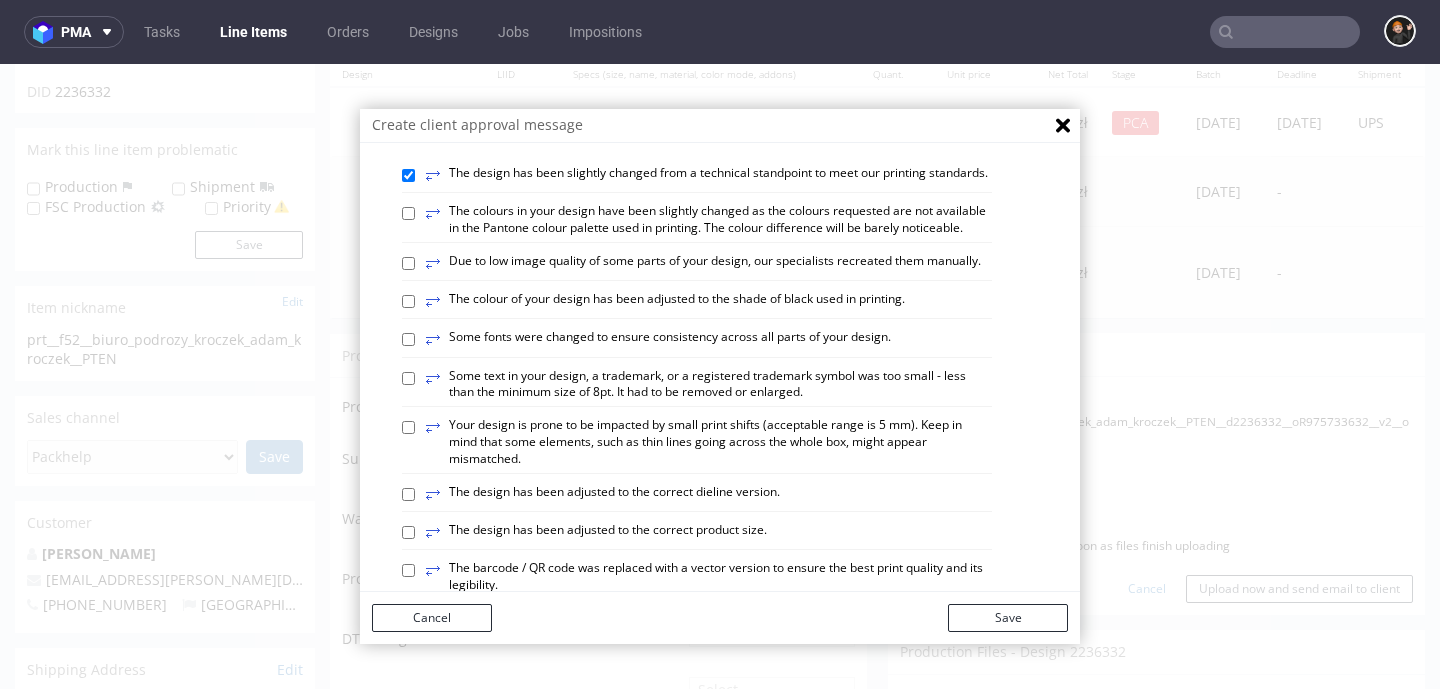 scroll, scrollTop: 0, scrollLeft: 0, axis: both 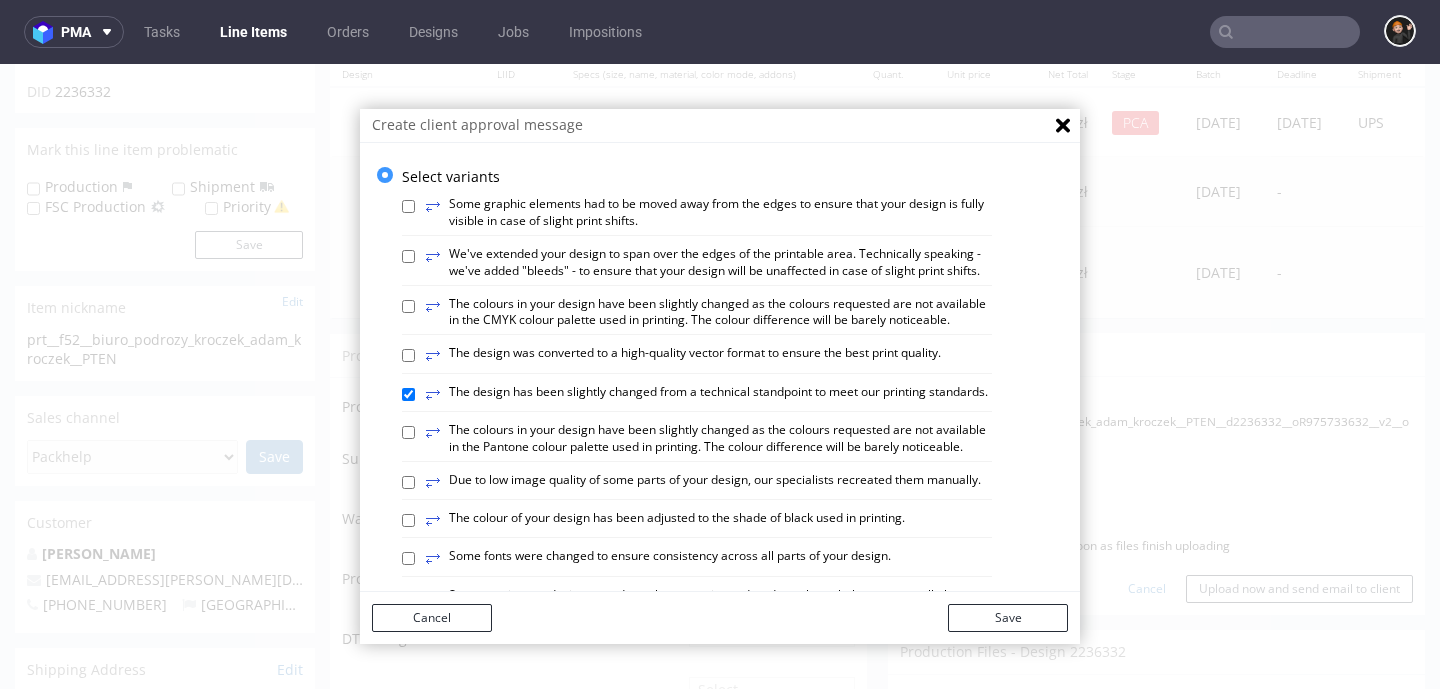 click on "⥂   The design was converted to a high-quality vector format to ensure the best print quality." at bounding box center (683, 356) 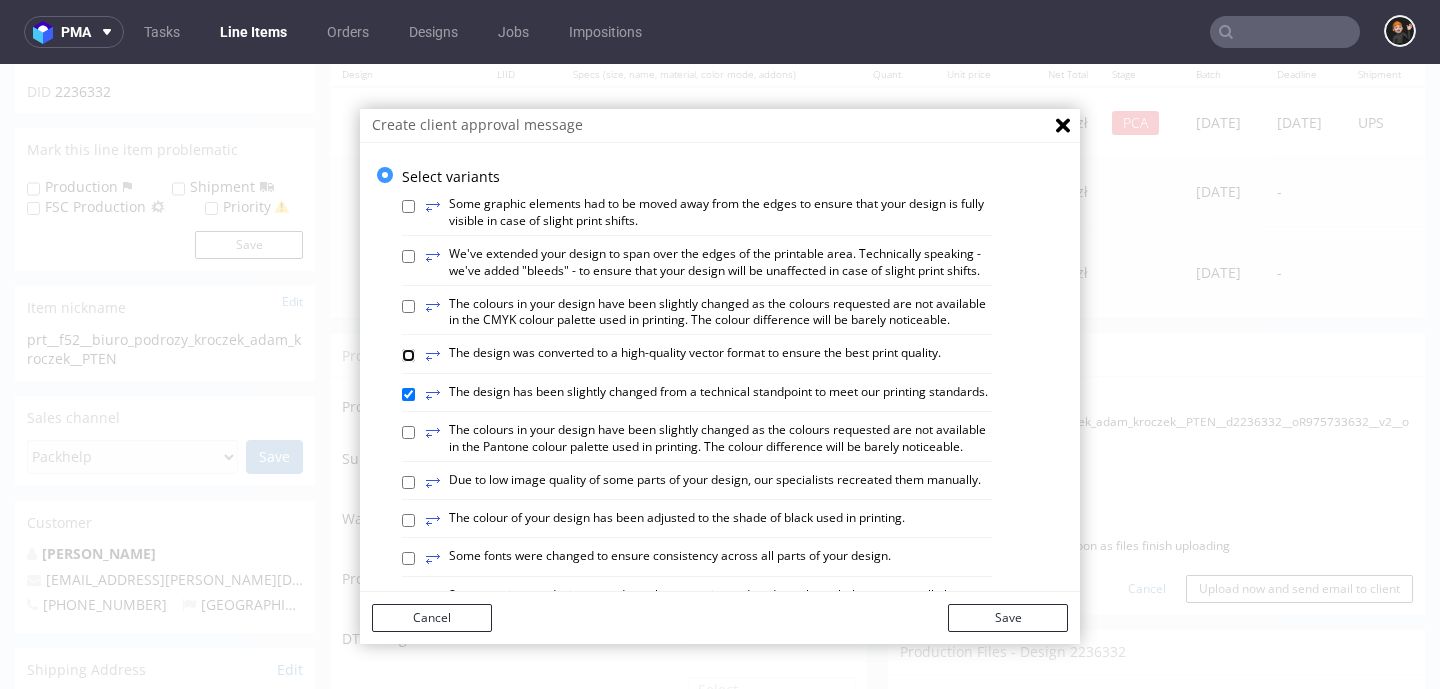 click on "⥂   The design was converted to a high-quality vector format to ensure the best print quality." at bounding box center (408, 355) 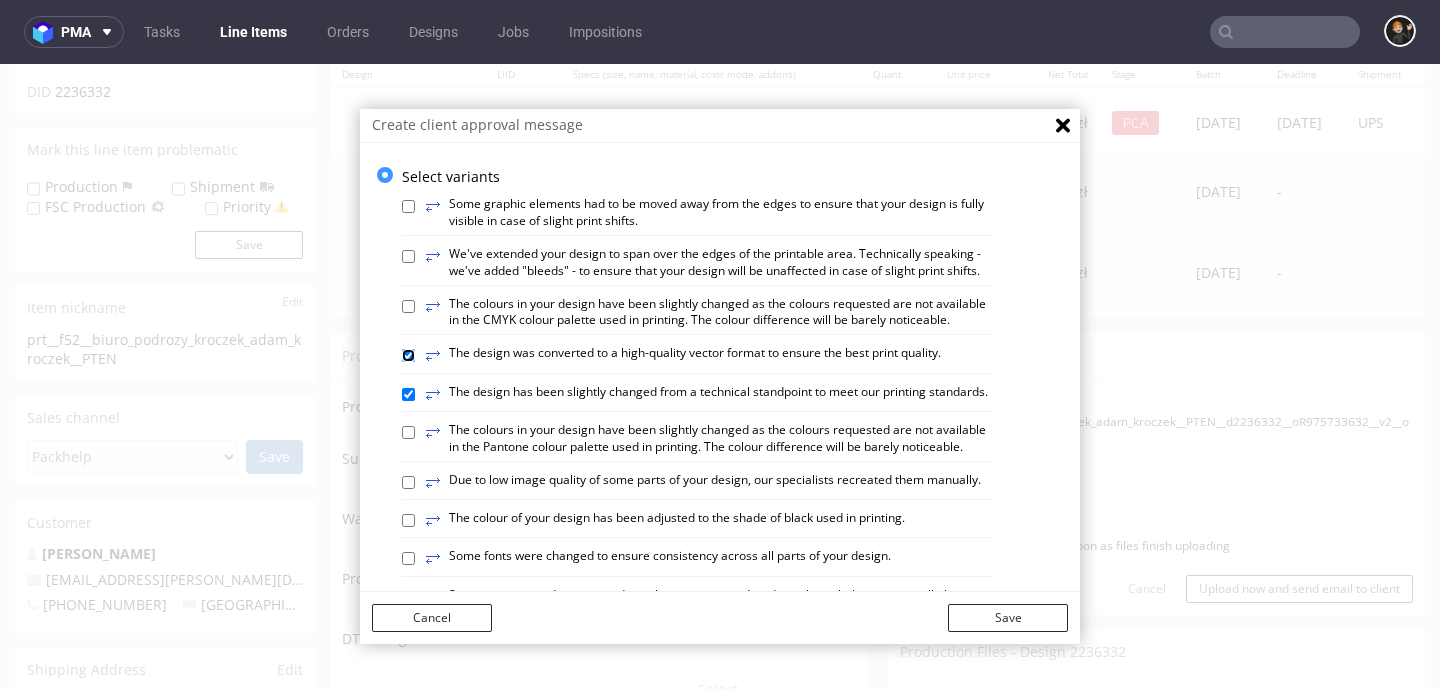 checkbox on "true" 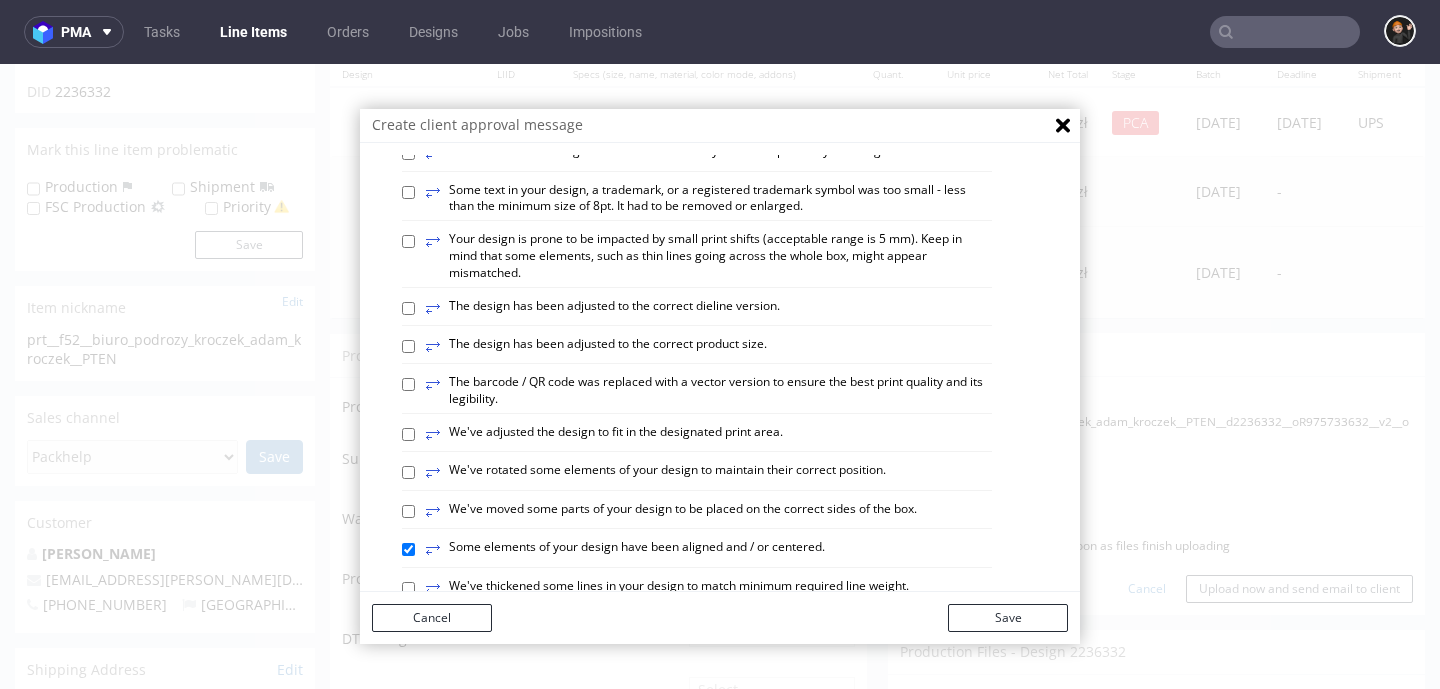 scroll, scrollTop: 471, scrollLeft: 0, axis: vertical 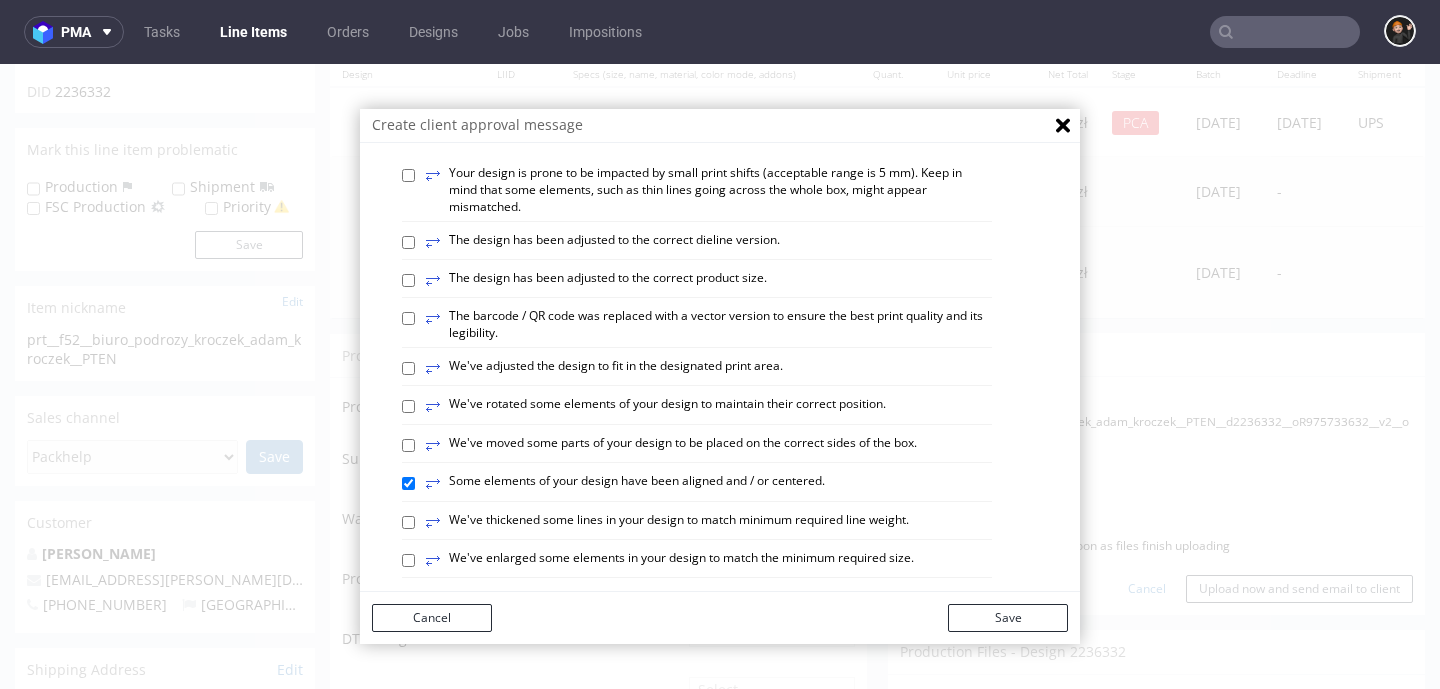 drag, startPoint x: 711, startPoint y: 397, endPoint x: 719, endPoint y: 407, distance: 12.806249 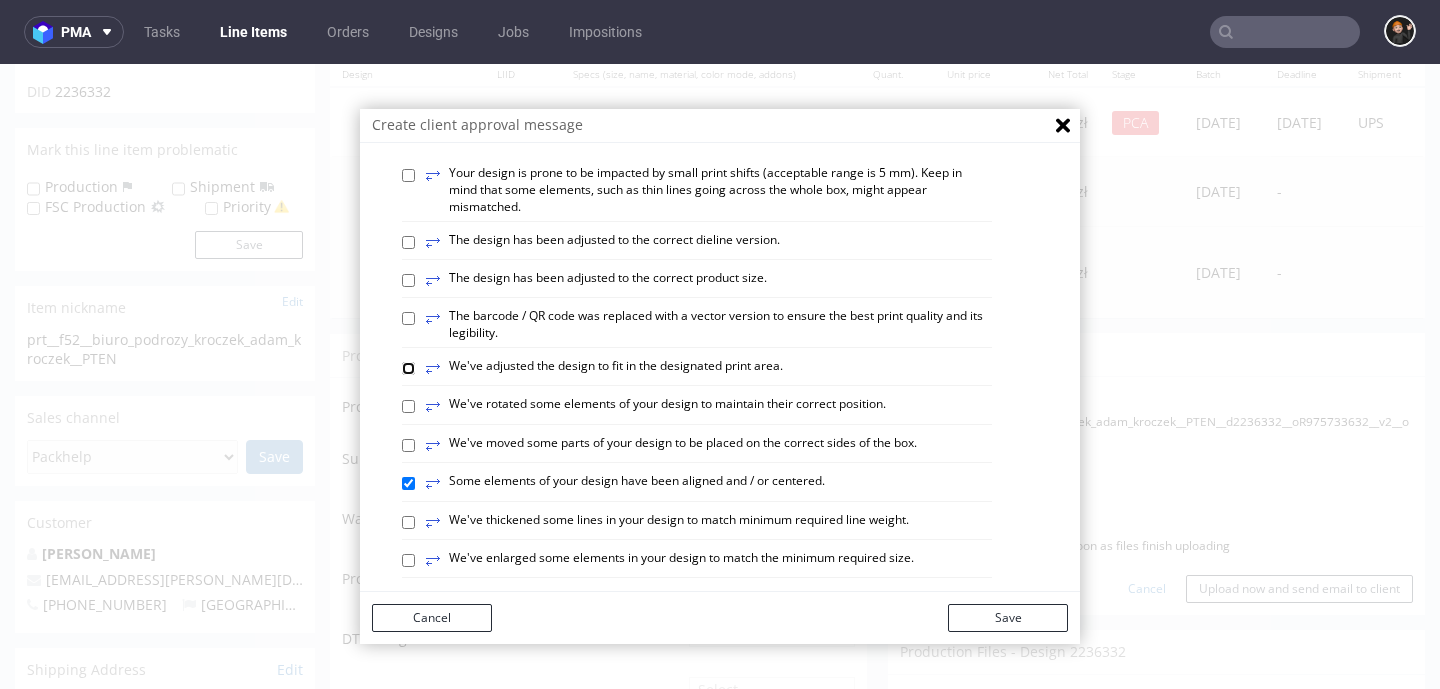 click on "⥂   We've adjusted the design to fit in the designated print area." at bounding box center (408, 368) 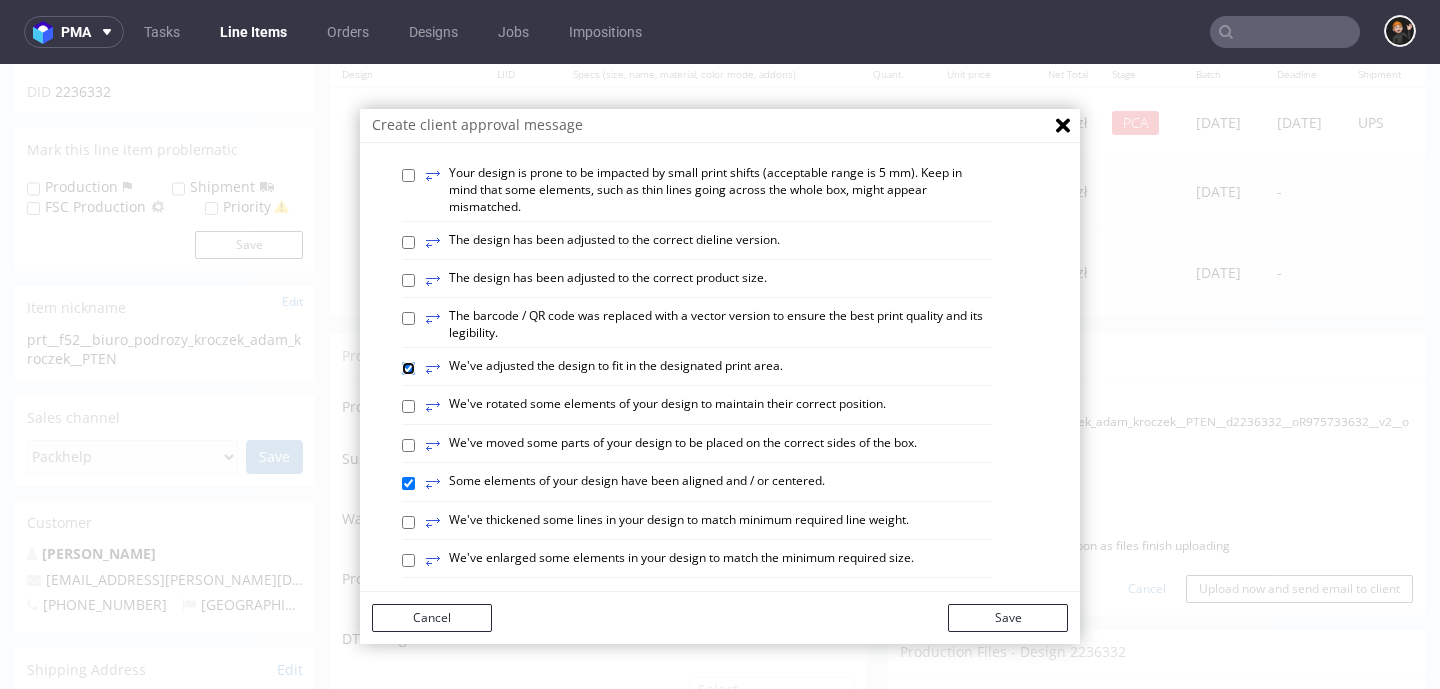 checkbox on "true" 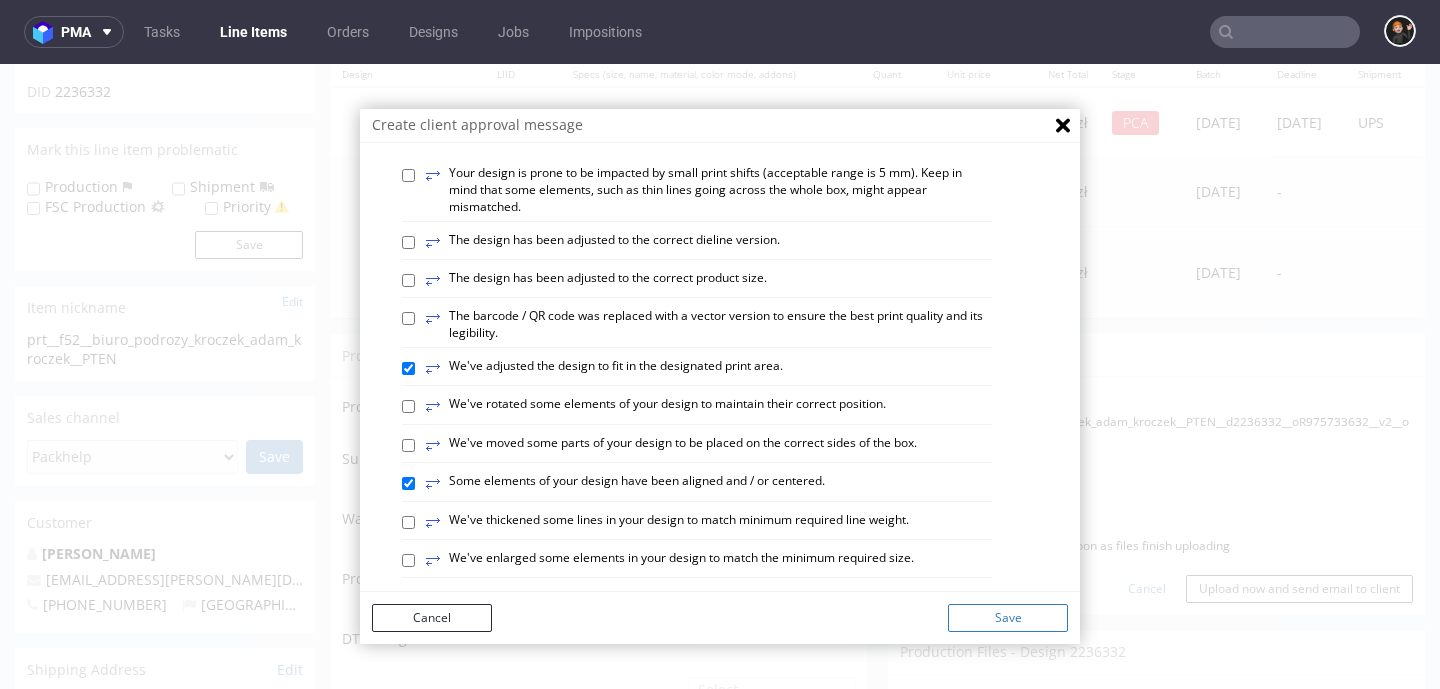 click on "Save" at bounding box center (1008, 618) 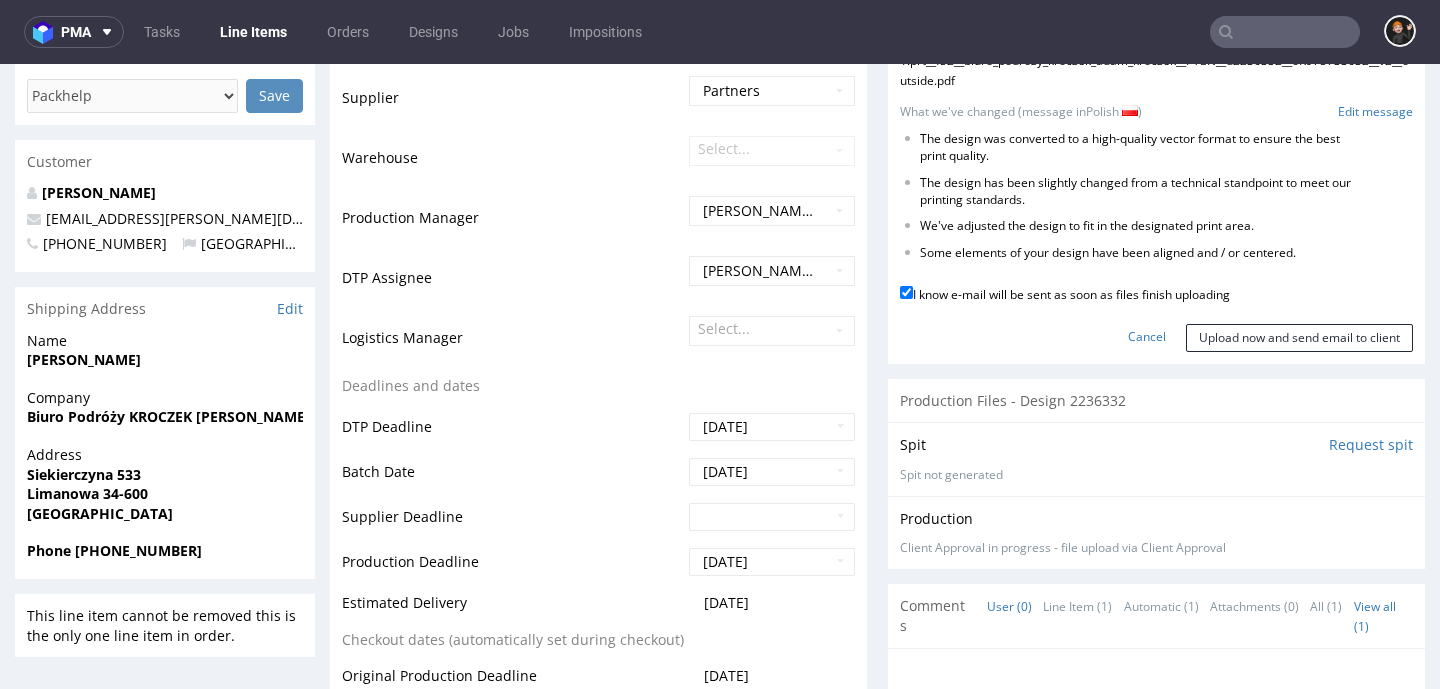 scroll, scrollTop: 595, scrollLeft: 0, axis: vertical 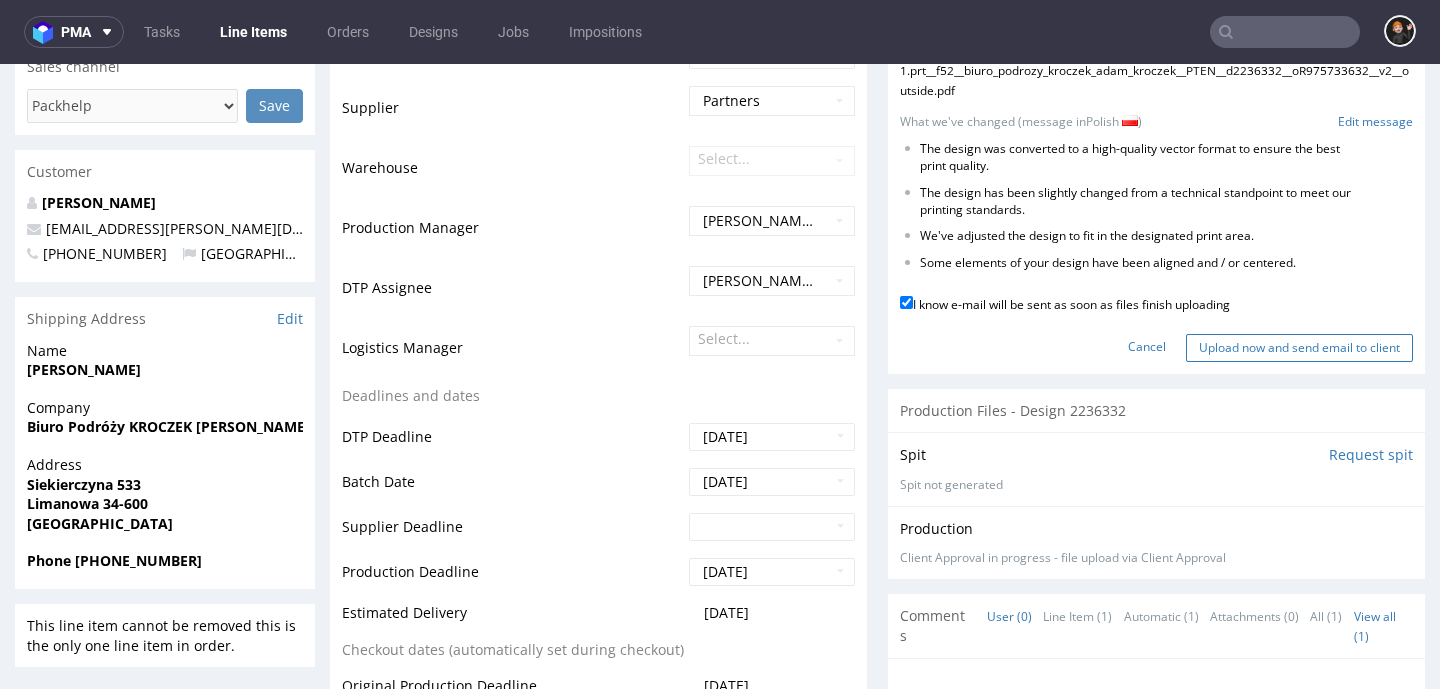 click on "Upload now and send email to client" at bounding box center (1299, 348) 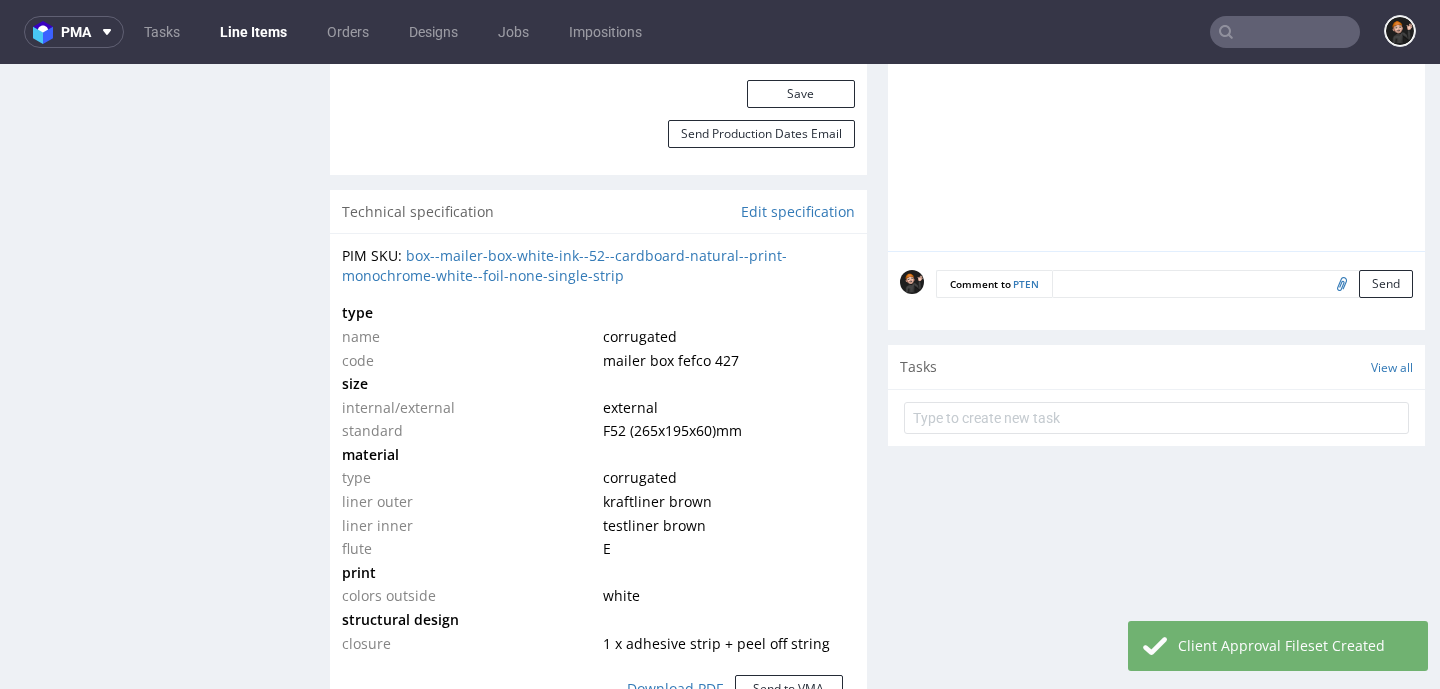 scroll, scrollTop: 1473, scrollLeft: 0, axis: vertical 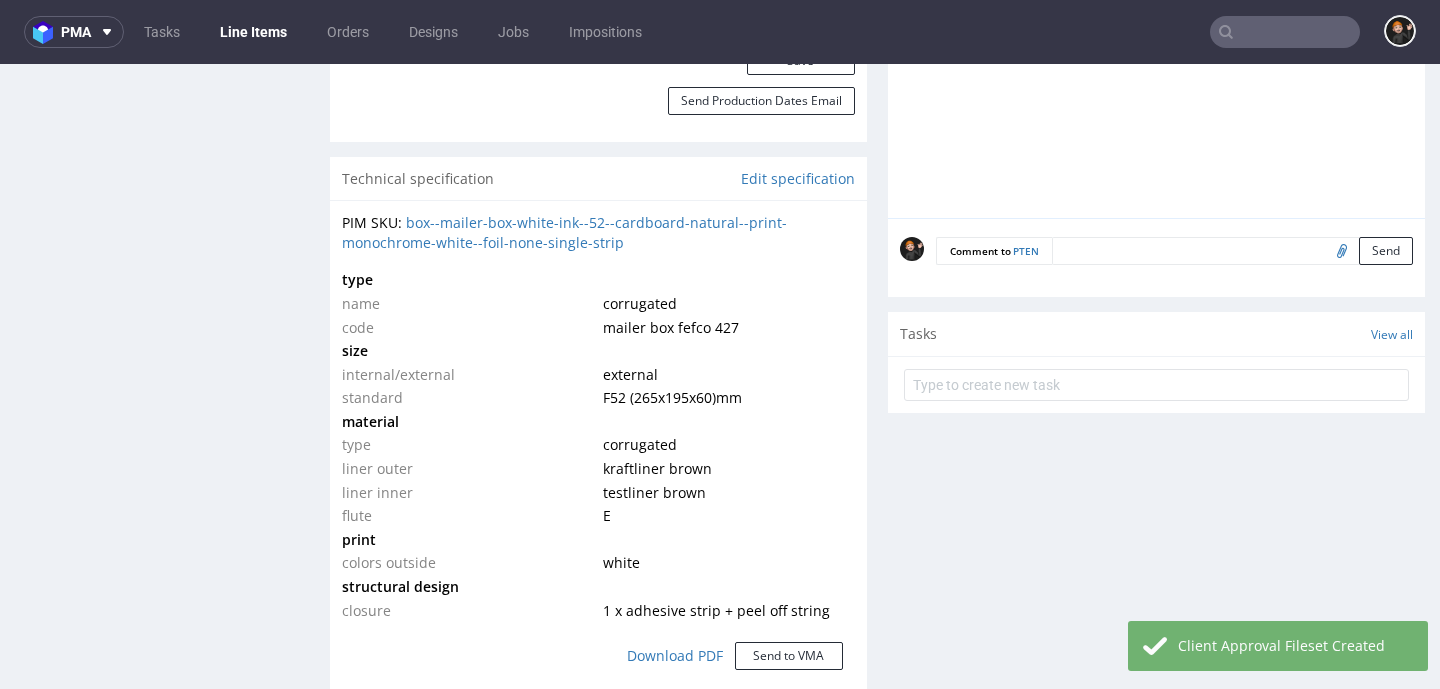 click on "Save" at bounding box center [801, 61] 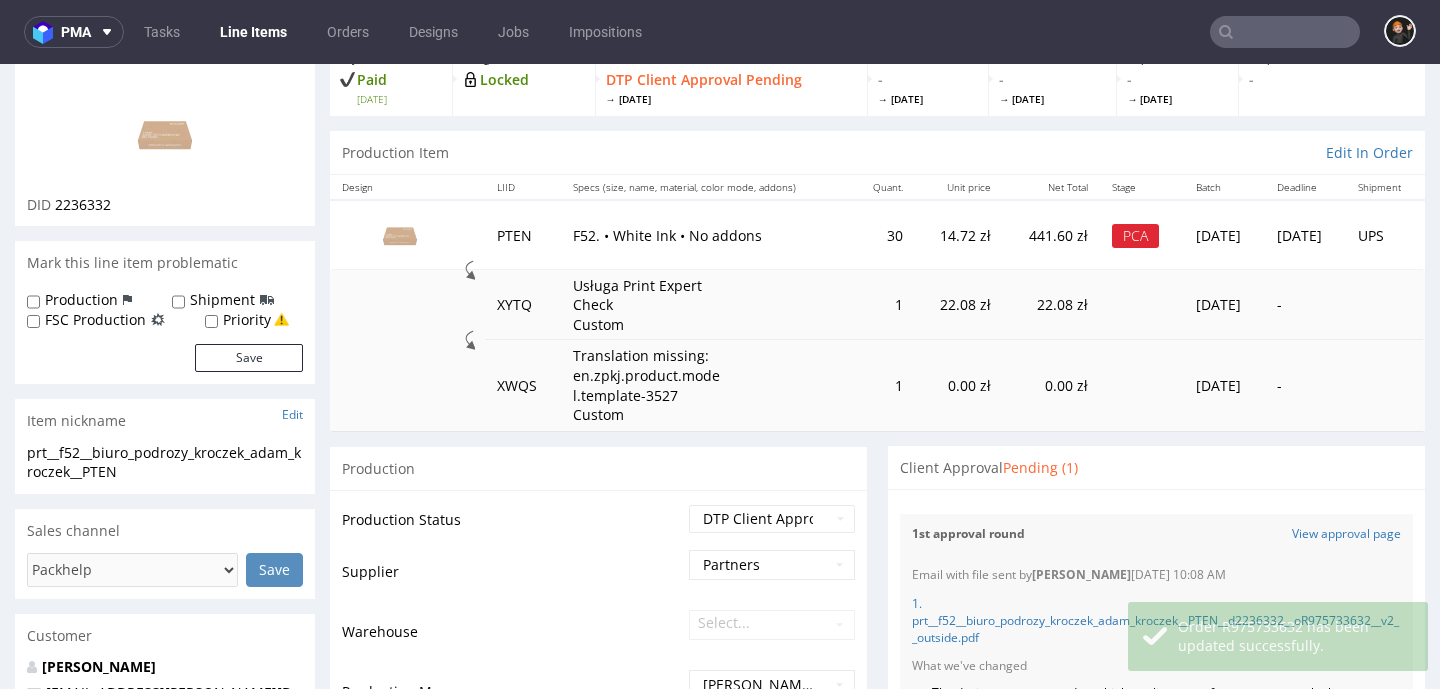 scroll, scrollTop: 131, scrollLeft: 0, axis: vertical 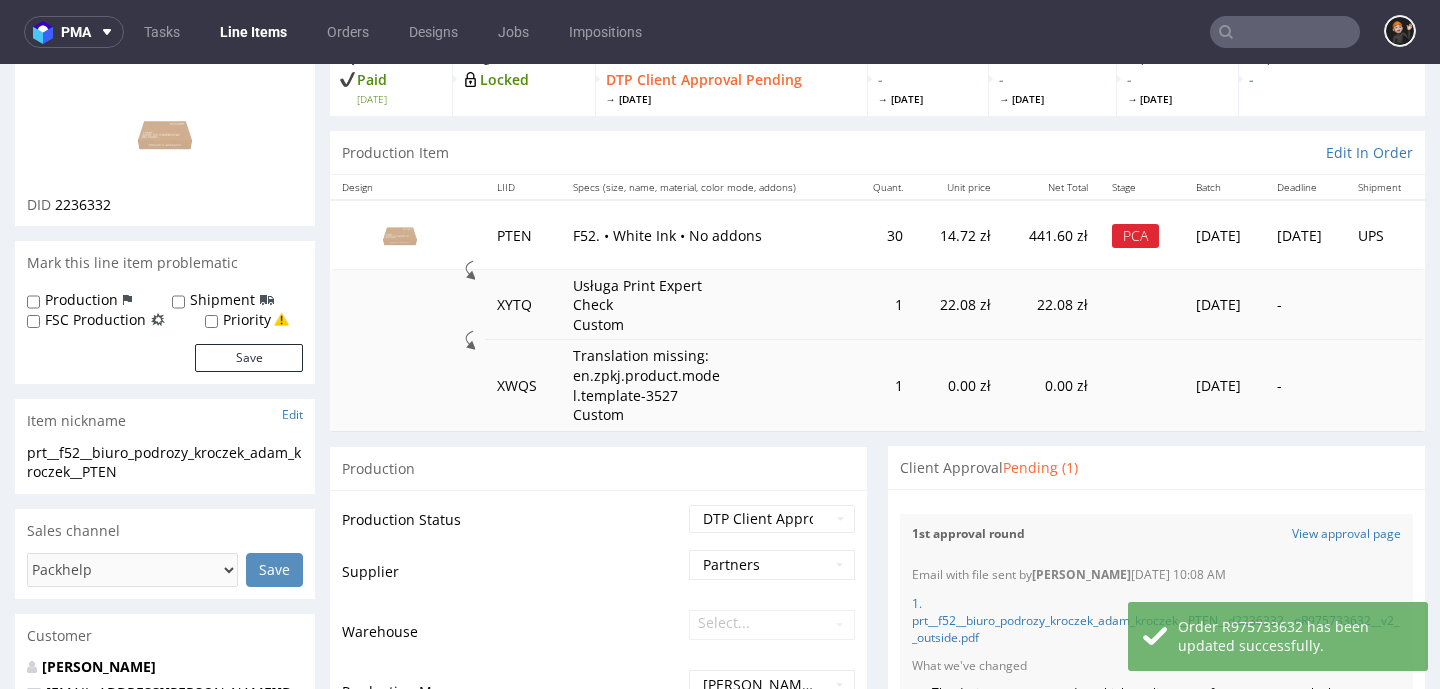 click on "Line Items" at bounding box center (253, 32) 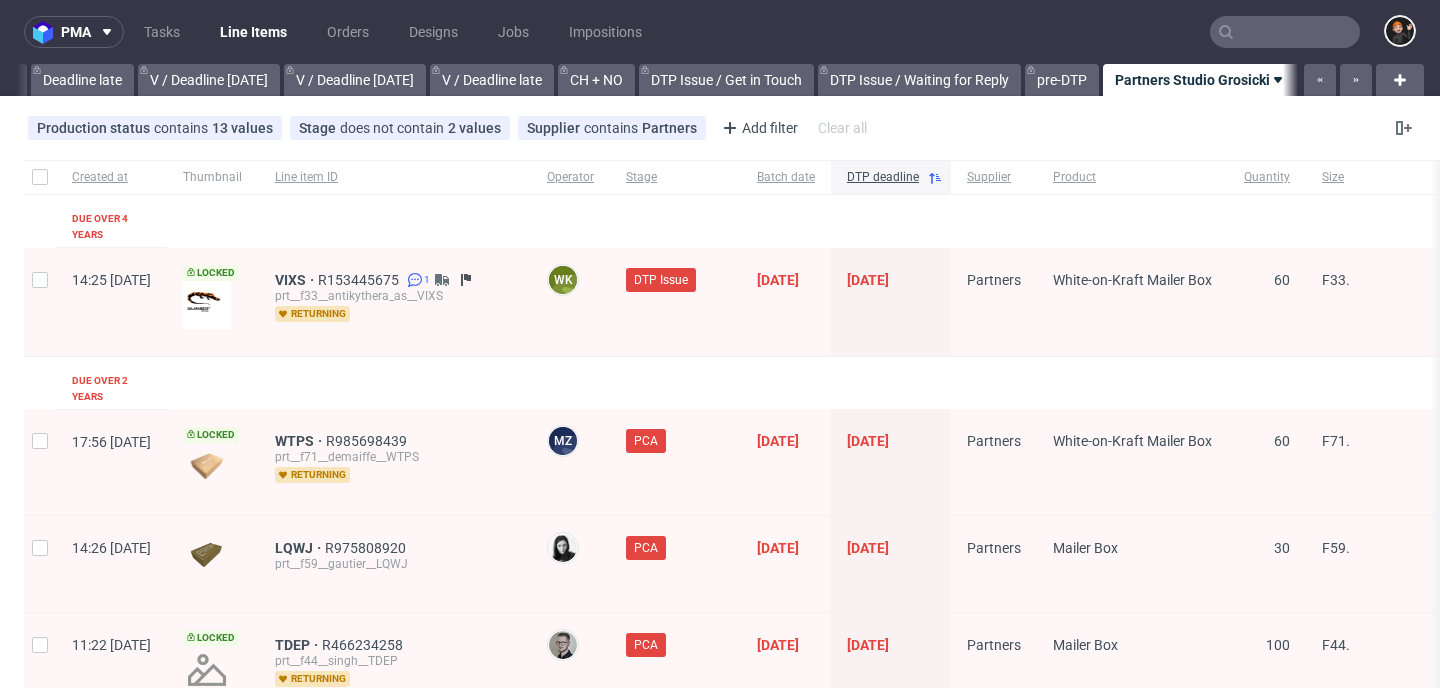 scroll, scrollTop: 0, scrollLeft: 2409, axis: horizontal 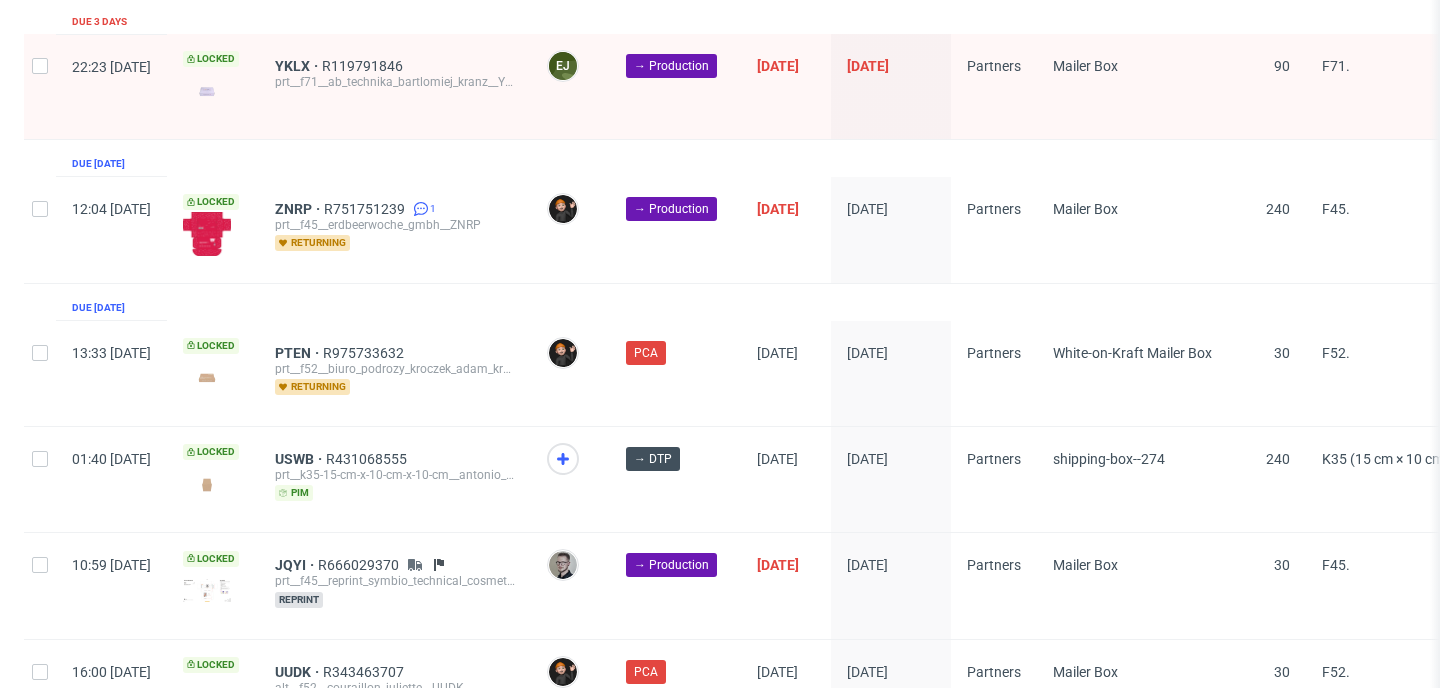 click on "2" at bounding box center [1331, 774] 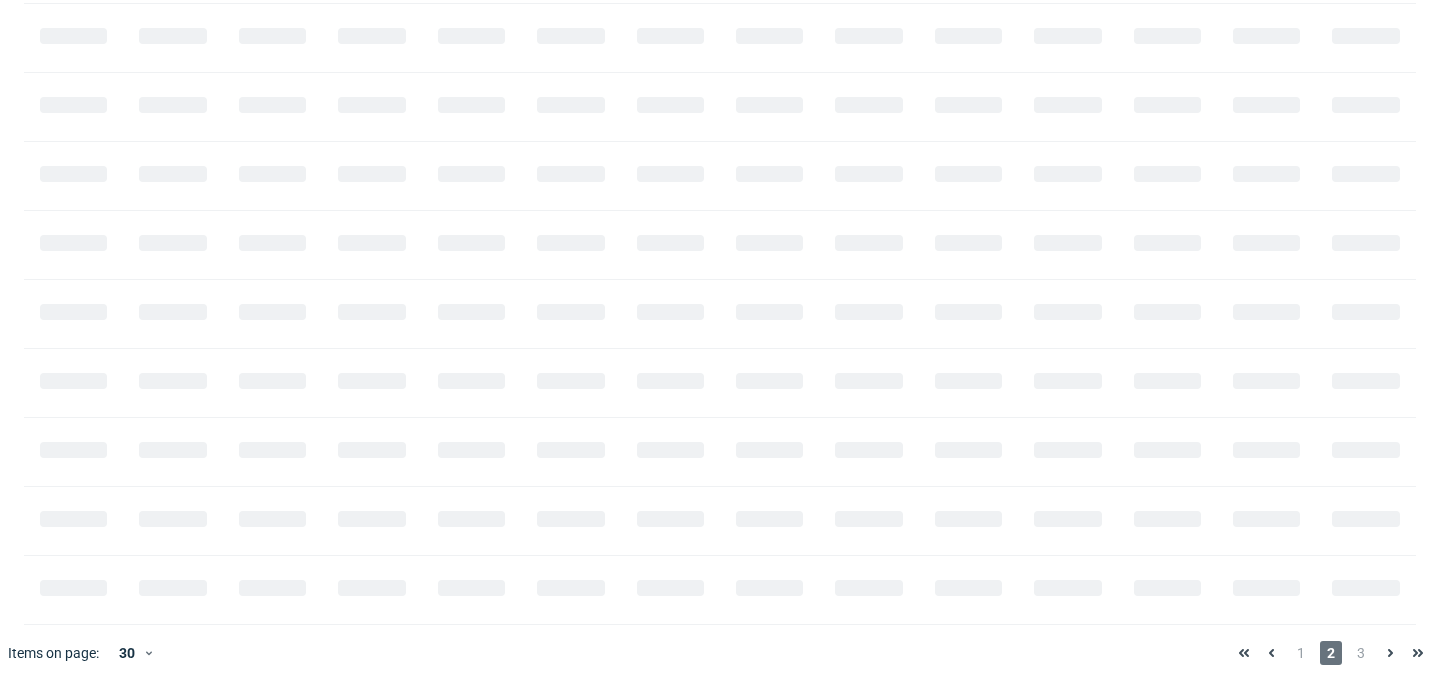 scroll, scrollTop: 0, scrollLeft: 0, axis: both 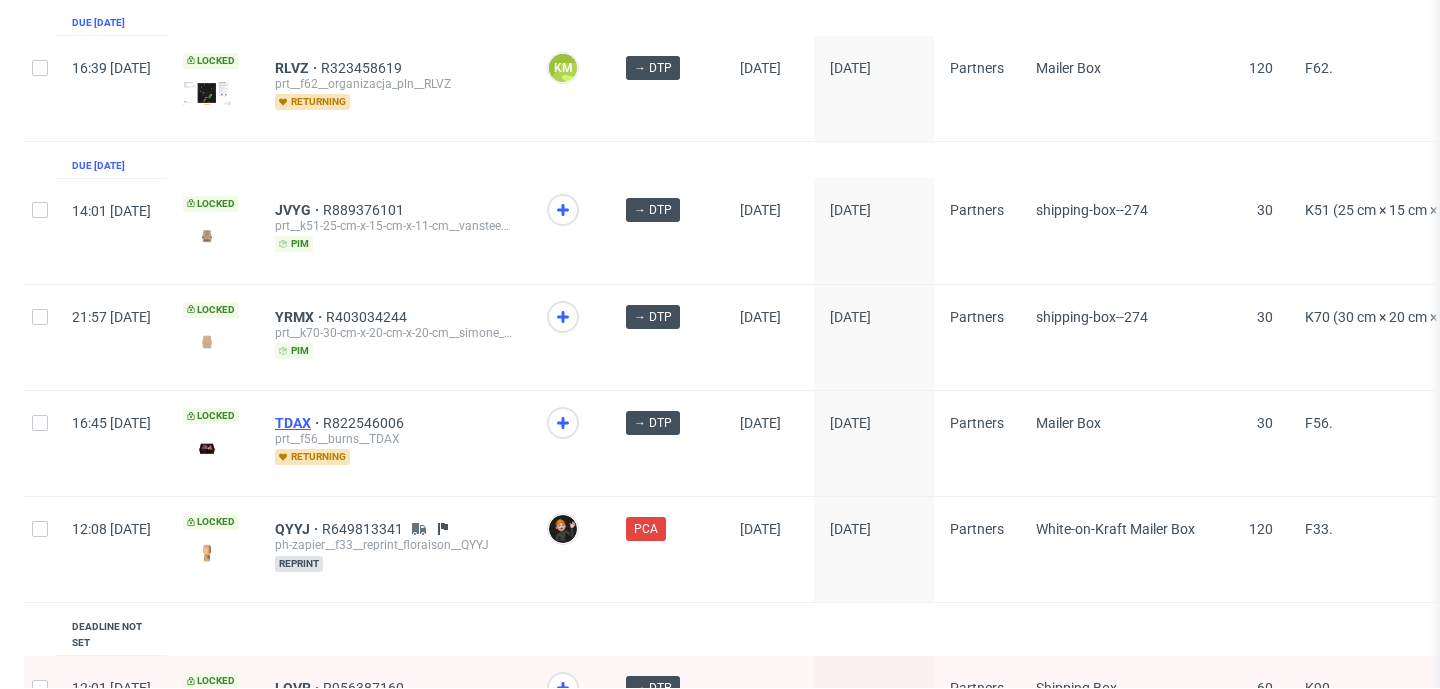click on "TDAX" at bounding box center [299, 423] 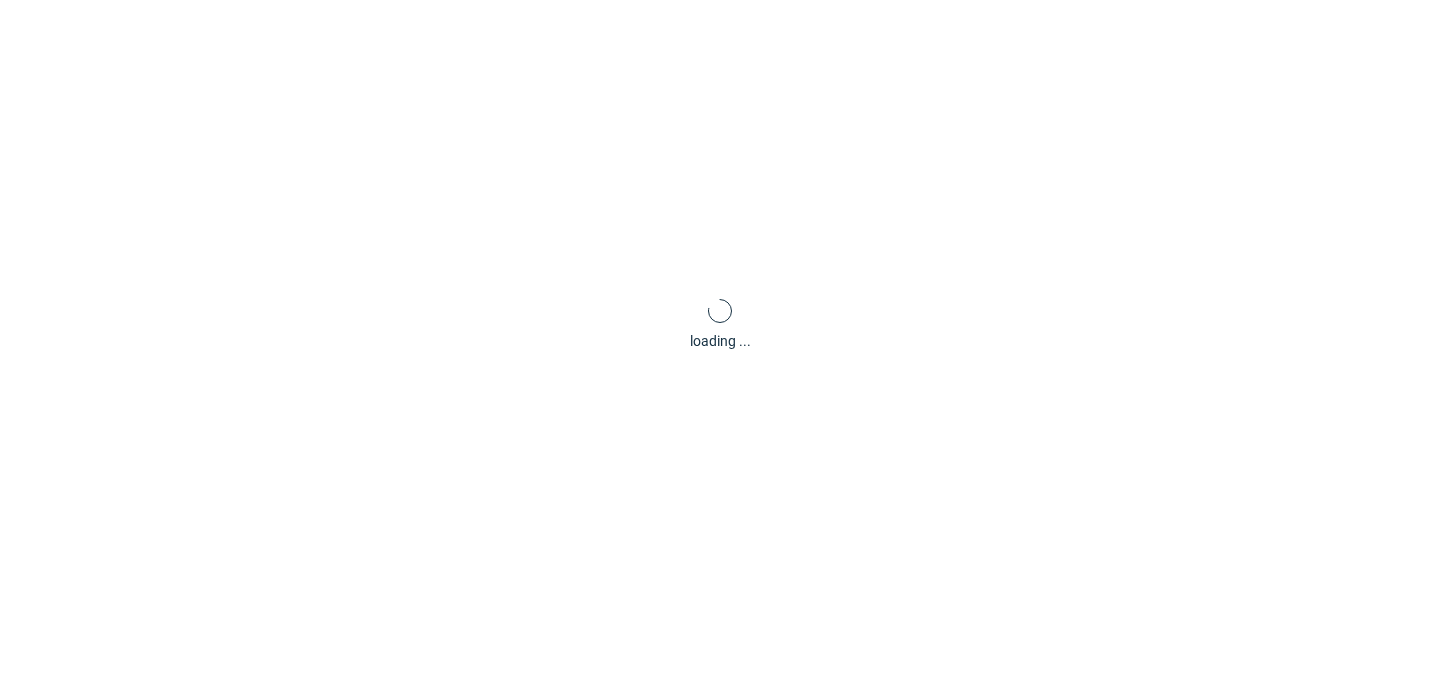 scroll, scrollTop: 0, scrollLeft: 0, axis: both 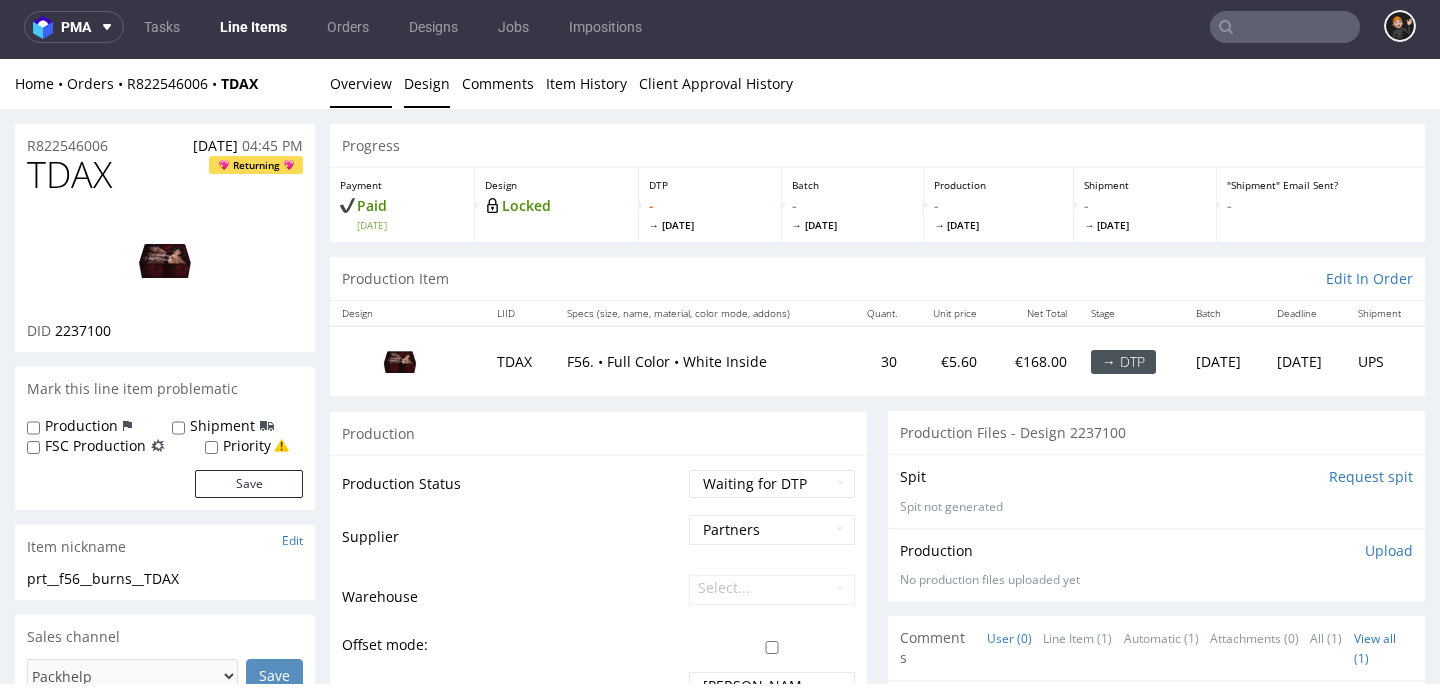click on "Design" at bounding box center [427, 83] 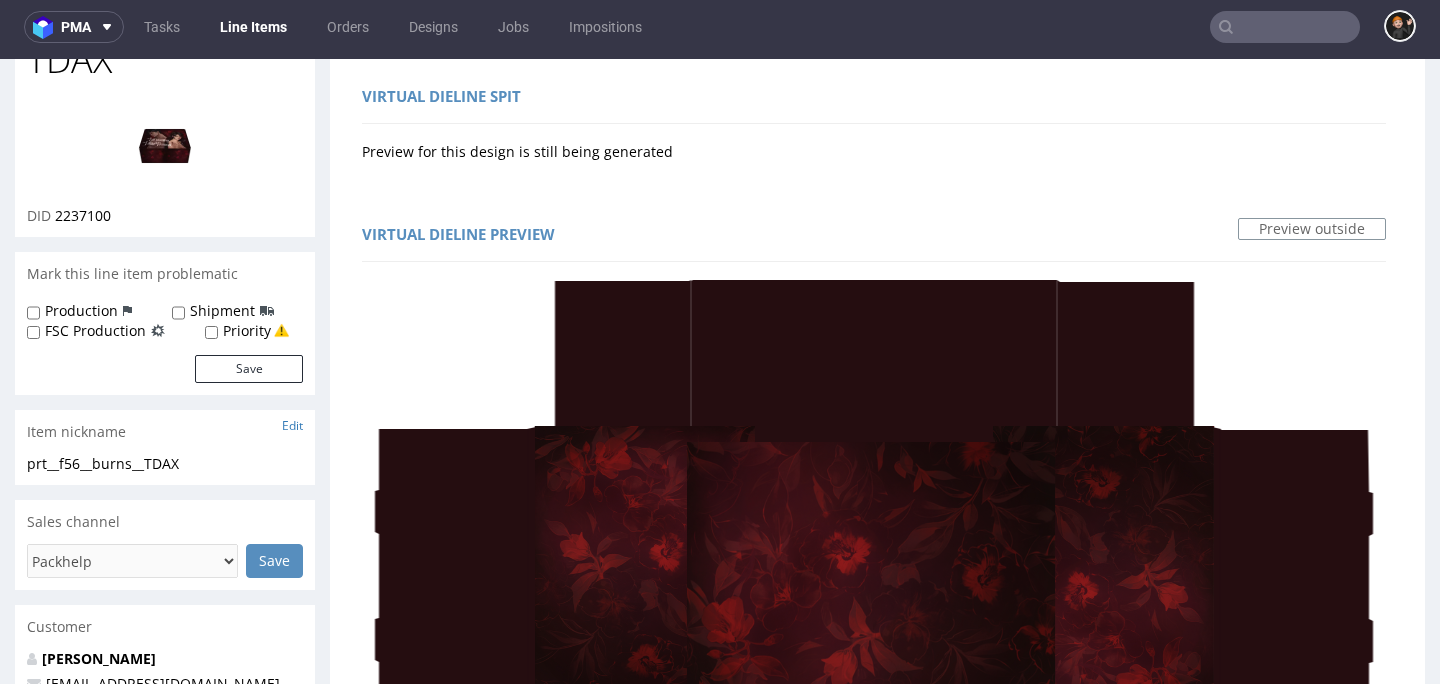 scroll, scrollTop: 0, scrollLeft: 0, axis: both 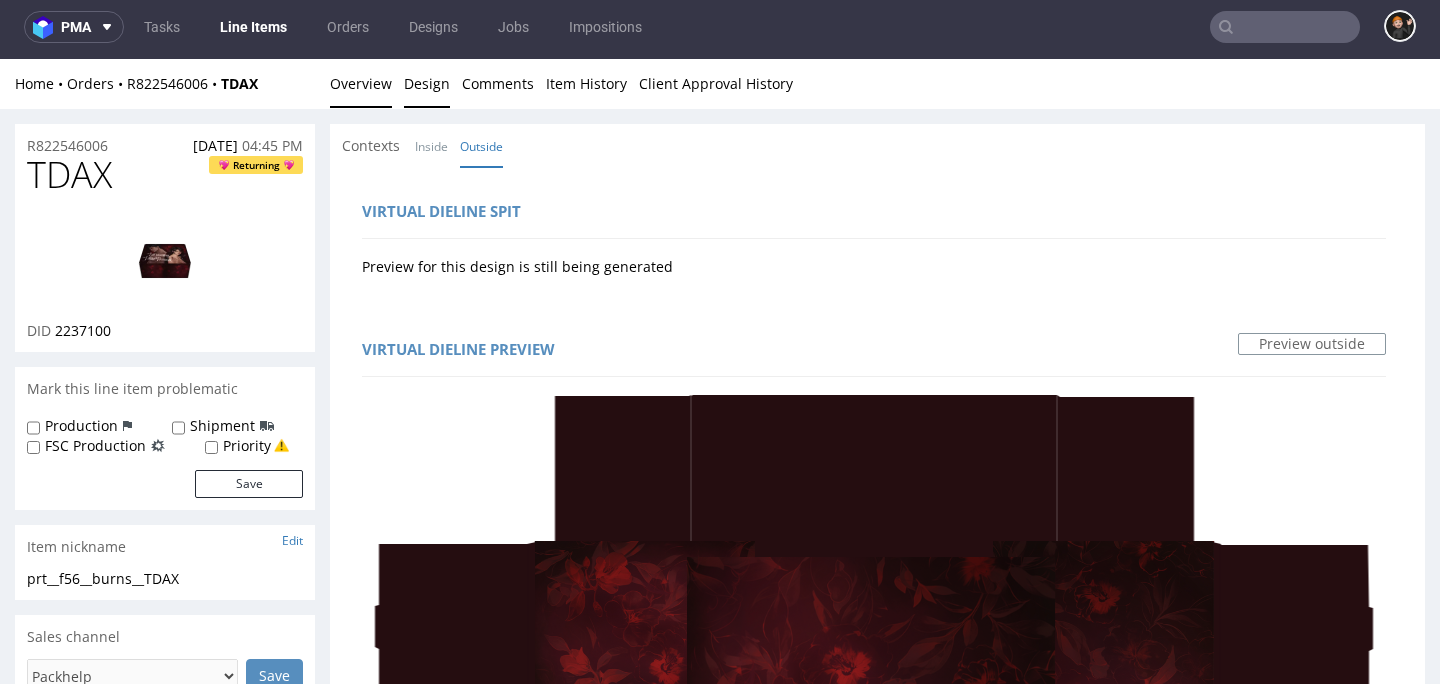 click on "Overview" at bounding box center [361, 83] 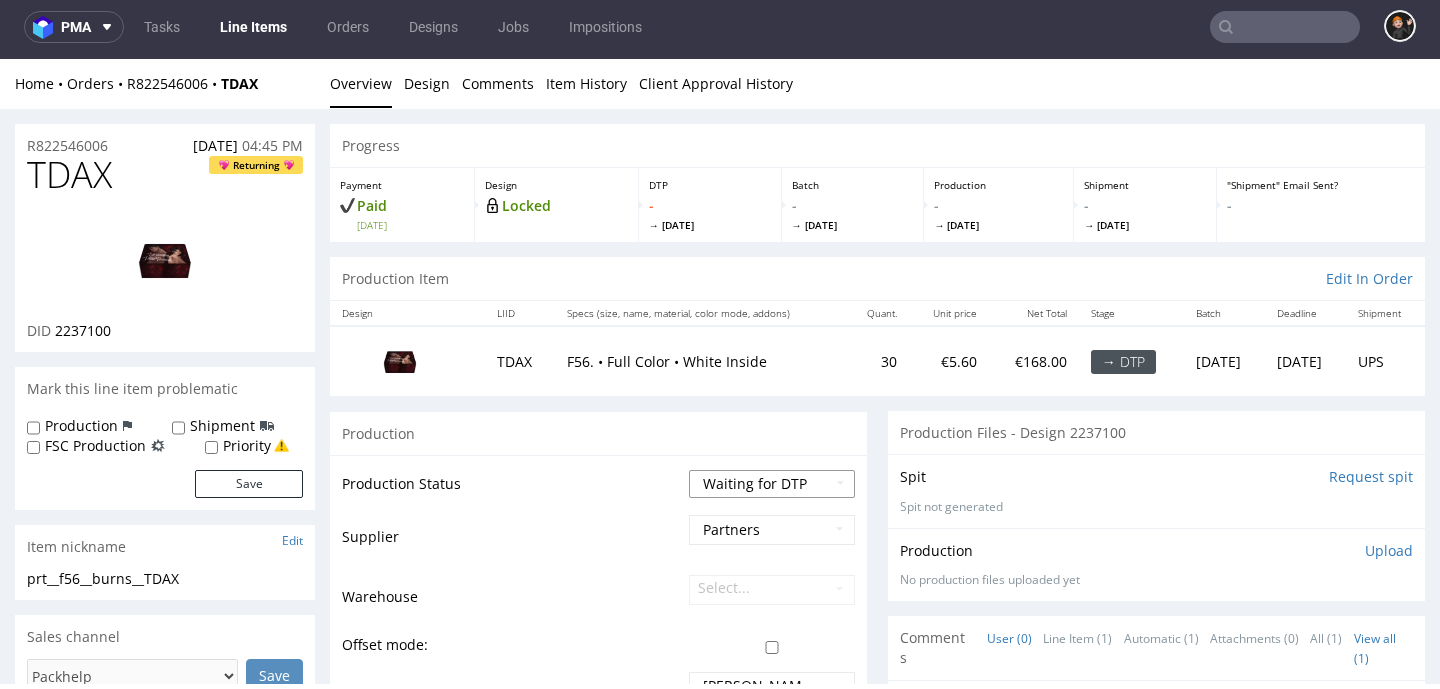click on "Waiting for Artwork
Waiting for Diecut
Waiting for Mockup Waiting for DTP
Waiting for DTP Double Check
DTP DC Done
In DTP
Issue in DTP
DTP Client Approval Needed
DTP Client Approval Pending
DTP Client Approval Rejected
Back for DTP
DTP Verification Needed
DTP Production Ready In Production
Sent to Fulfillment
Issue in Production
Sent to Warehouse Fulfillment
Production Complete" at bounding box center (772, 484) 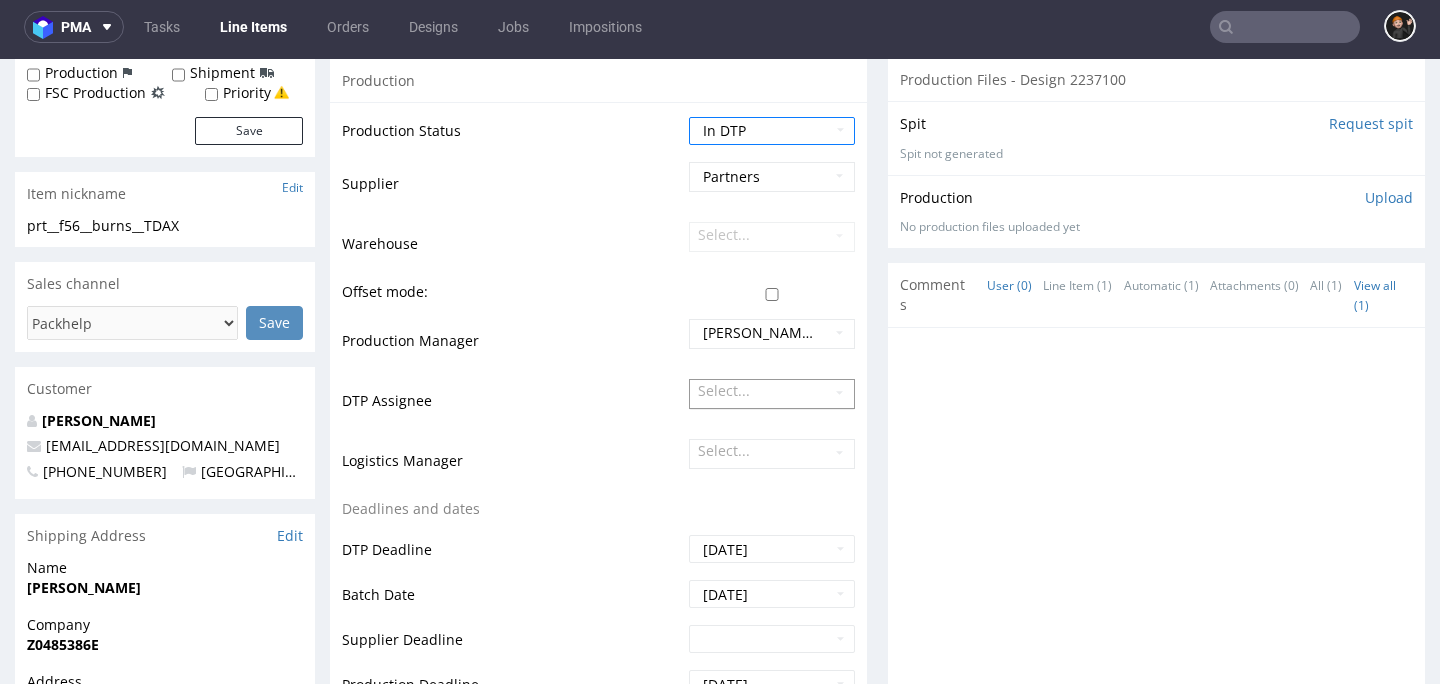 click on "Select..." at bounding box center (772, 393) 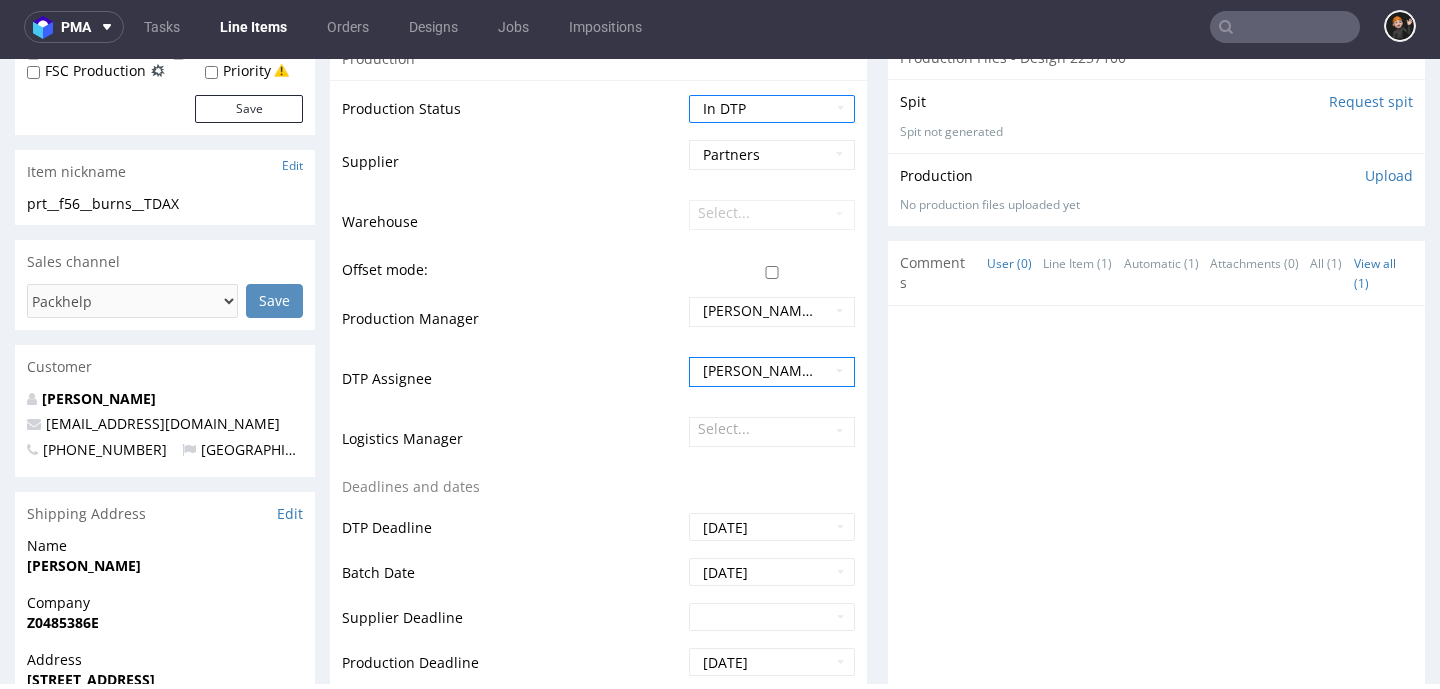 scroll, scrollTop: 721, scrollLeft: 0, axis: vertical 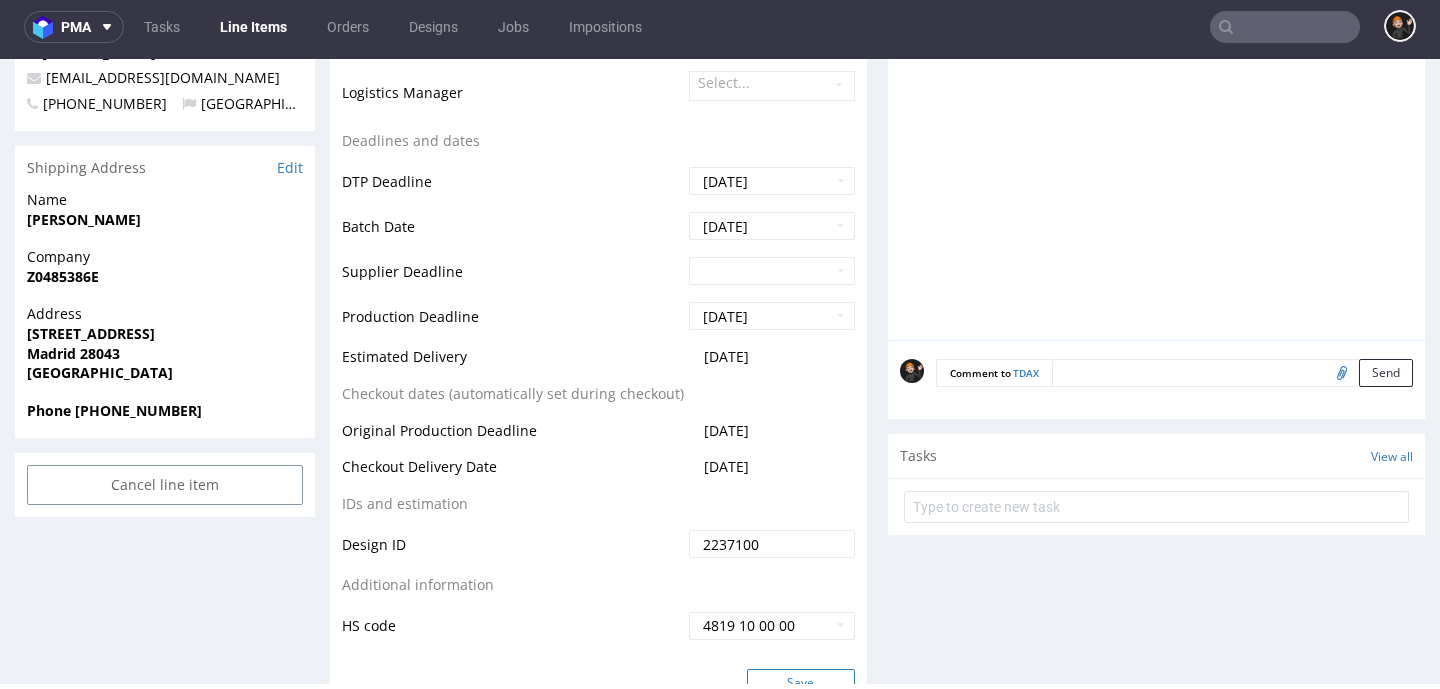 click on "Production Status Waiting for Artwork
Waiting for Diecut
Waiting for Mockup Waiting for DTP
Waiting for DTP Double Check
DTP DC Done
In DTP
Issue in DTP
DTP Client Approval Needed
DTP Client Approval Pending
DTP Client Approval Rejected
Back for DTP
DTP Verification Needed
DTP Production Ready In Production
Sent to Fulfillment
Issue in Production
Sent to Warehouse Fulfillment
Production Complete Supplier Partners Warehouse Select... Offset mode: Production Manager Ewa Prus DTP Assignee Dominik Grosicki Logistics Manager Select... Deadlines and dates DTP Deadline 2025-07-16 Batch Date 2025-07-18 Supplier Deadline Production Deadline 2025-07-25 Estimated Delivery 2025-08-04 Checkout dates (automatically set during checkout) Original Production Deadline 2025-07-25 Checkout Delivery Date 2025-08-04 IDs and estimation Design ID 2237100 Additional information HS code 4819 10 00 00" at bounding box center (598, 201) 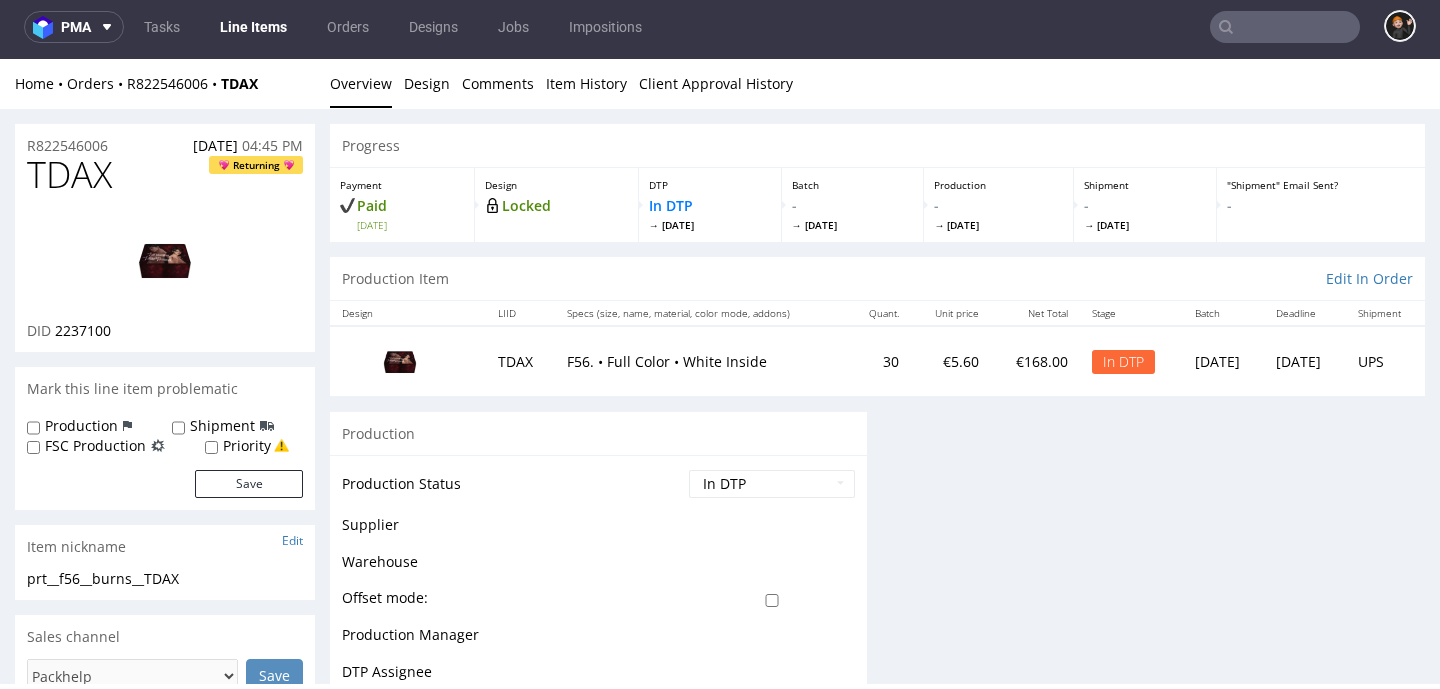 scroll, scrollTop: 0, scrollLeft: 0, axis: both 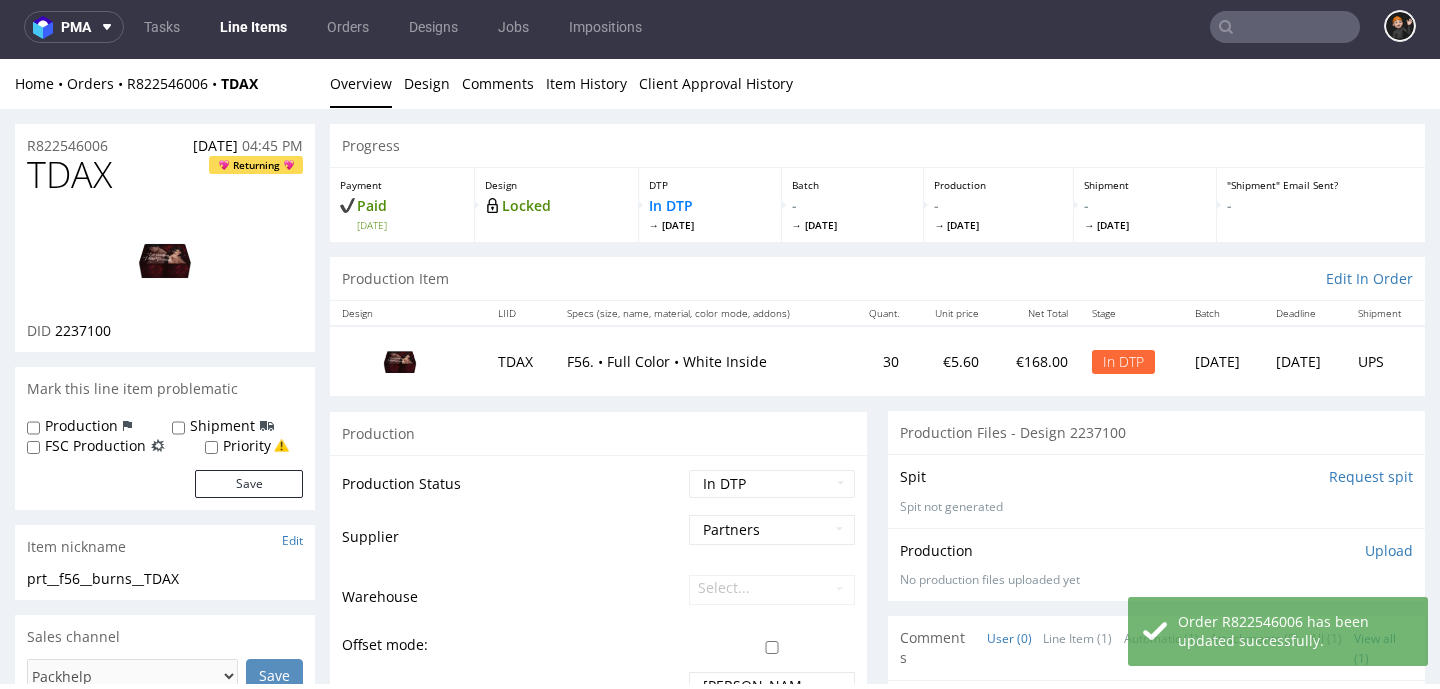 click on "TDAX" at bounding box center [69, 175] 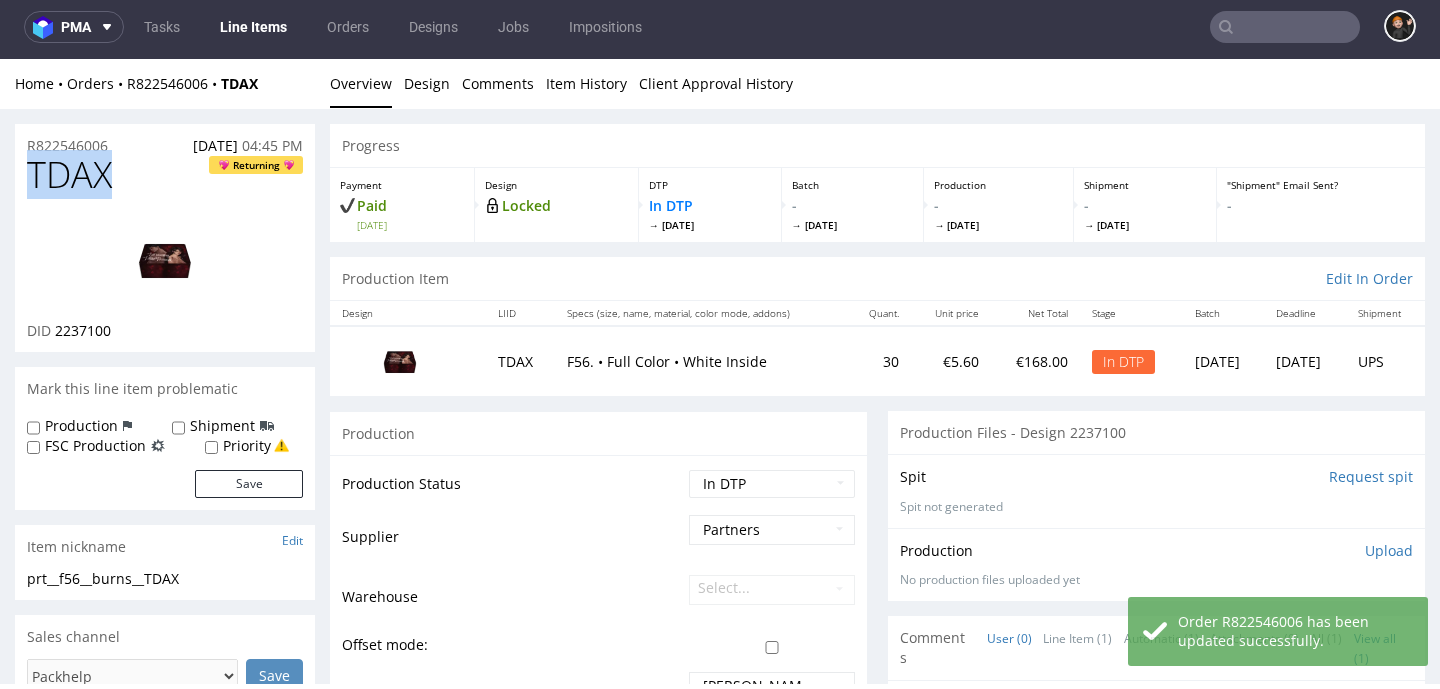 click on "TDAX" at bounding box center (69, 175) 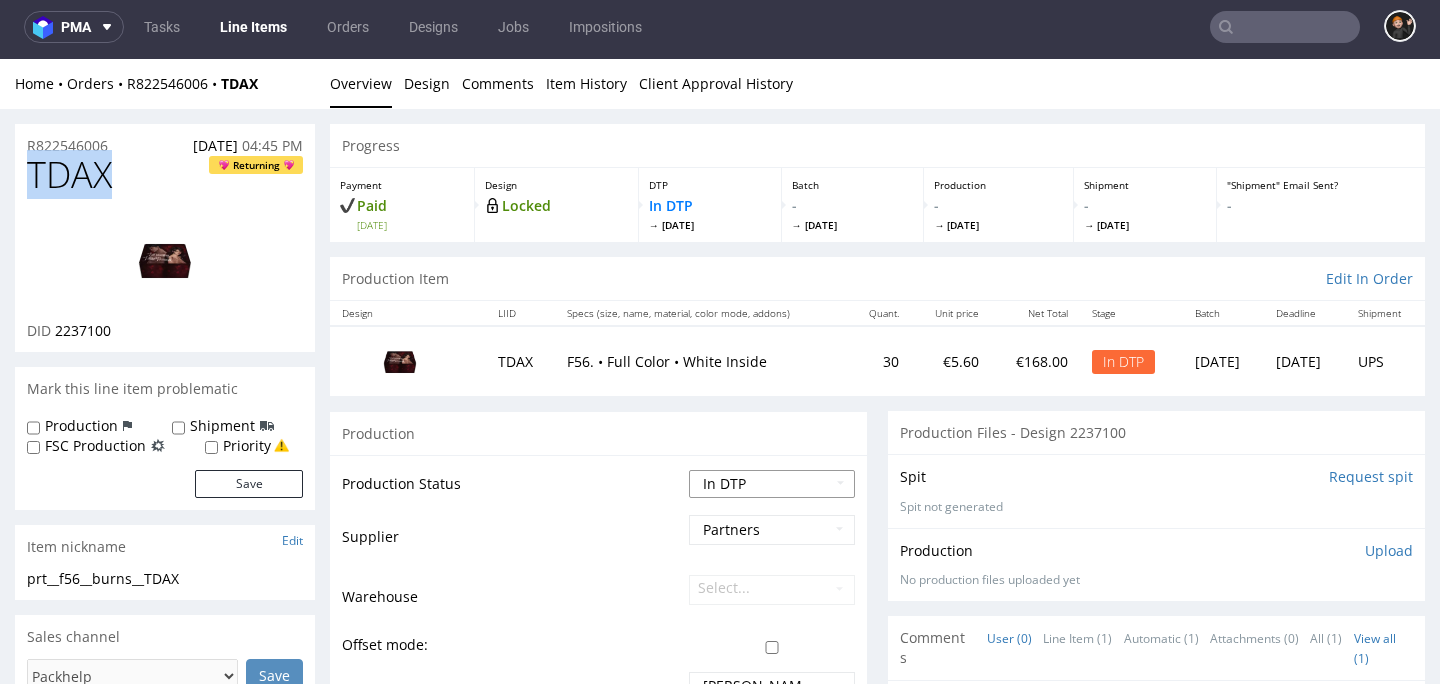 click on "Waiting for Artwork
Waiting for Diecut
Waiting for Mockup Waiting for DTP
Waiting for DTP Double Check
DTP DC Done
In DTP
Issue in DTP
DTP Client Approval Needed
DTP Client Approval Pending
DTP Client Approval Rejected
Back for DTP
DTP Verification Needed
DTP Production Ready In Production
Sent to Fulfillment
Issue in Production
Sent to Warehouse Fulfillment
Production Complete" at bounding box center (772, 484) 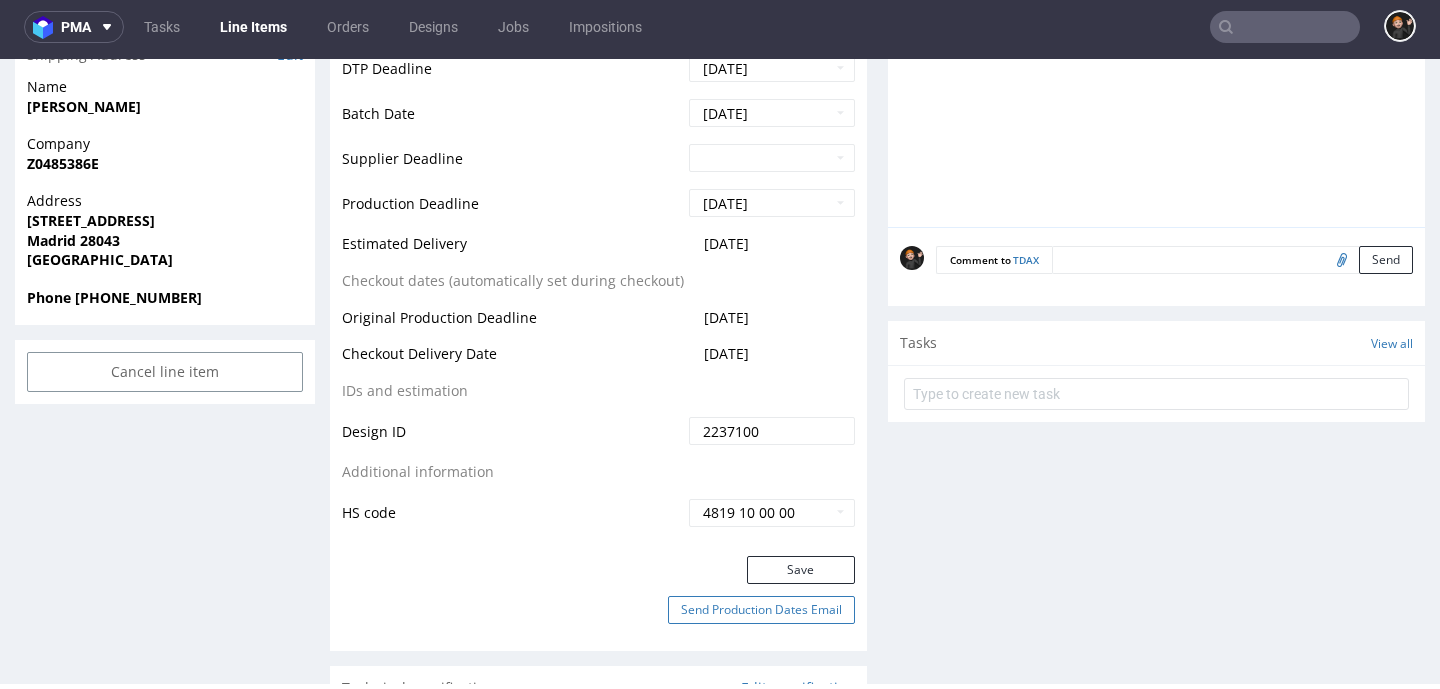 scroll, scrollTop: 881, scrollLeft: 0, axis: vertical 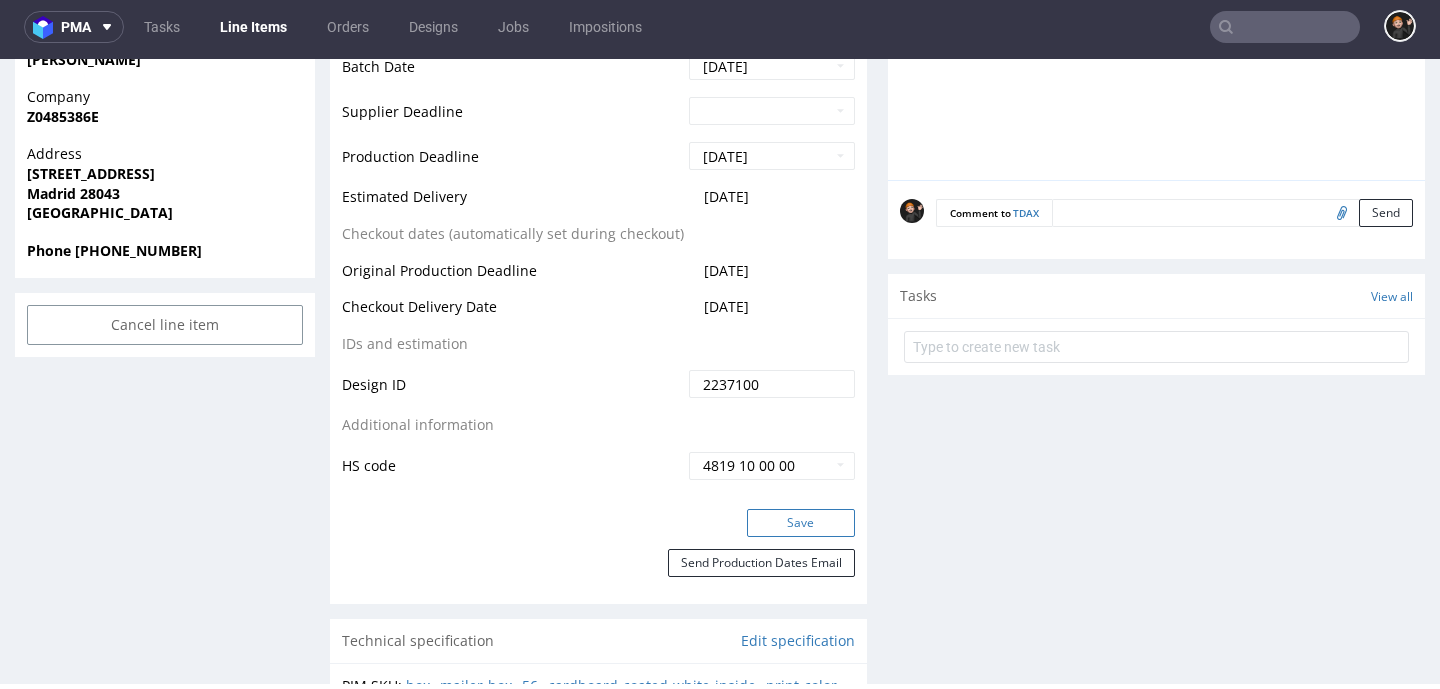click on "Save" at bounding box center [801, 523] 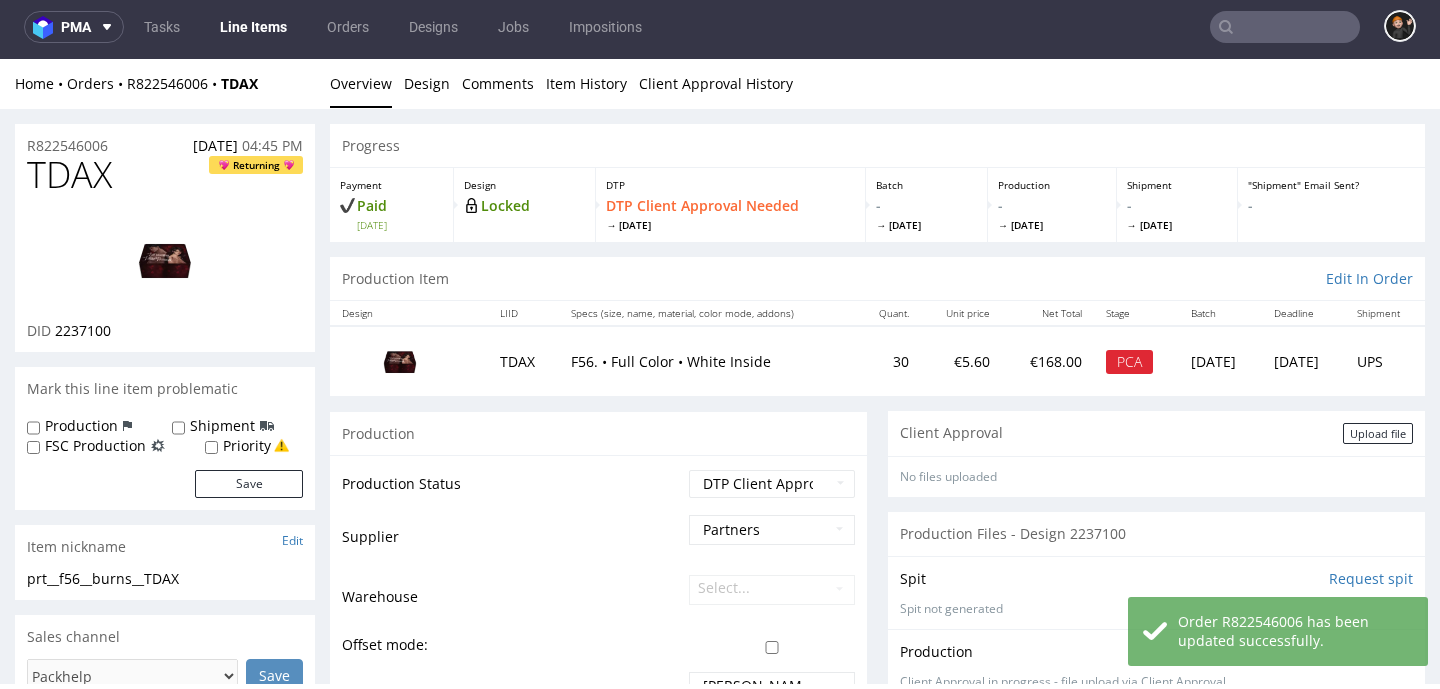 scroll, scrollTop: 0, scrollLeft: 0, axis: both 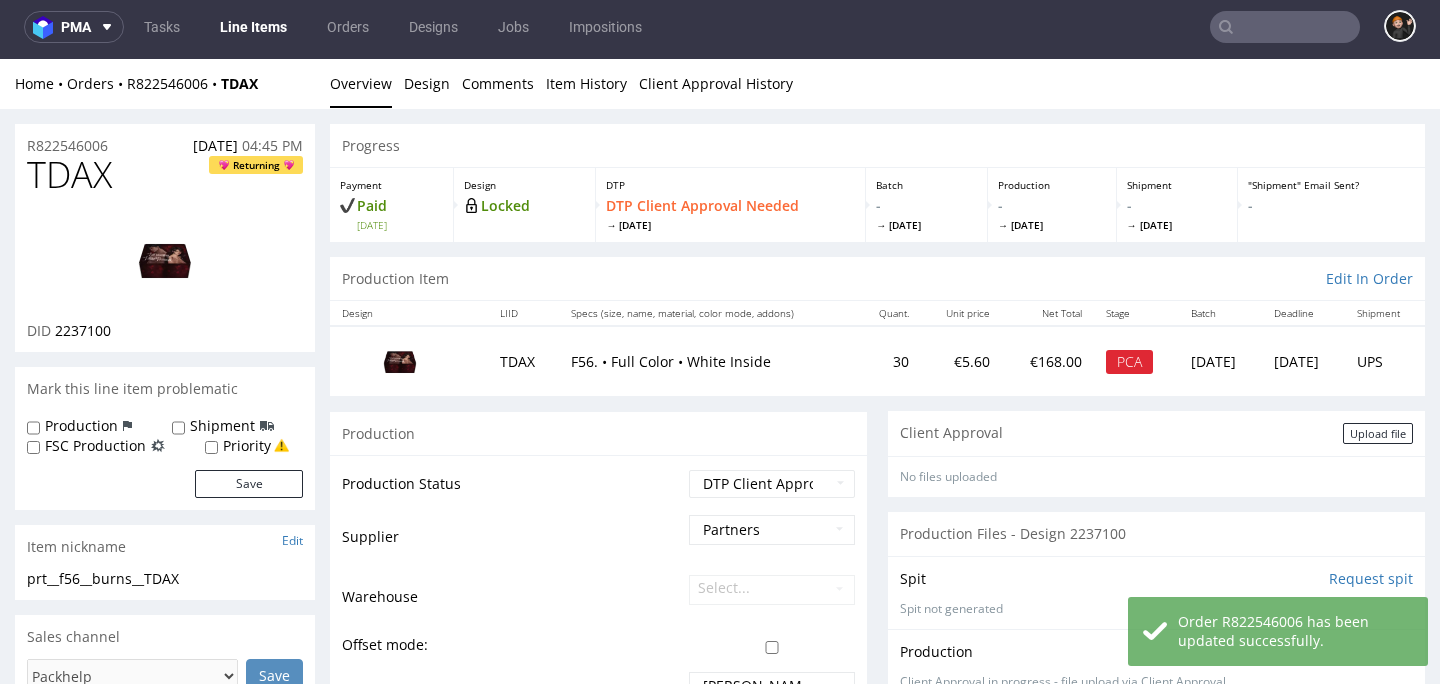 click on "Upload file" at bounding box center (1378, 433) 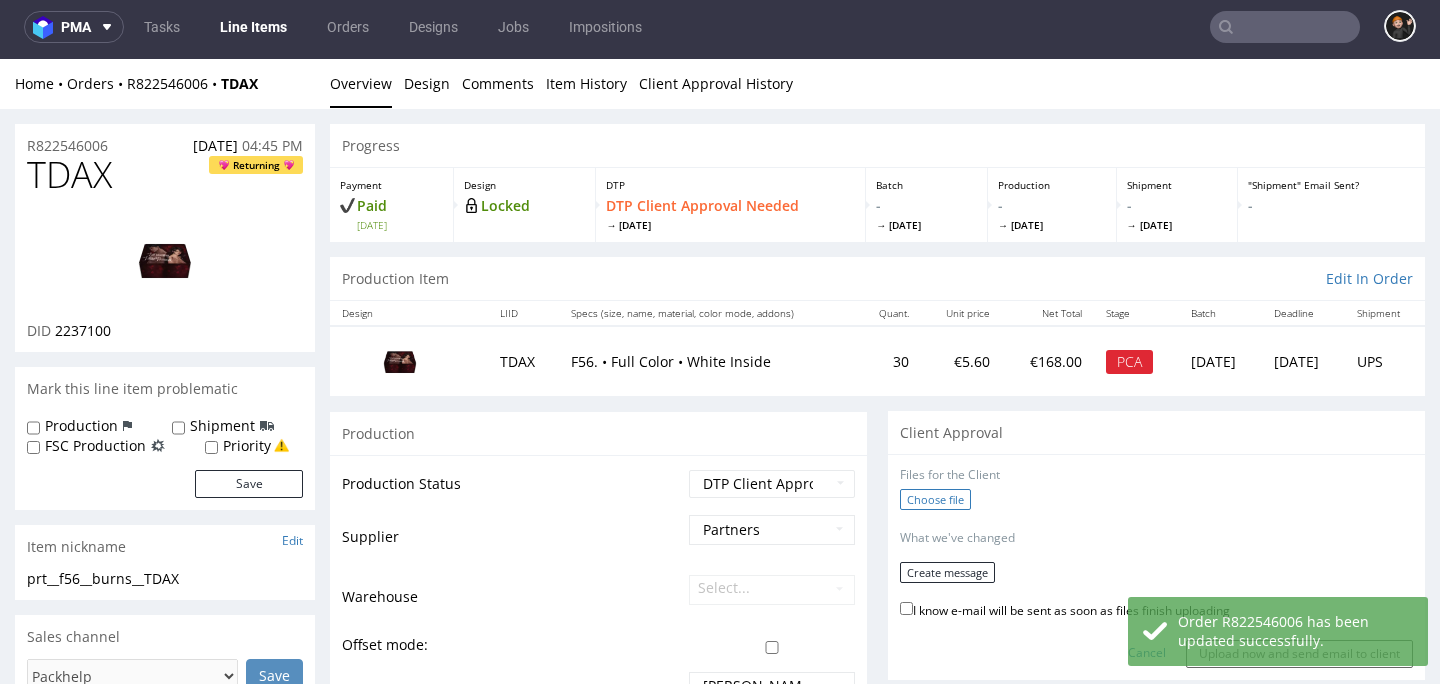 click on "Choose file" at bounding box center [935, 499] 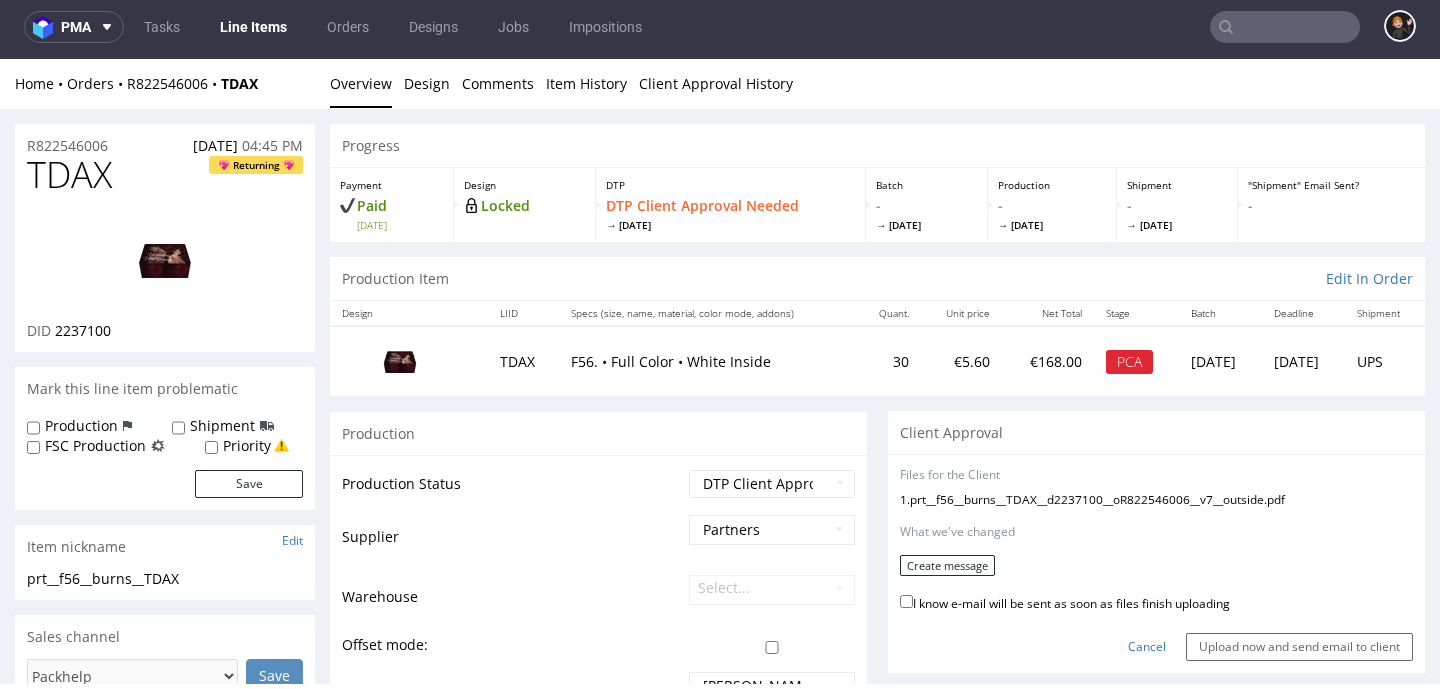 click on "I know e-mail will be sent as soon as files finish uploading" at bounding box center [1065, 602] 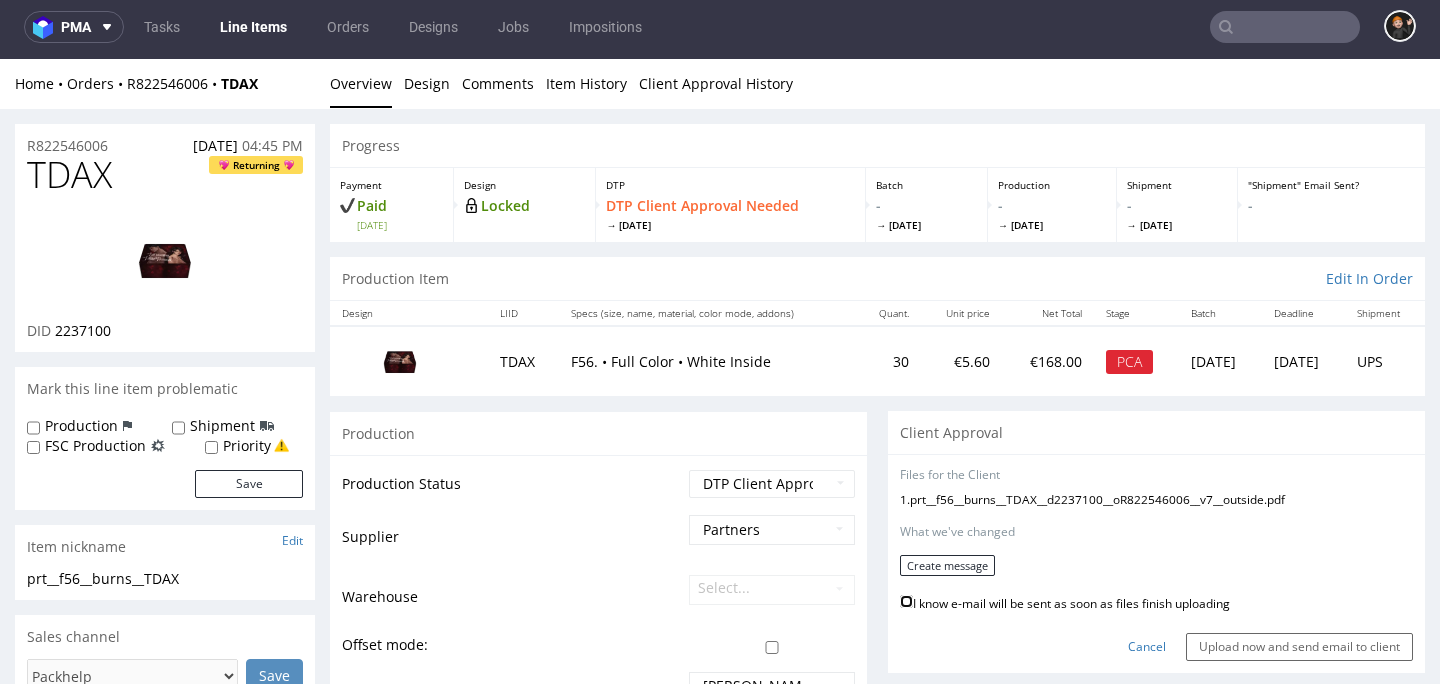 click on "I know e-mail will be sent as soon as files finish uploading" at bounding box center [906, 601] 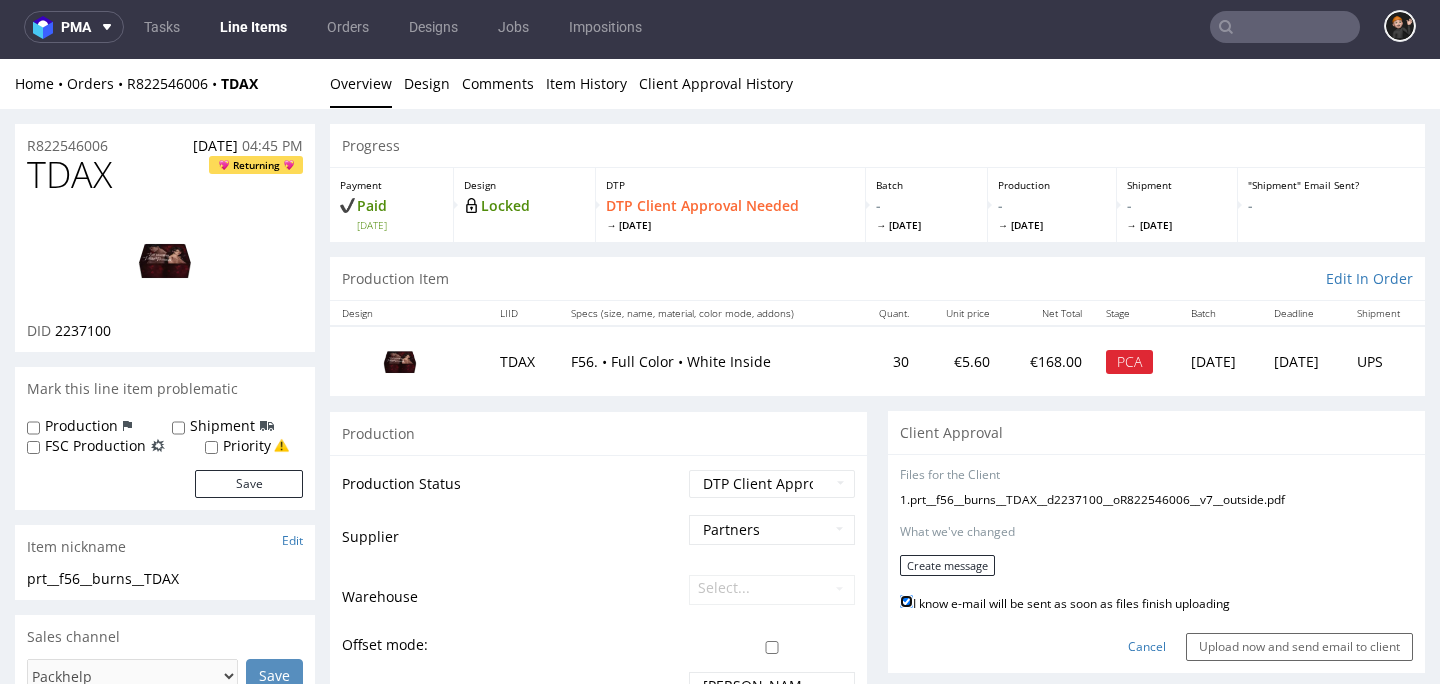 checkbox on "true" 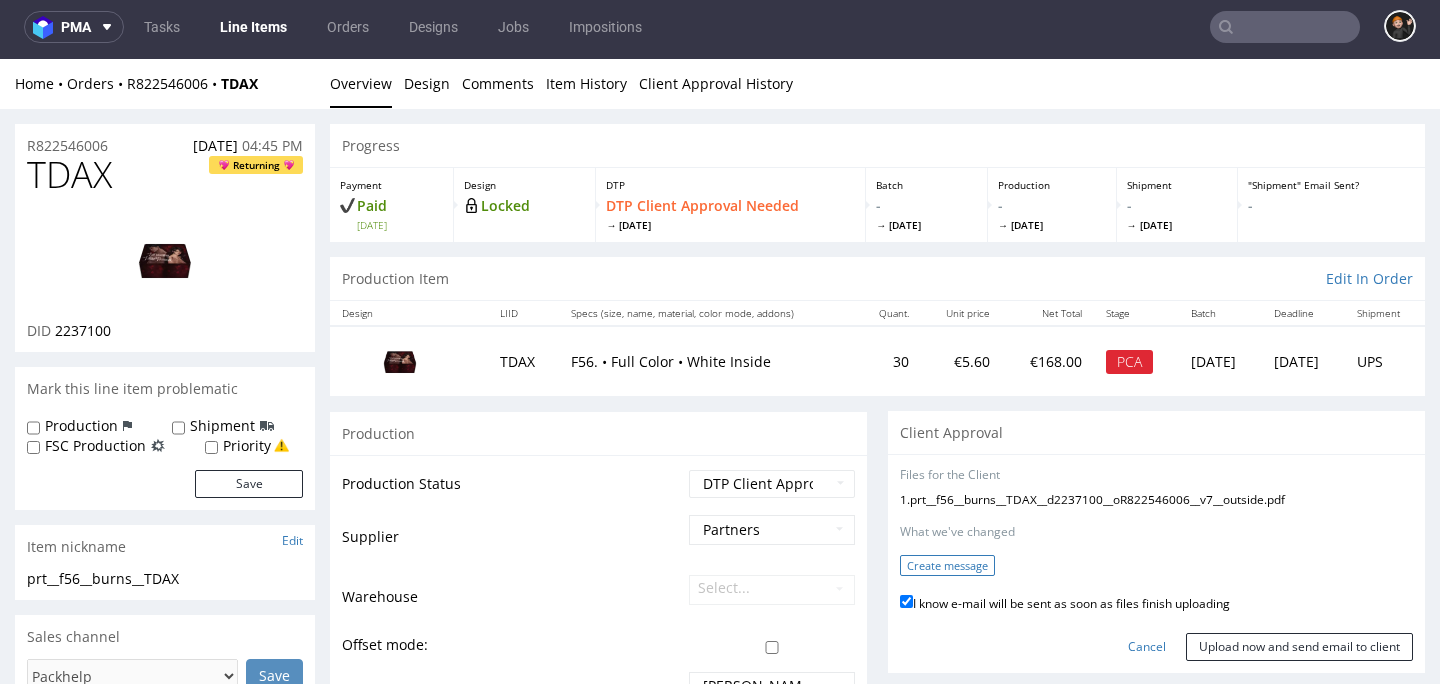 click on "Create message" at bounding box center [947, 565] 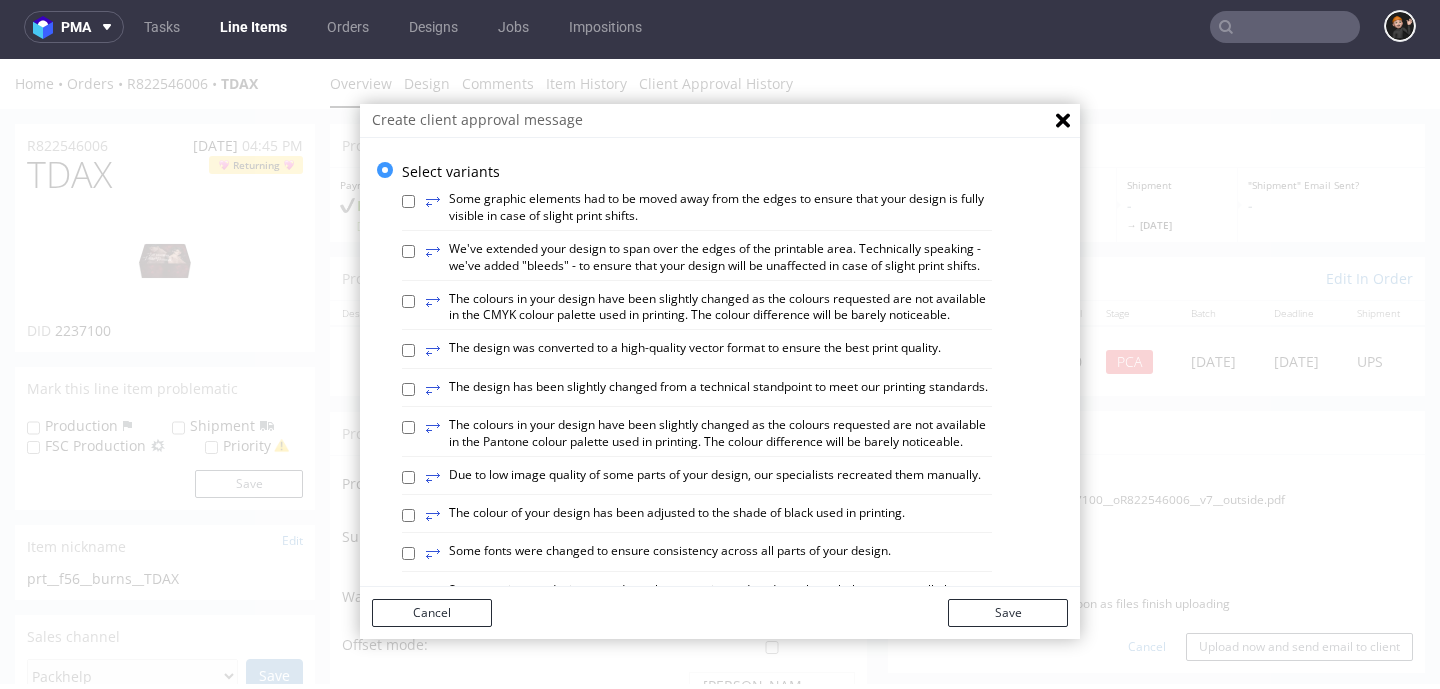 click on "⥂   The design has been slightly changed from a technical standpoint to meet our printing standards." at bounding box center [706, 390] 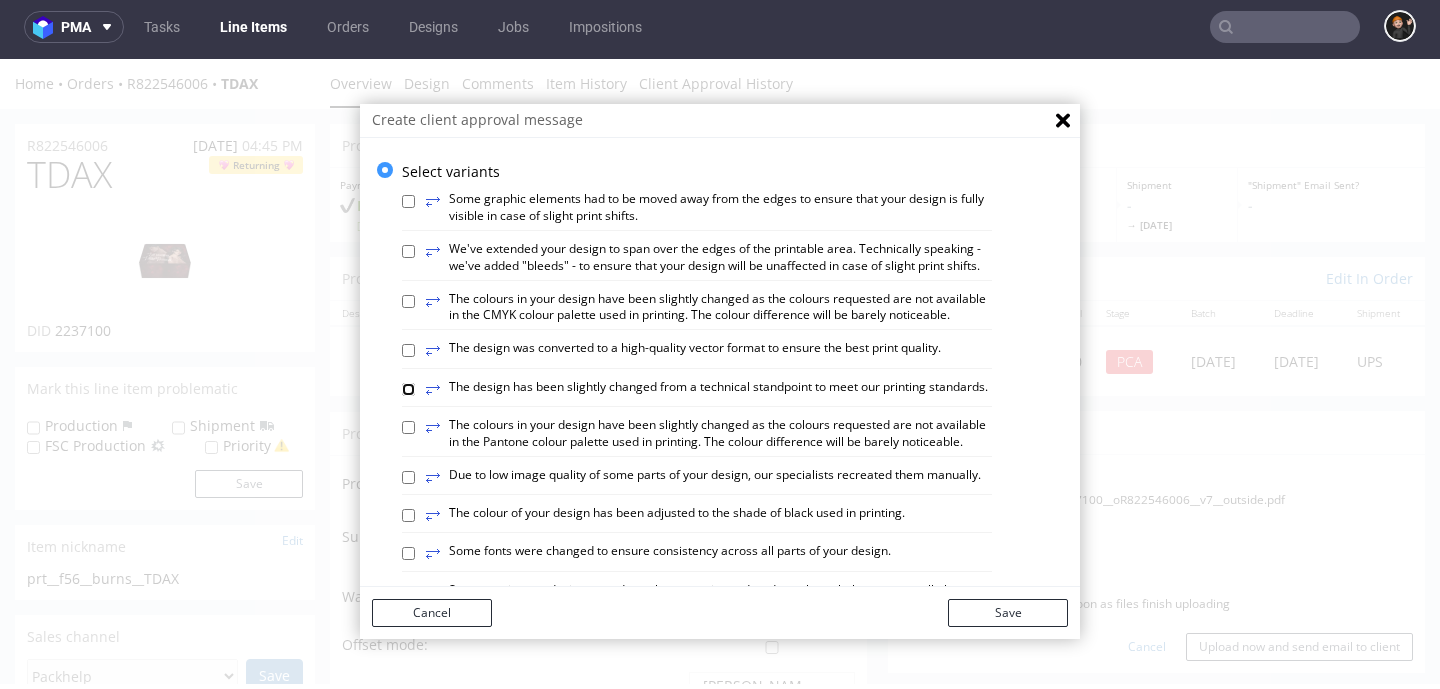 click on "⥂   The design has been slightly changed from a technical standpoint to meet our printing standards." at bounding box center (408, 389) 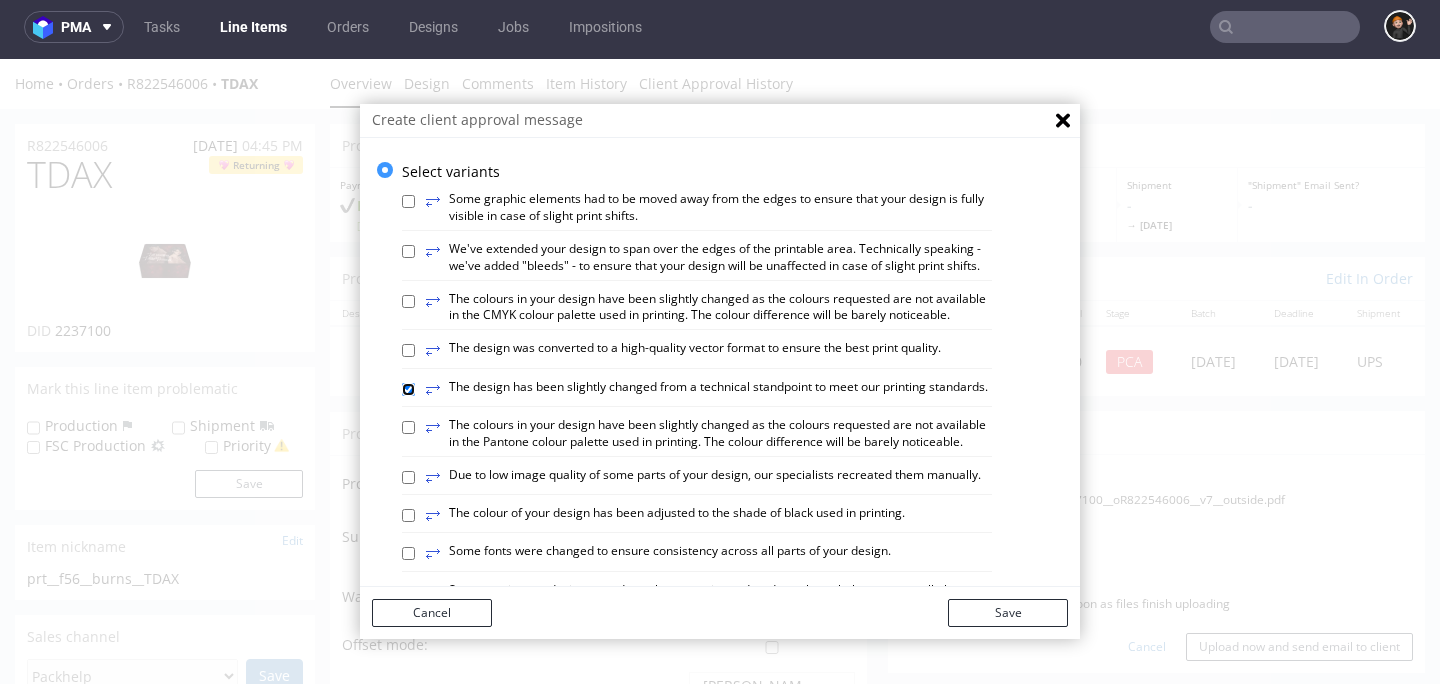 checkbox on "true" 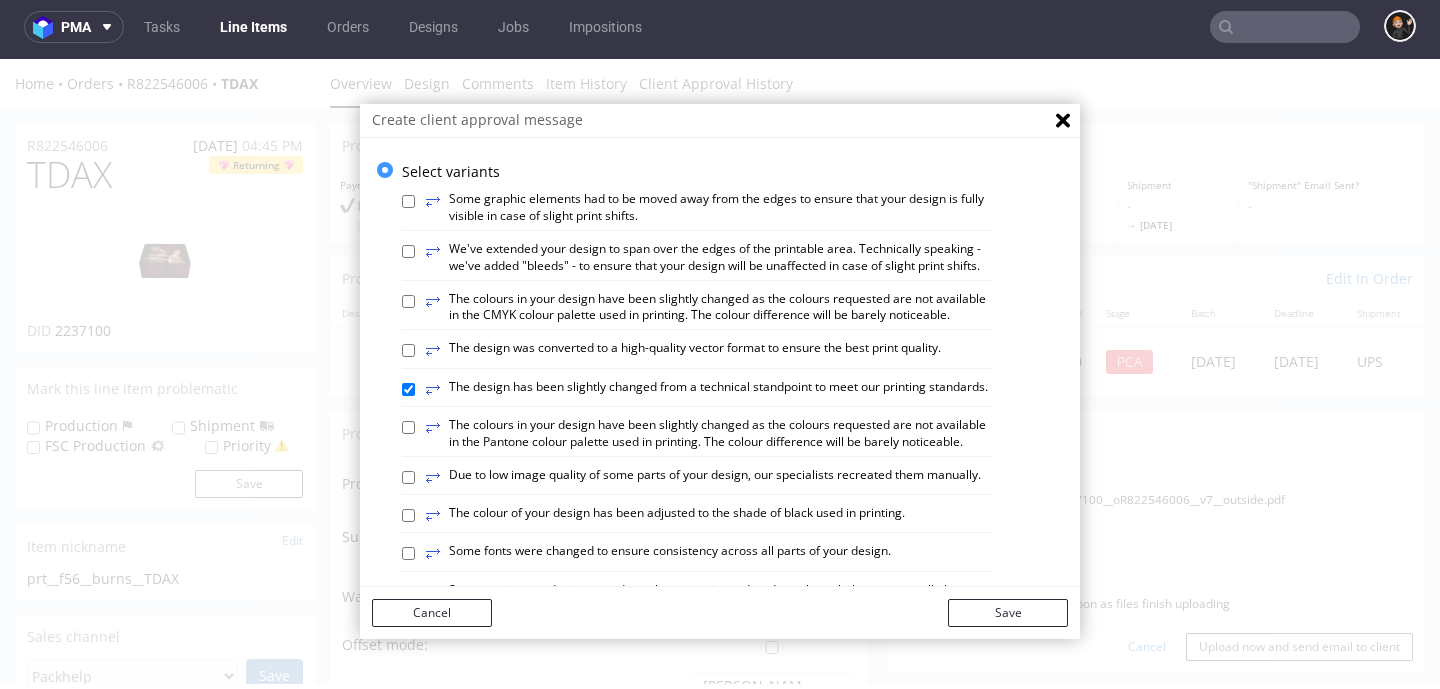 click on "⥂   We've extended your design to span over the edges of the printable area. Technically speaking - we've added "bleeds" - to ensure that your design will be unaffected in case of slight print shifts." at bounding box center [708, 258] 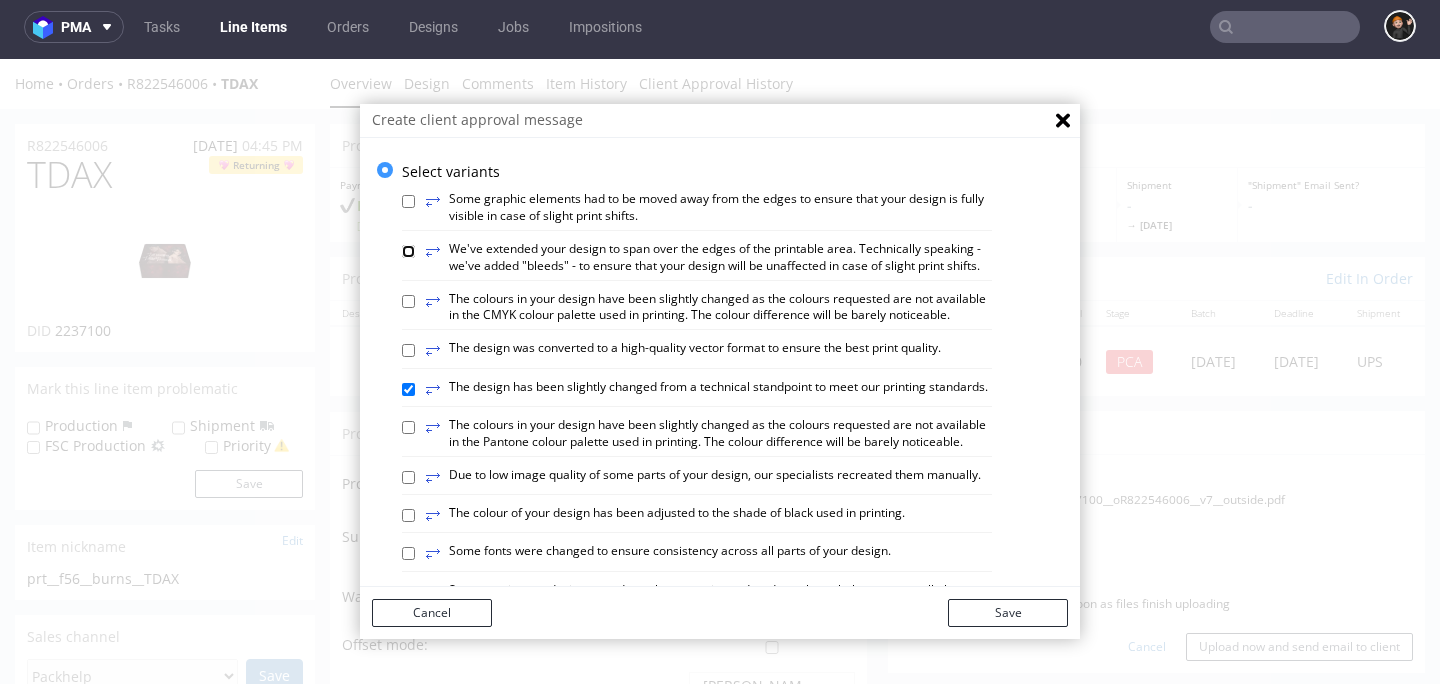 click on "⥂   We've extended your design to span over the edges of the printable area. Technically speaking - we've added "bleeds" - to ensure that your design will be unaffected in case of slight print shifts." at bounding box center (408, 251) 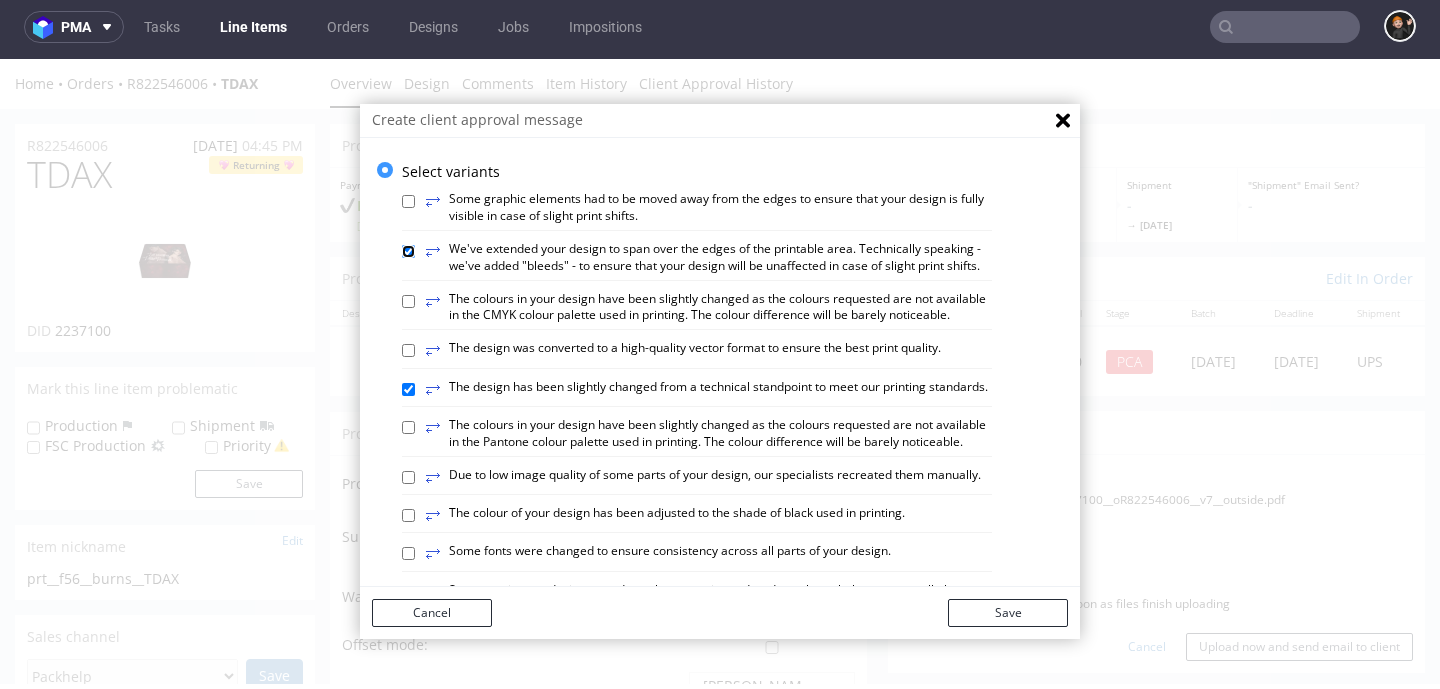 checkbox on "true" 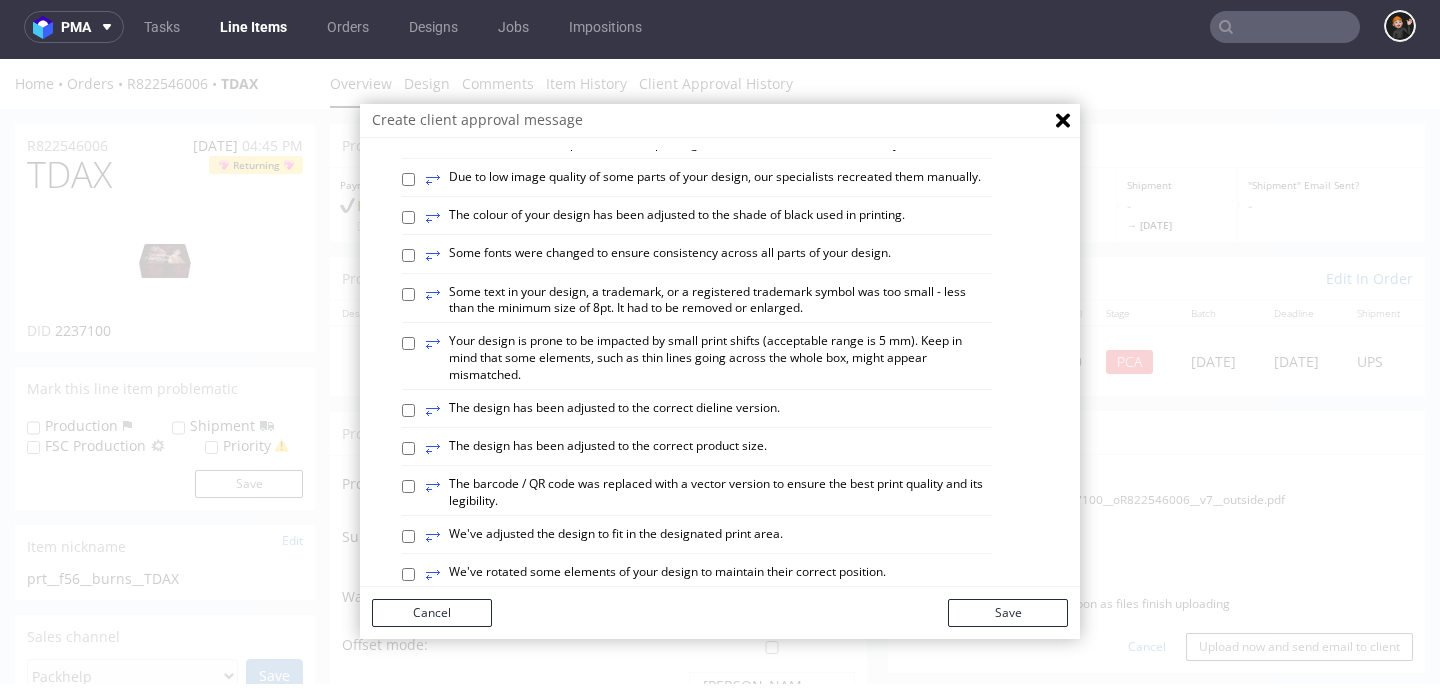 scroll, scrollTop: 299, scrollLeft: 0, axis: vertical 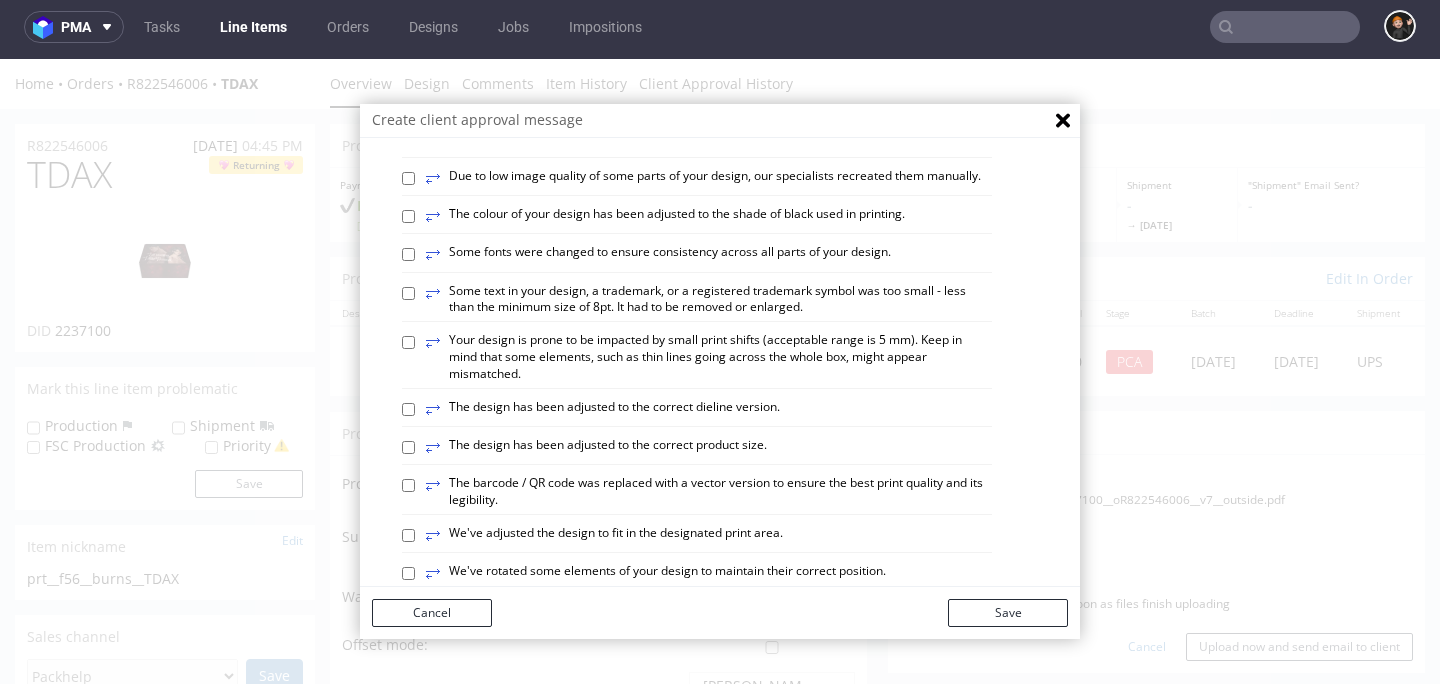click on "⥂   We've adjusted the design to fit in the designated print area." at bounding box center [604, 536] 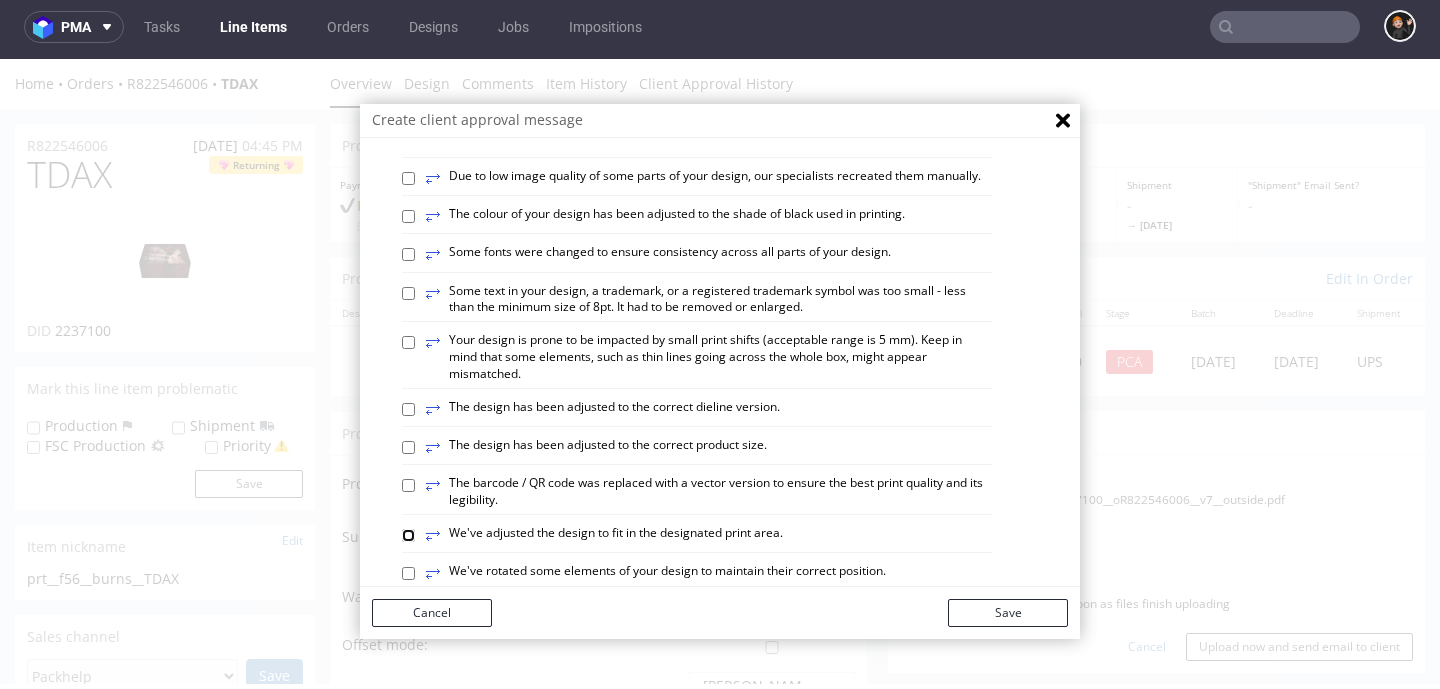 click on "⥂   We've adjusted the design to fit in the designated print area." at bounding box center [408, 535] 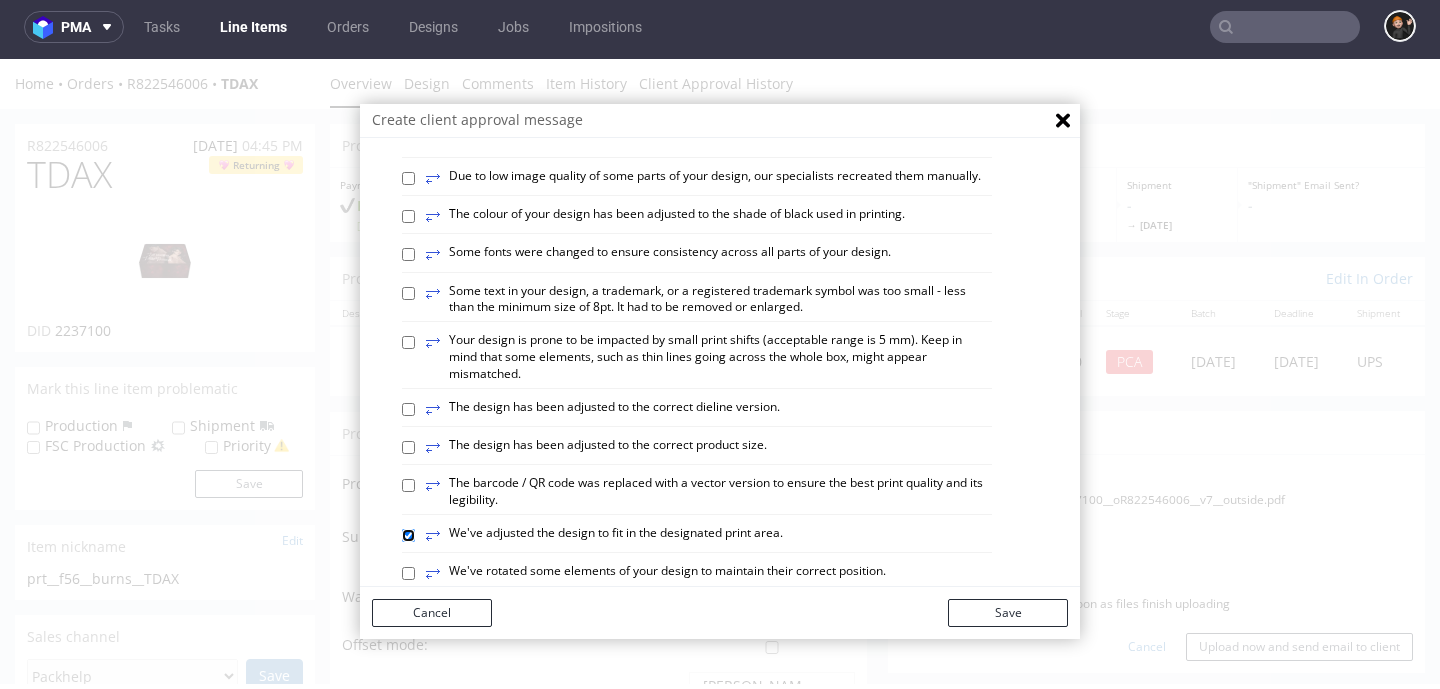 checkbox on "true" 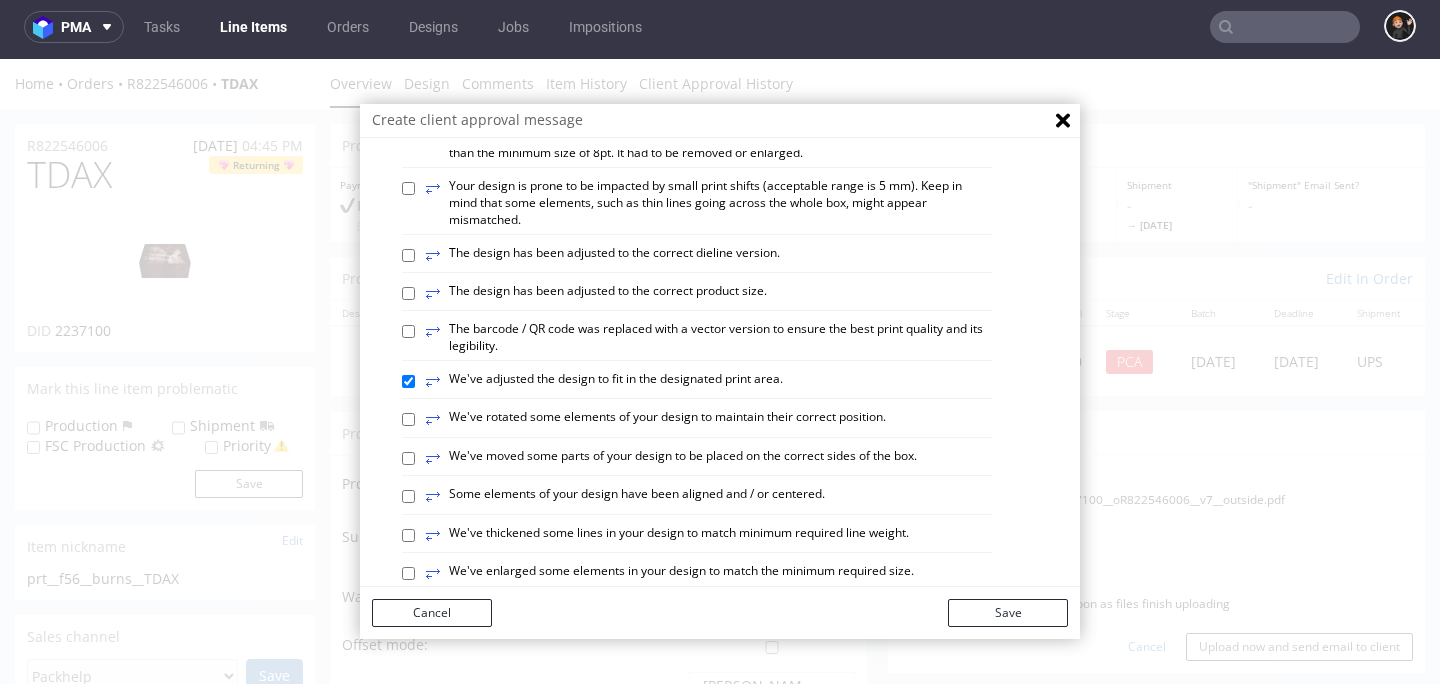 click on "⥂   Some elements of your design have been aligned and / or centered." at bounding box center [625, 497] 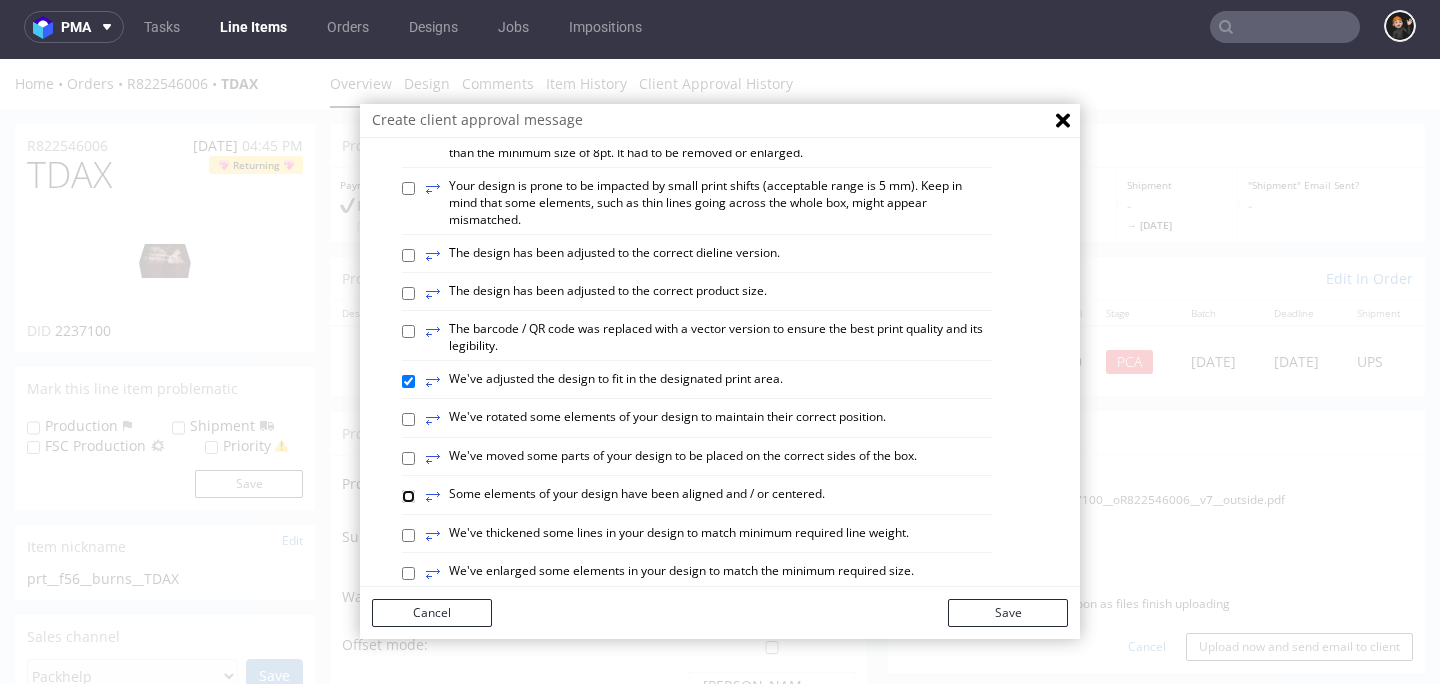 click on "⥂   Some elements of your design have been aligned and / or centered." at bounding box center (408, 496) 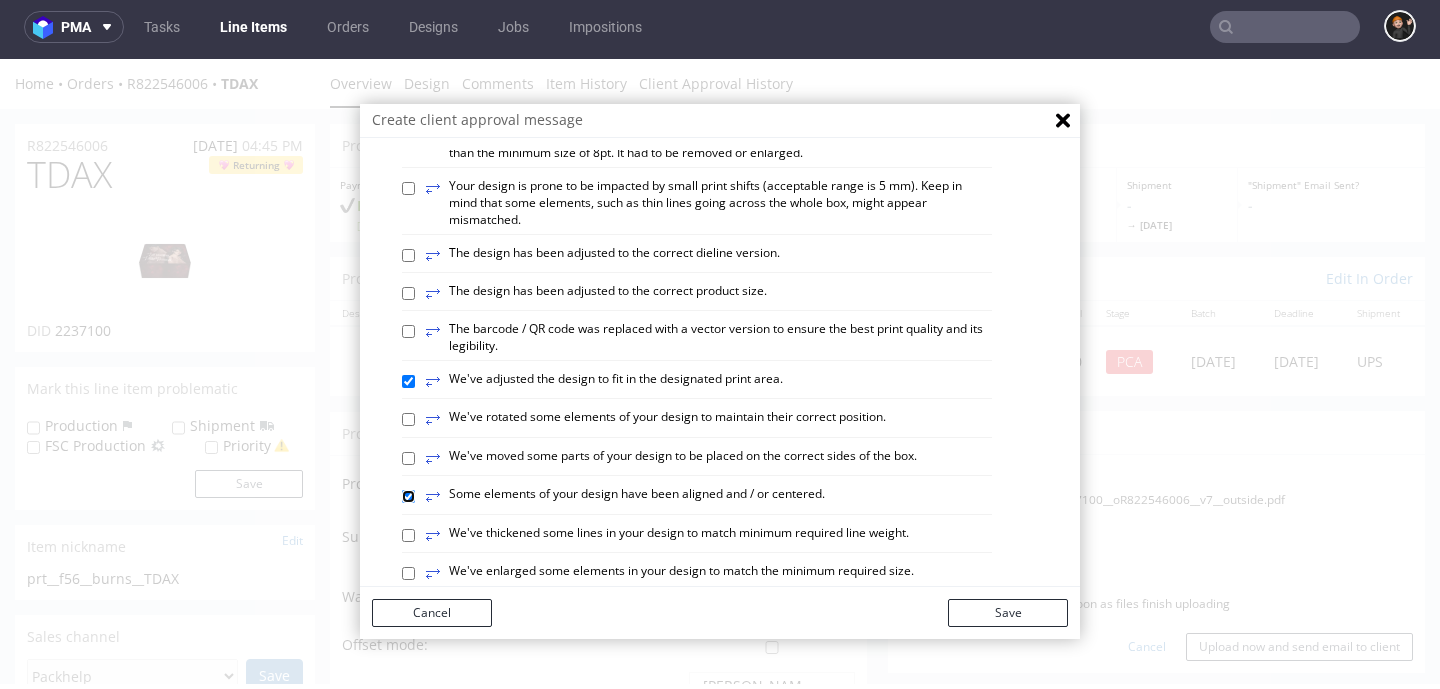 checkbox on "true" 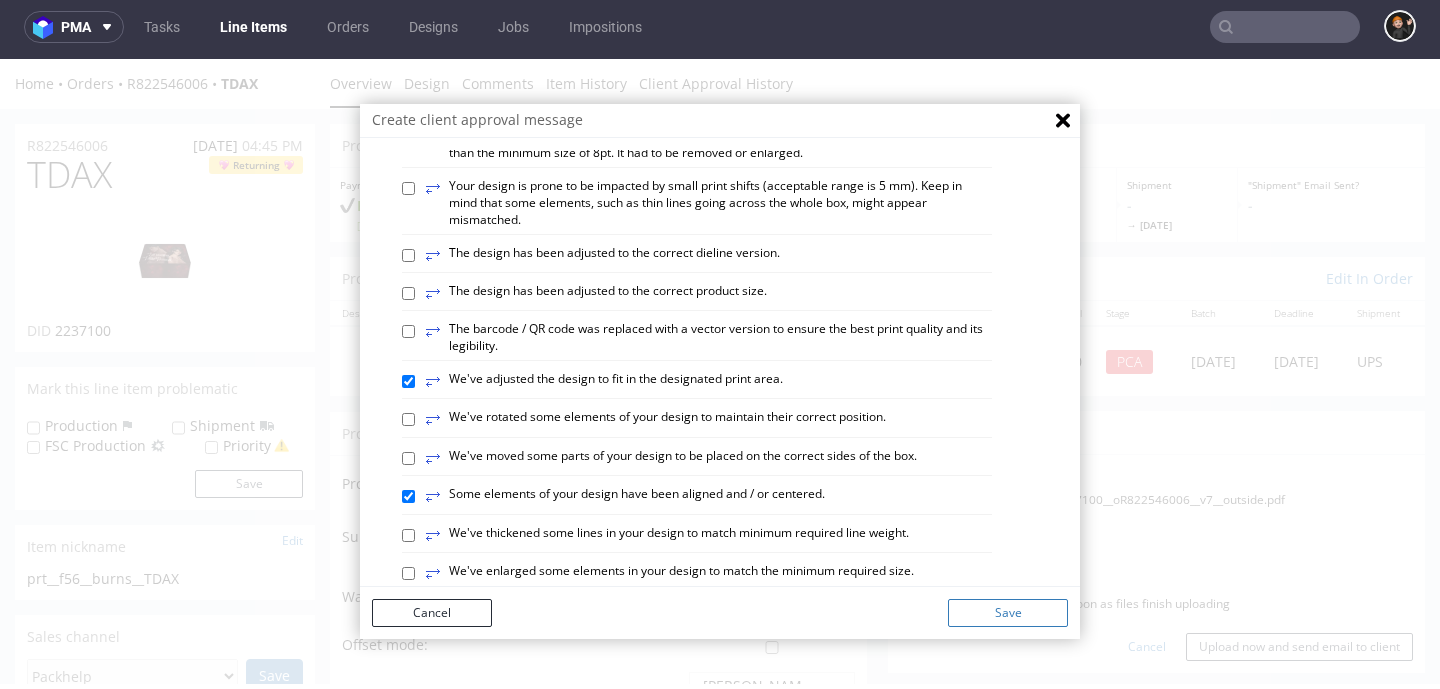 click on "Save" at bounding box center (1008, 613) 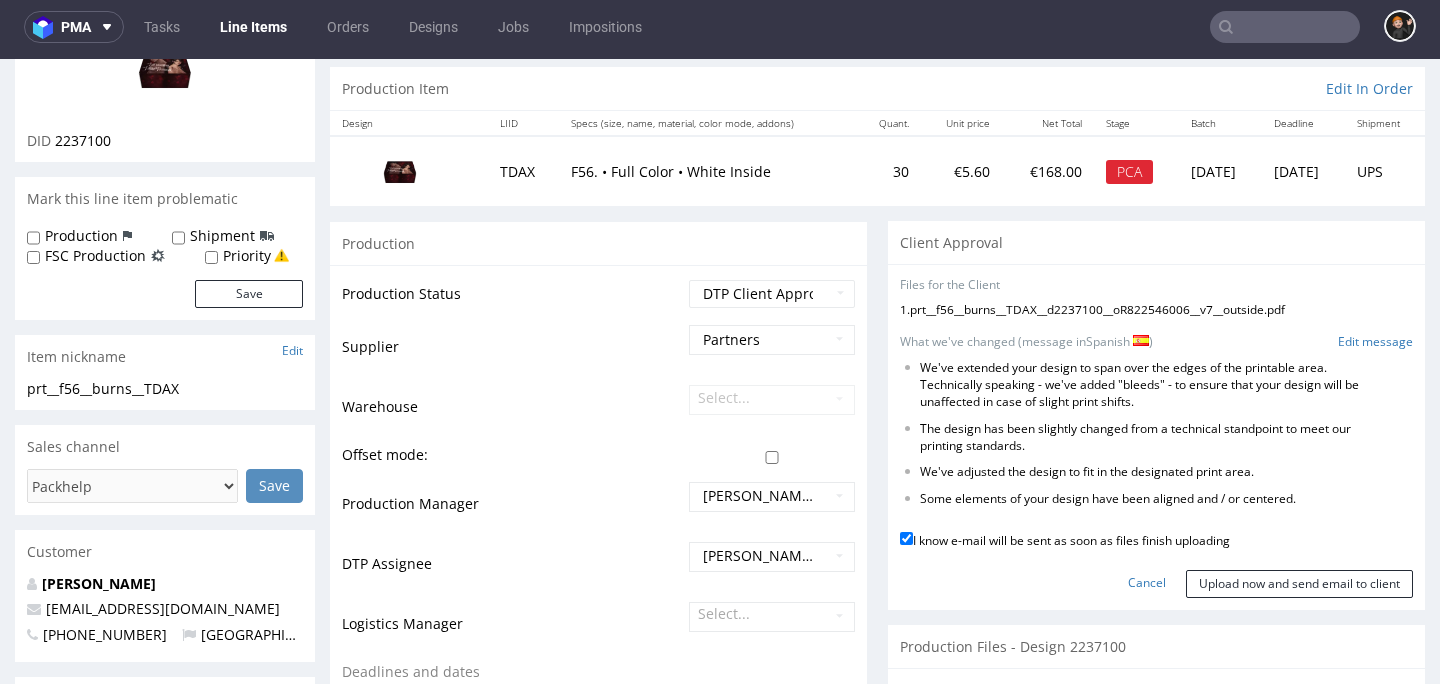 scroll, scrollTop: 220, scrollLeft: 0, axis: vertical 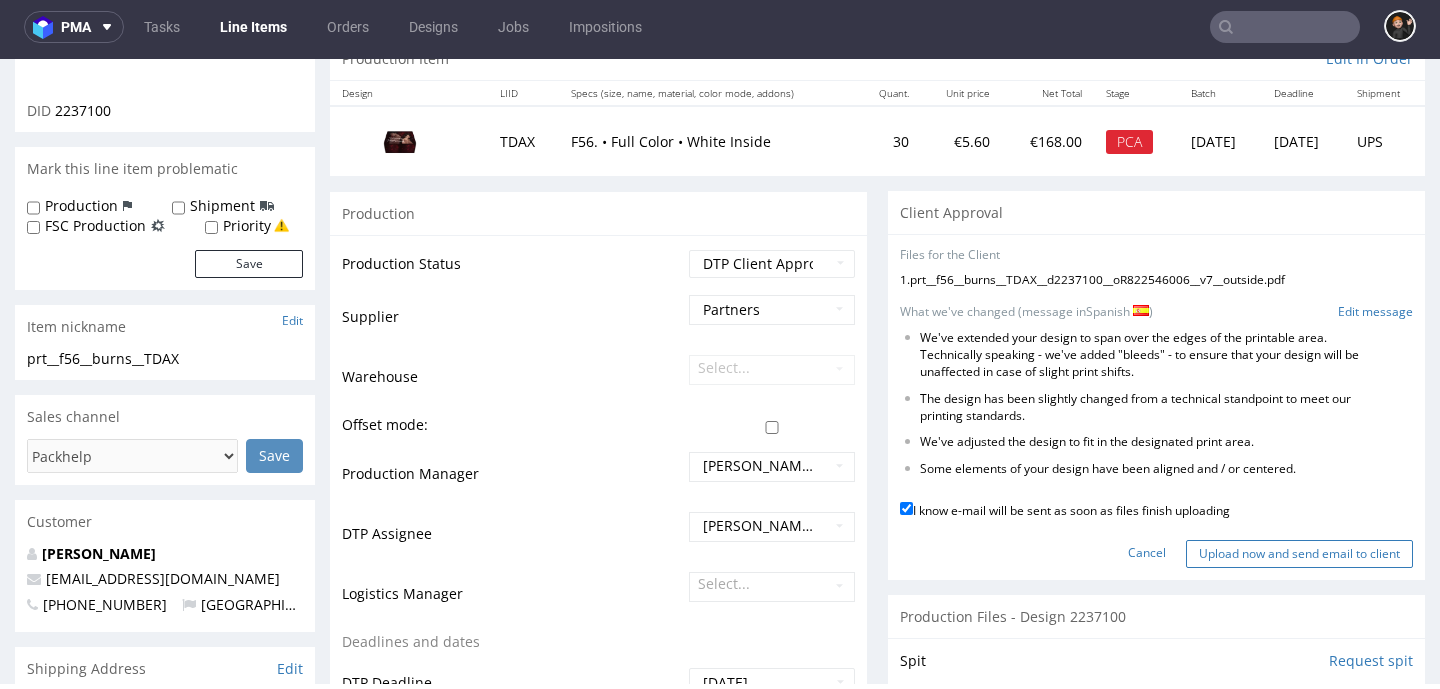 click on "Upload now and send email to client" at bounding box center [1299, 554] 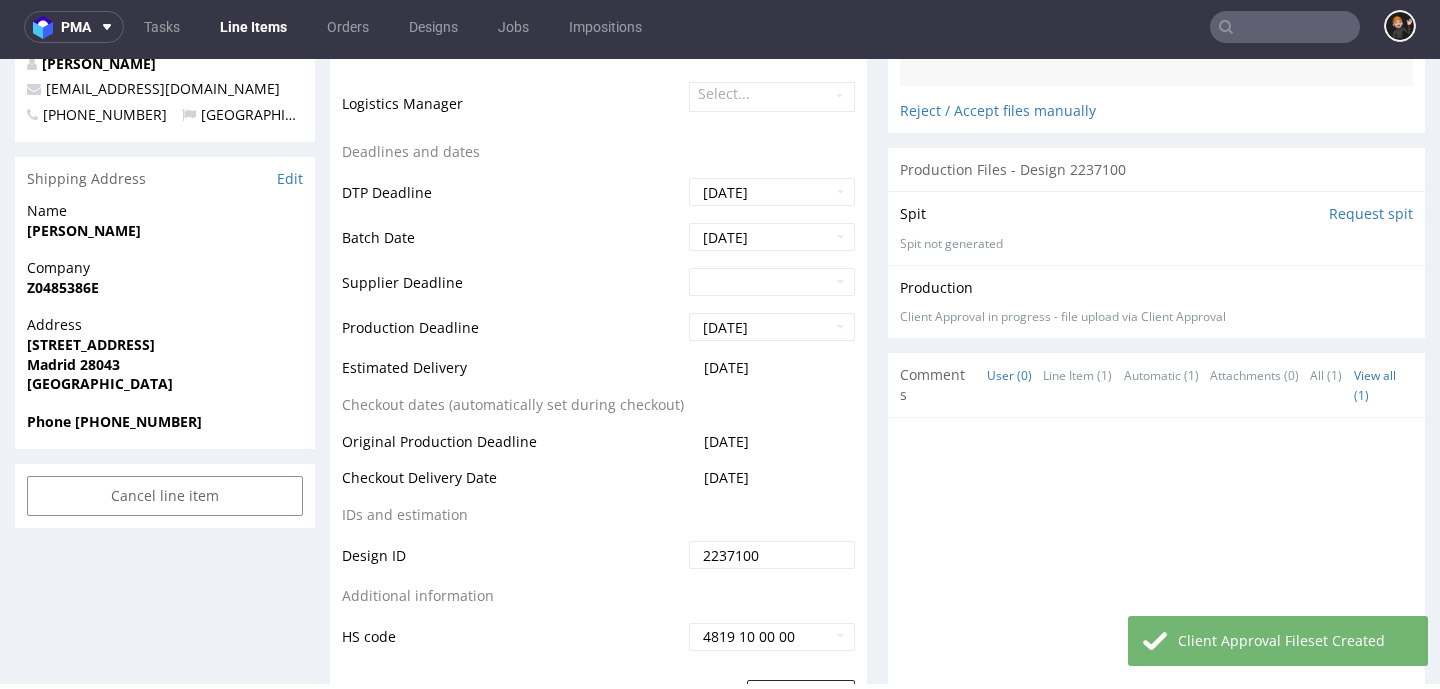 scroll, scrollTop: 937, scrollLeft: 0, axis: vertical 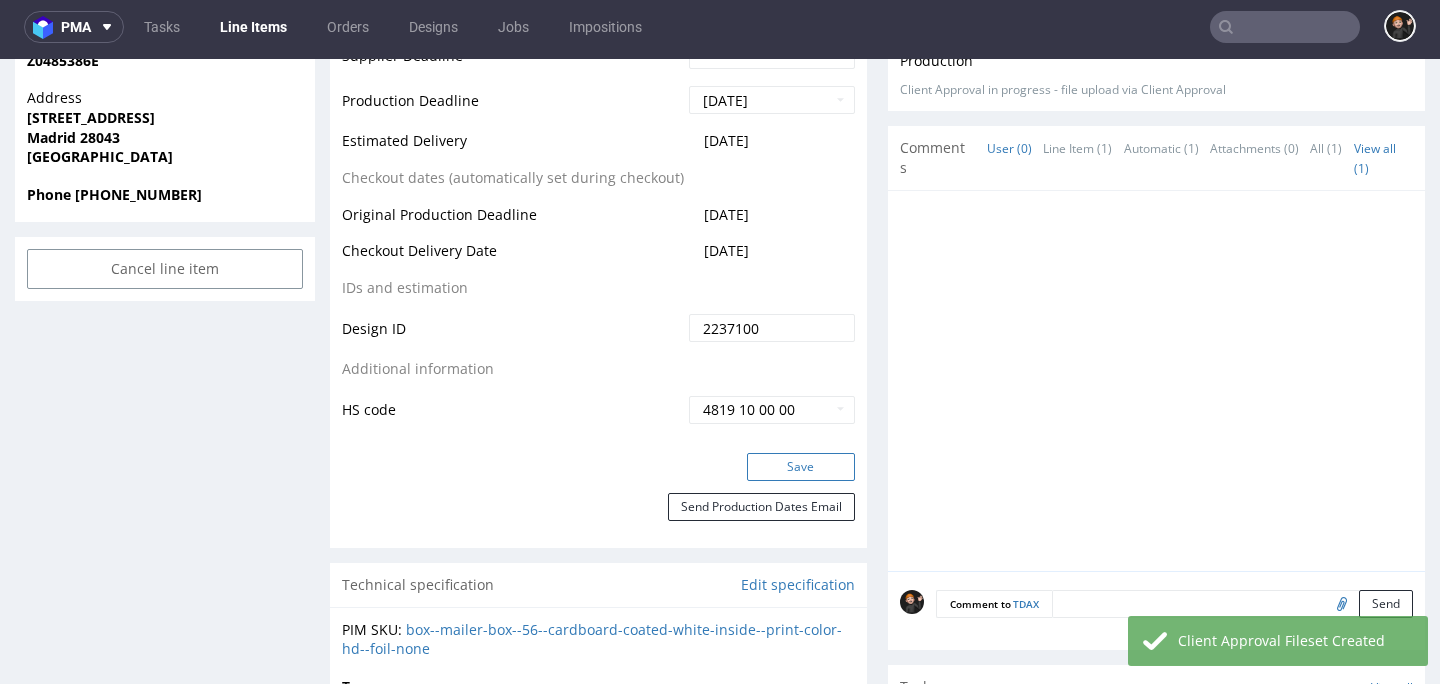 click on "Save" at bounding box center [801, 467] 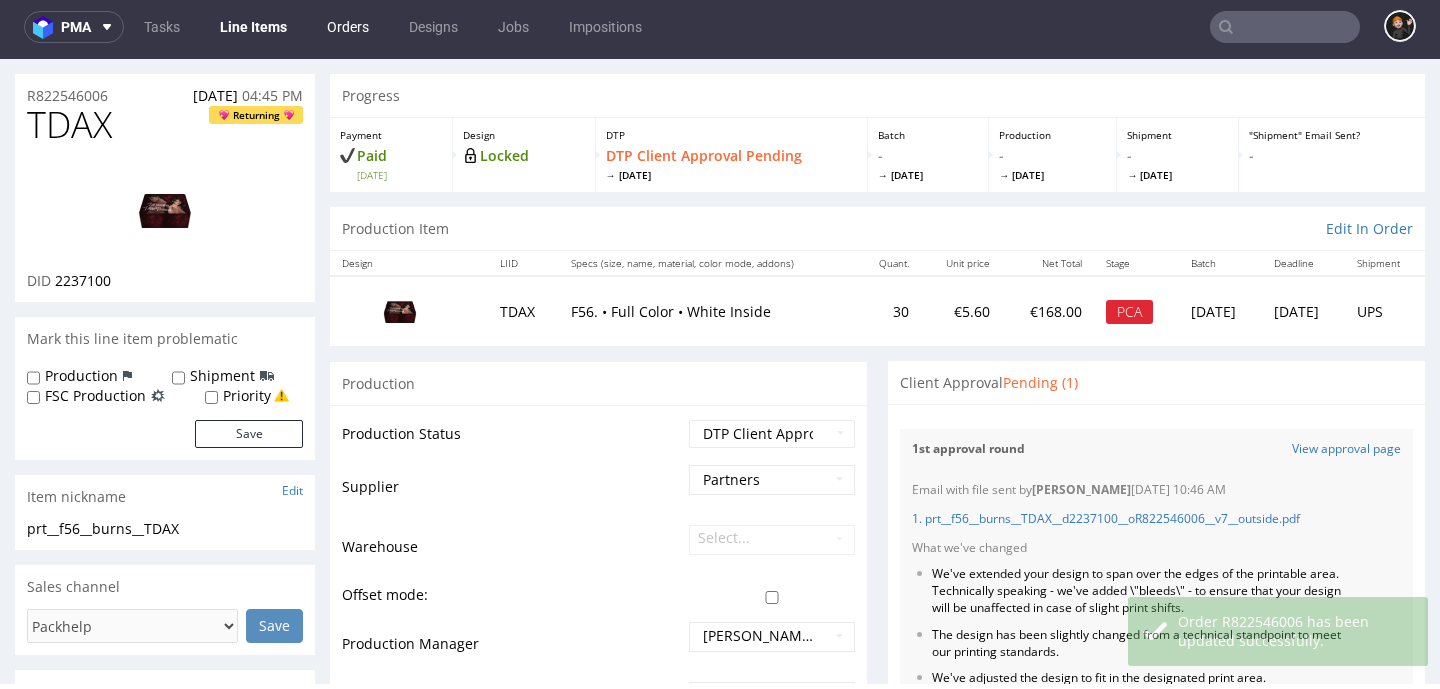 scroll, scrollTop: 50, scrollLeft: 0, axis: vertical 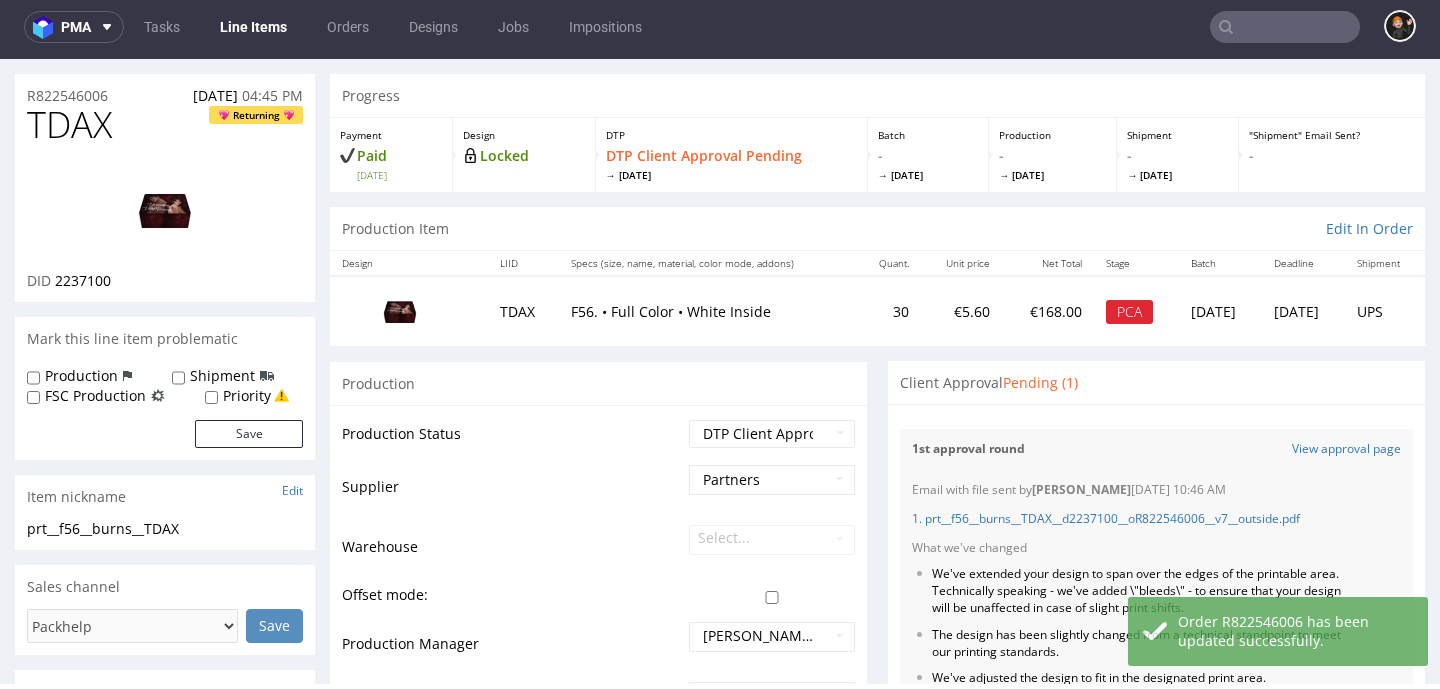 click on "Line Items" at bounding box center [253, 27] 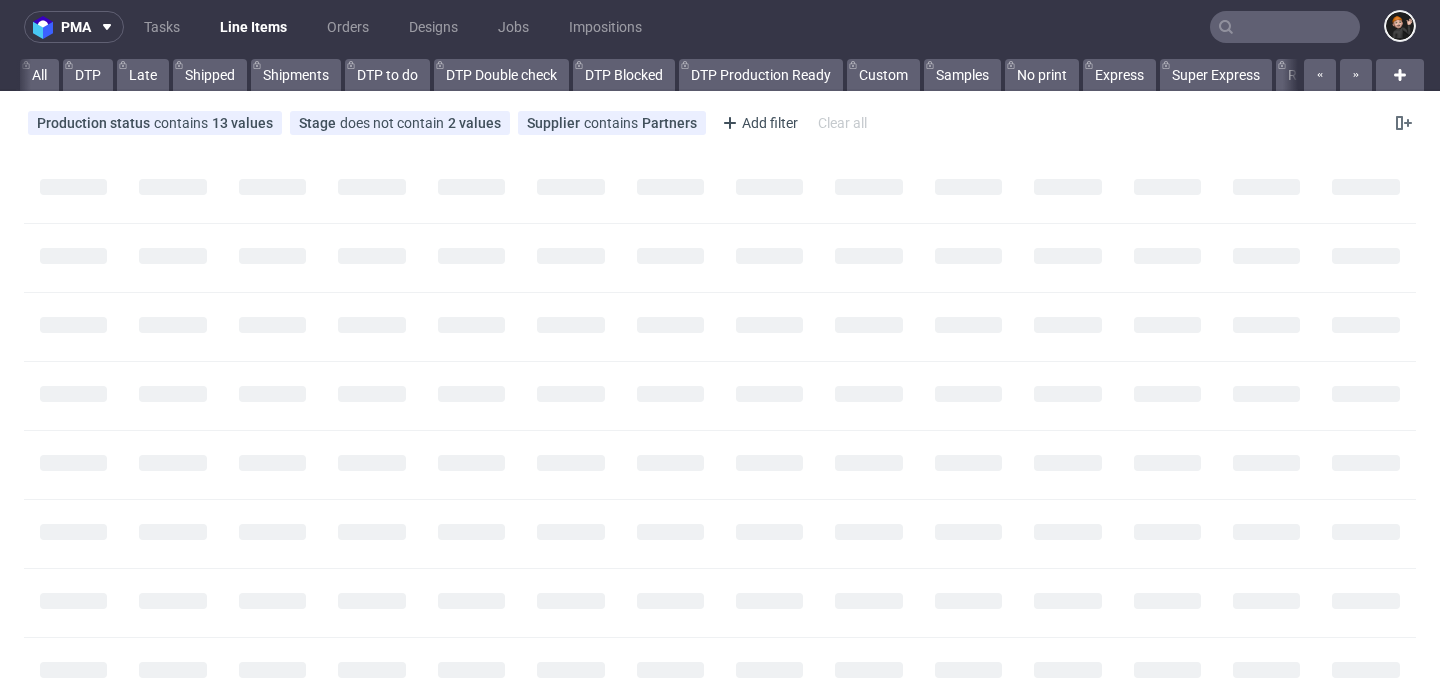 scroll, scrollTop: 0, scrollLeft: 0, axis: both 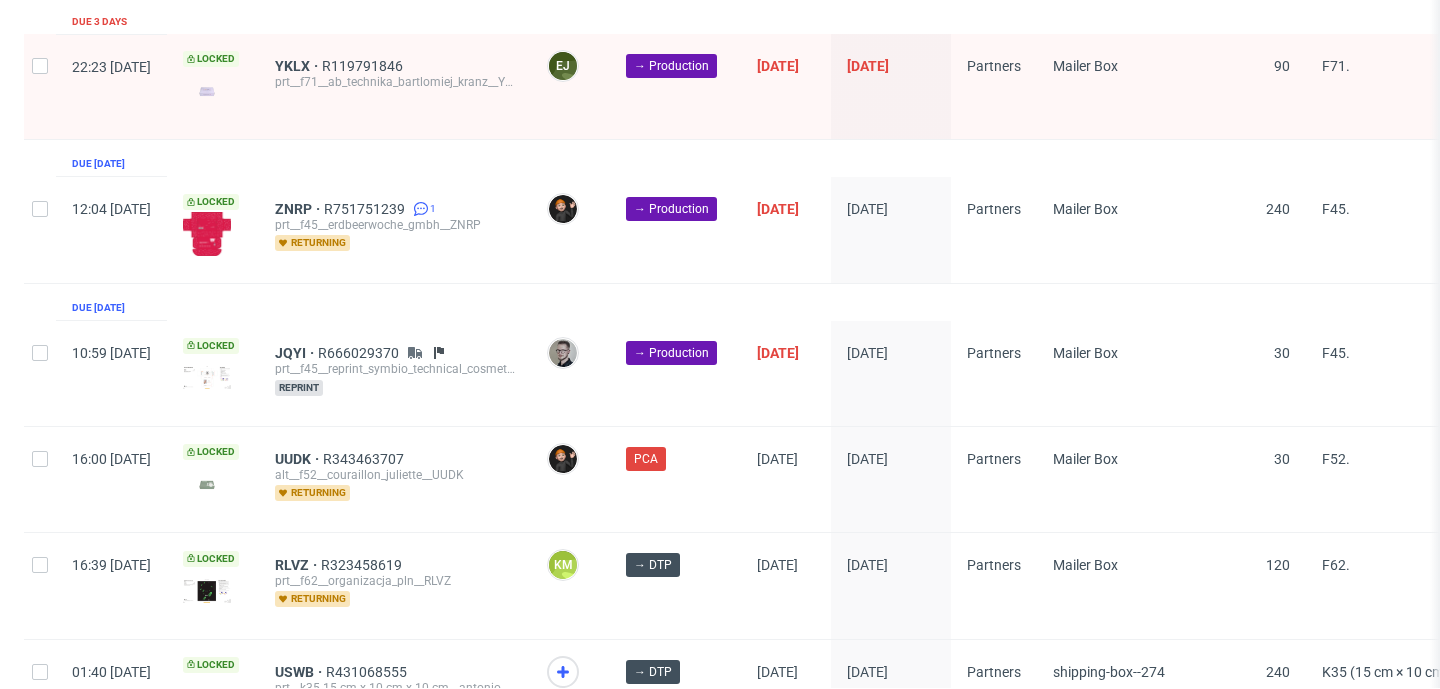 click on "2" at bounding box center [1331, 774] 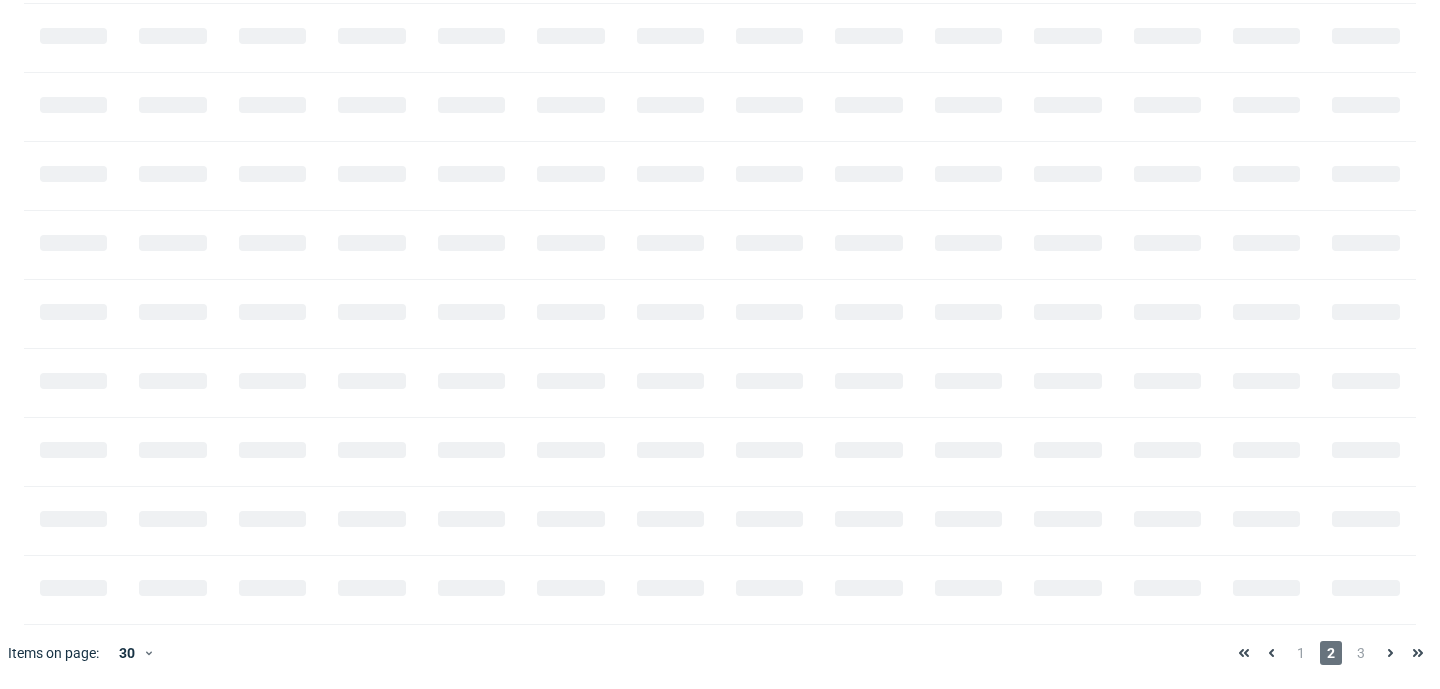 scroll, scrollTop: 0, scrollLeft: 0, axis: both 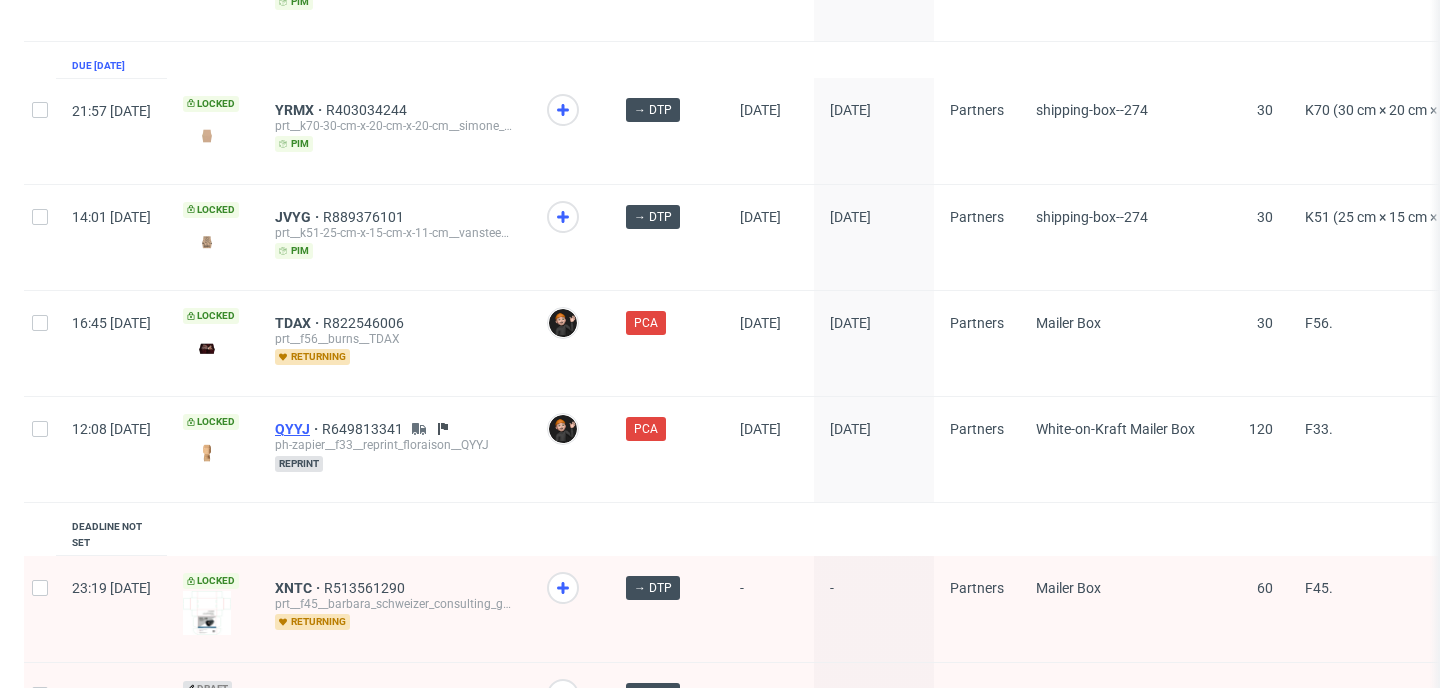 click on "QYYJ" at bounding box center (298, 429) 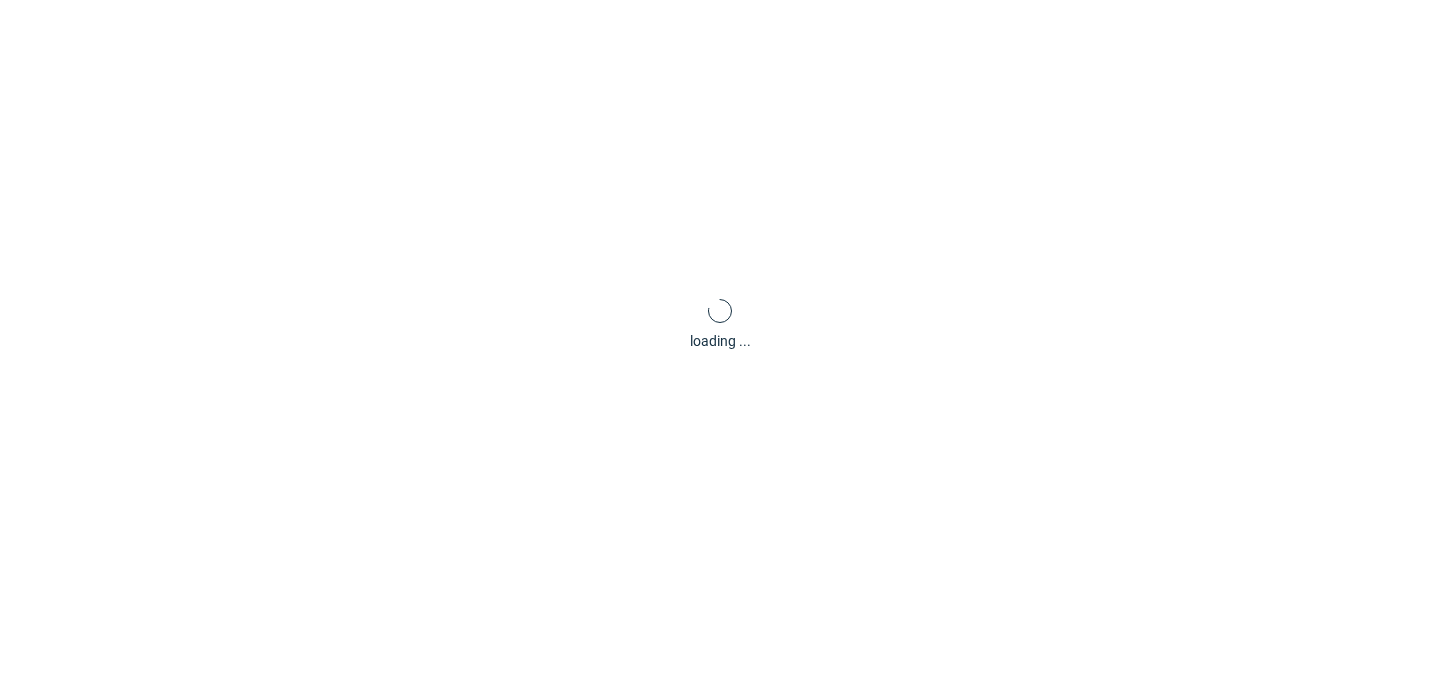 scroll, scrollTop: 0, scrollLeft: 0, axis: both 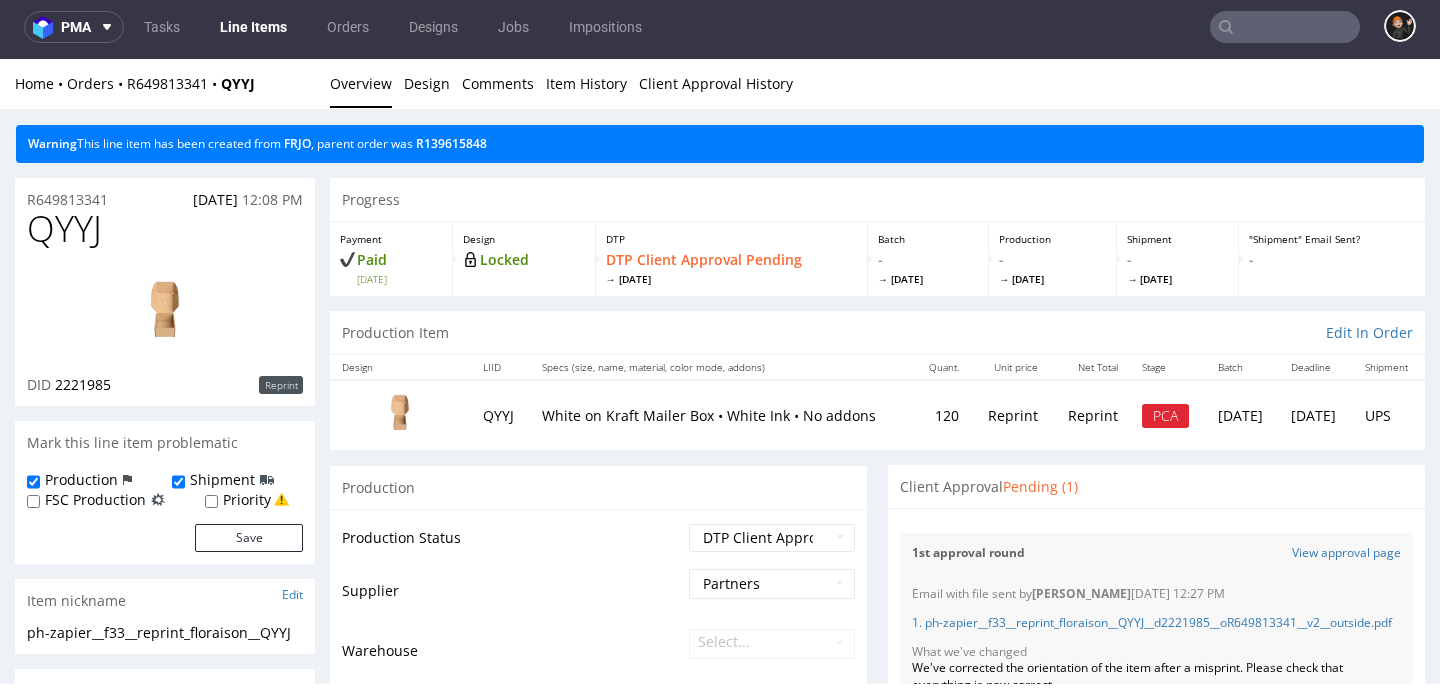 click on "Line Items" at bounding box center (253, 27) 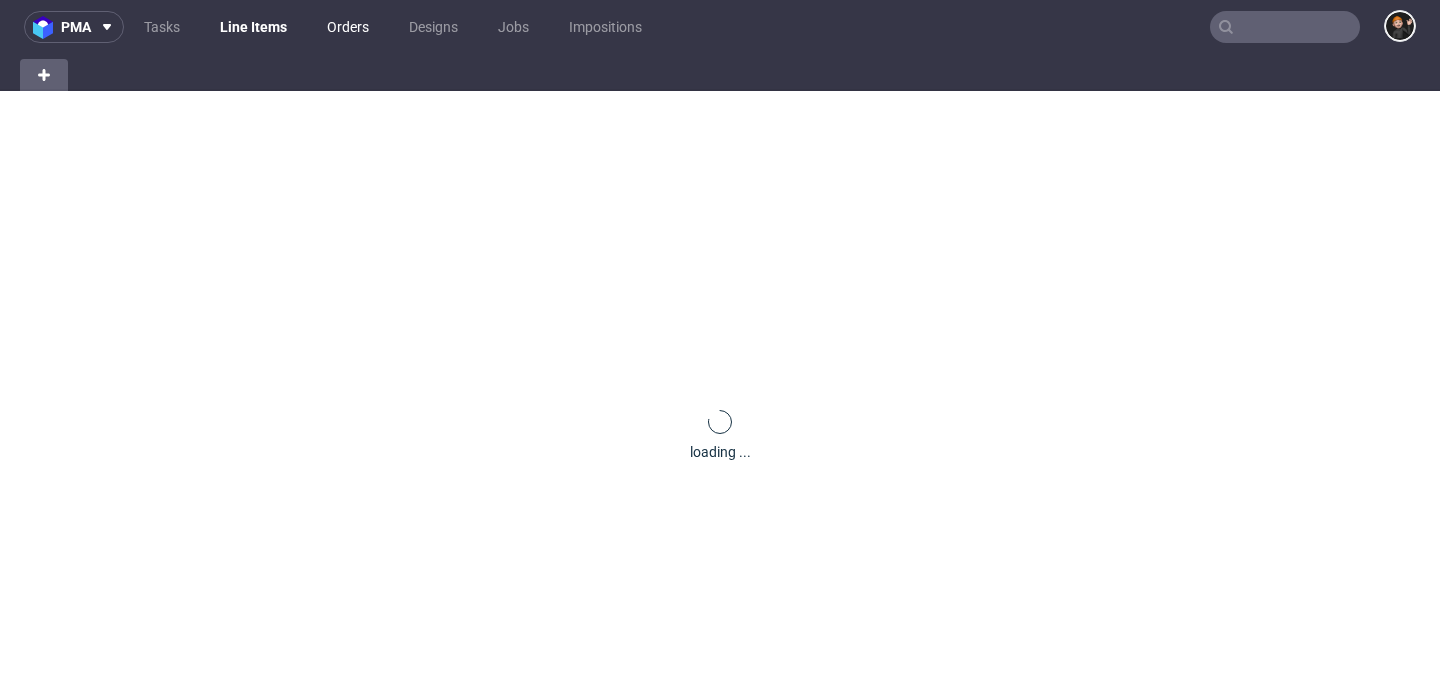 scroll, scrollTop: 0, scrollLeft: 0, axis: both 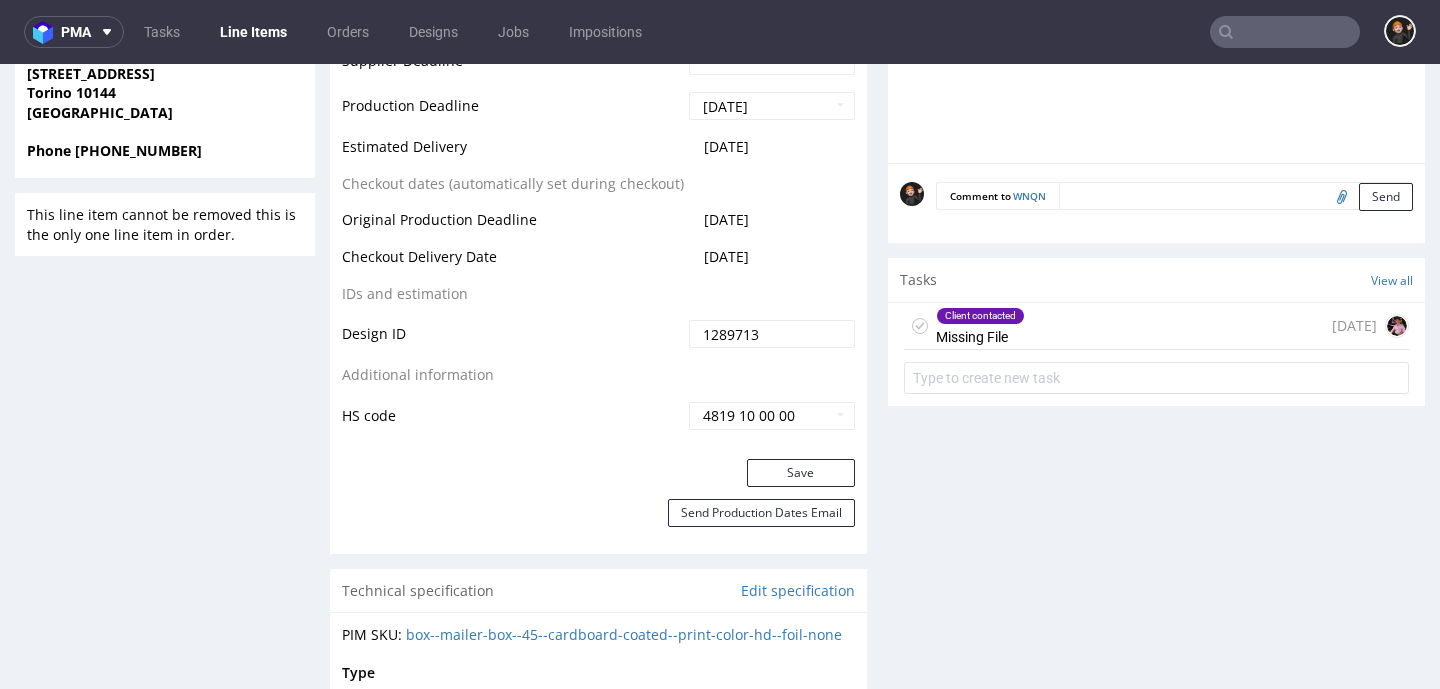 click on "Client contacted Missing File 10 days ago" at bounding box center (1156, 326) 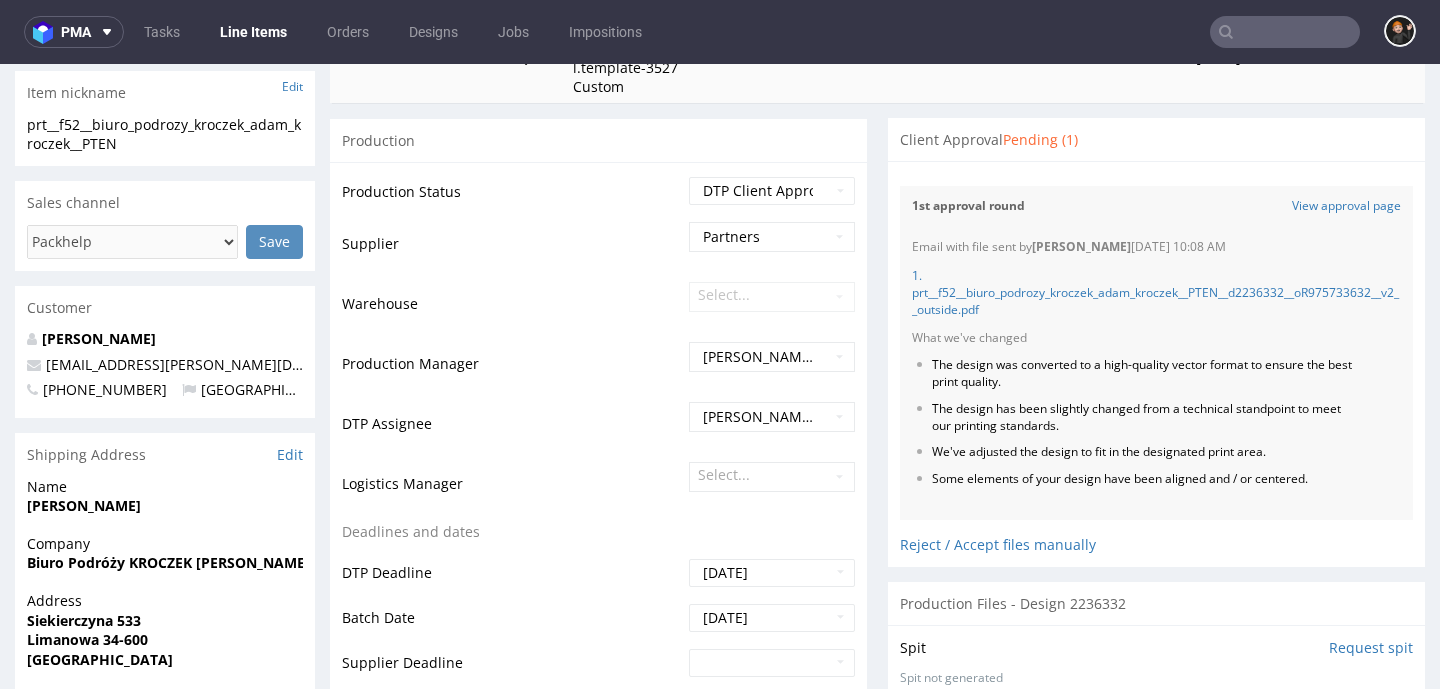 scroll, scrollTop: 612, scrollLeft: 0, axis: vertical 